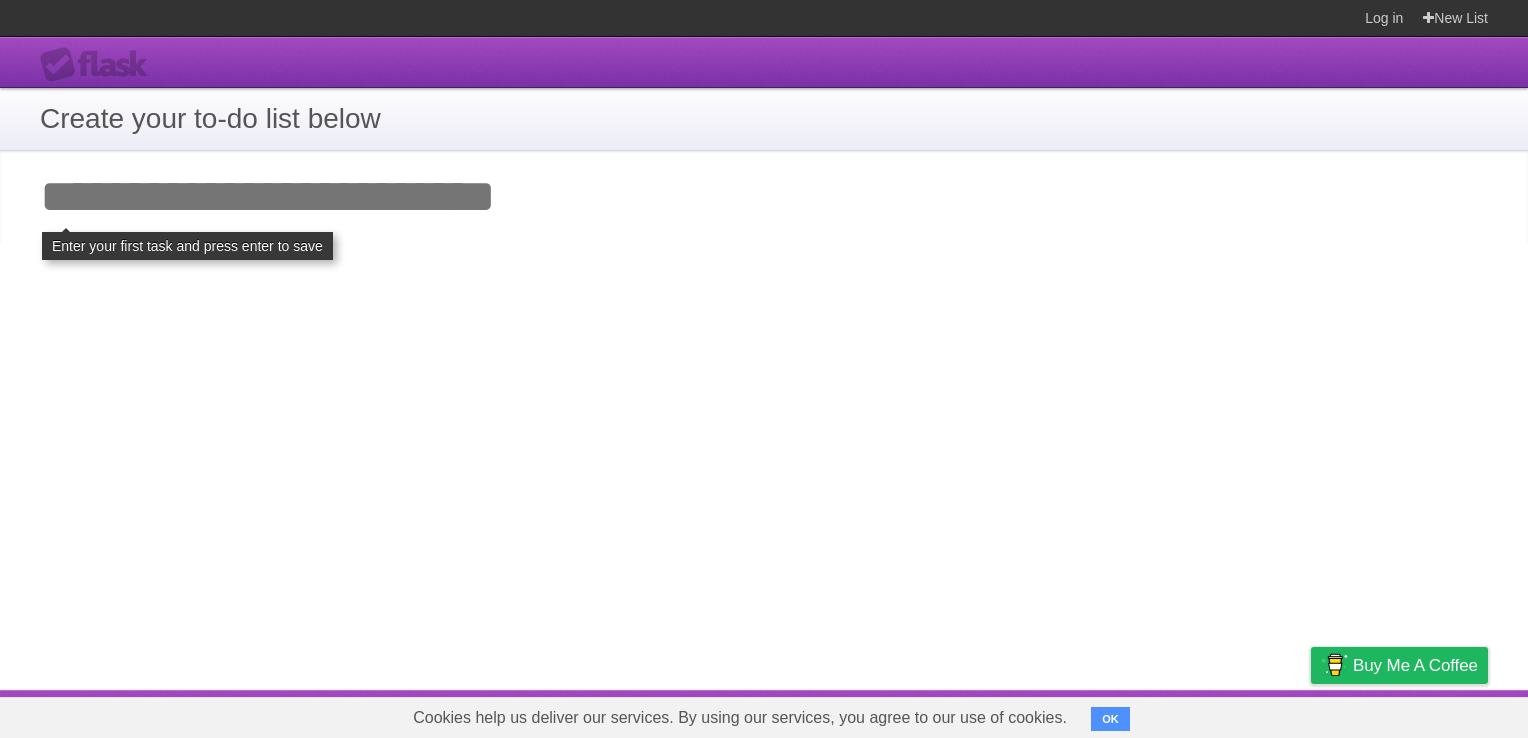 click on "**********" at bounding box center (764, 363) 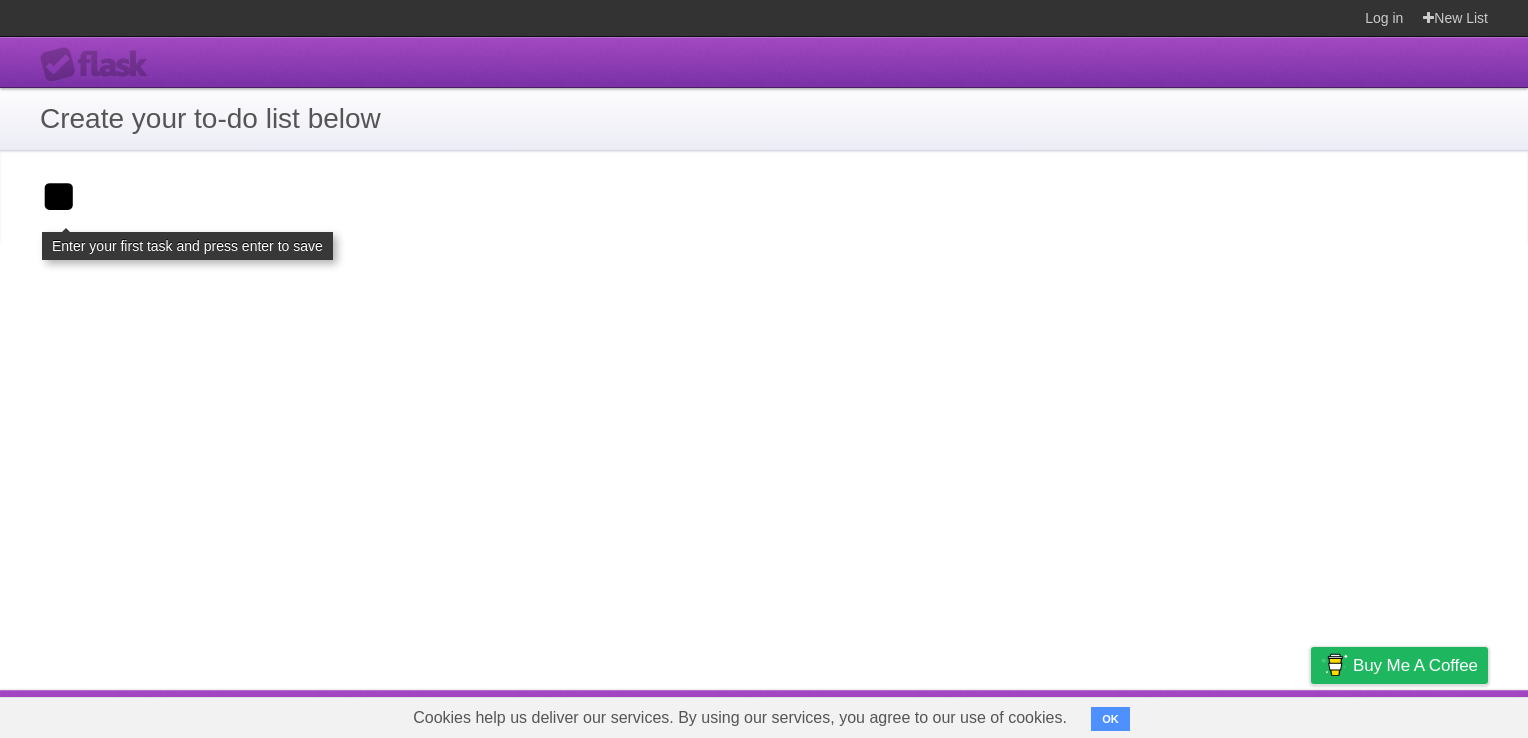 type on "*" 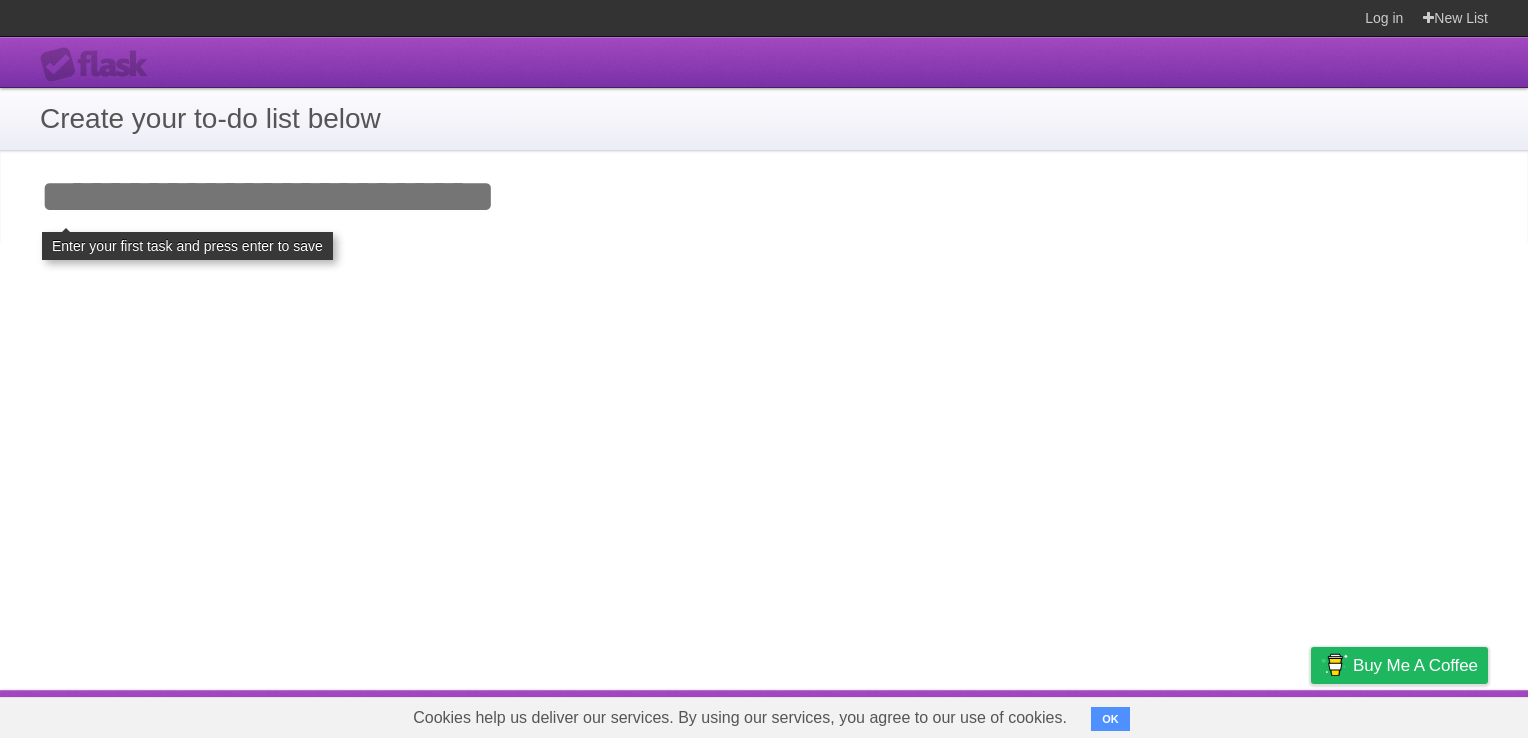 type on "*" 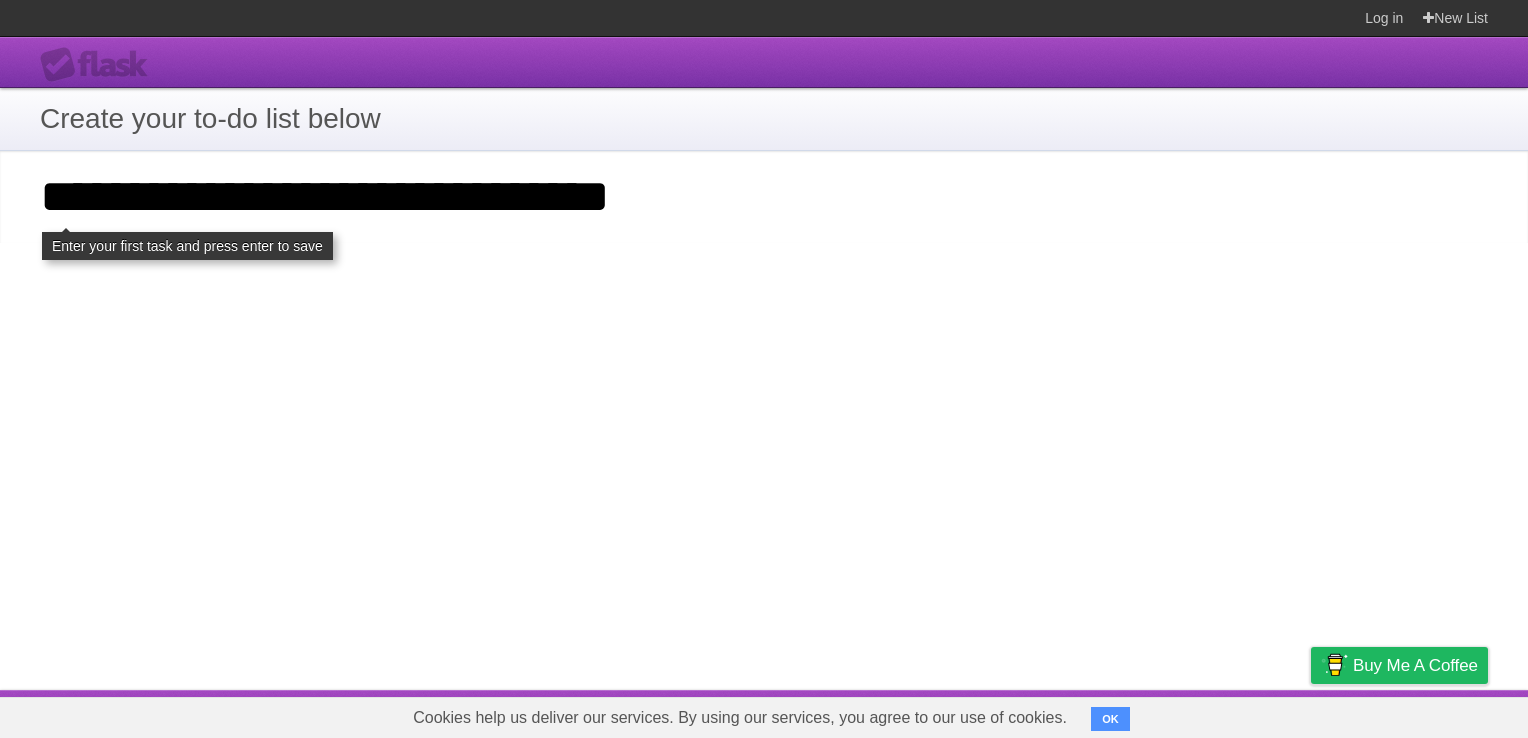 type on "*" 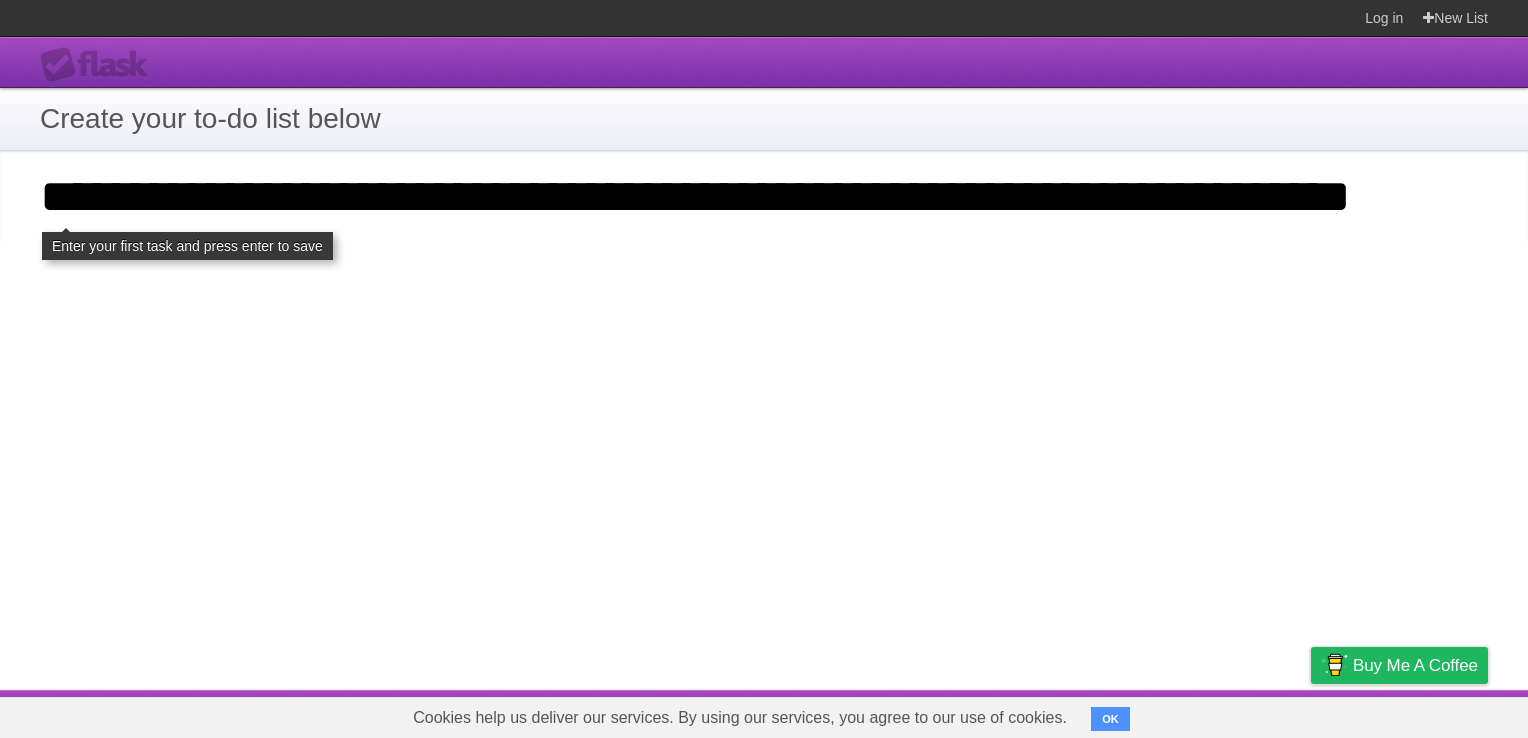 type on "**********" 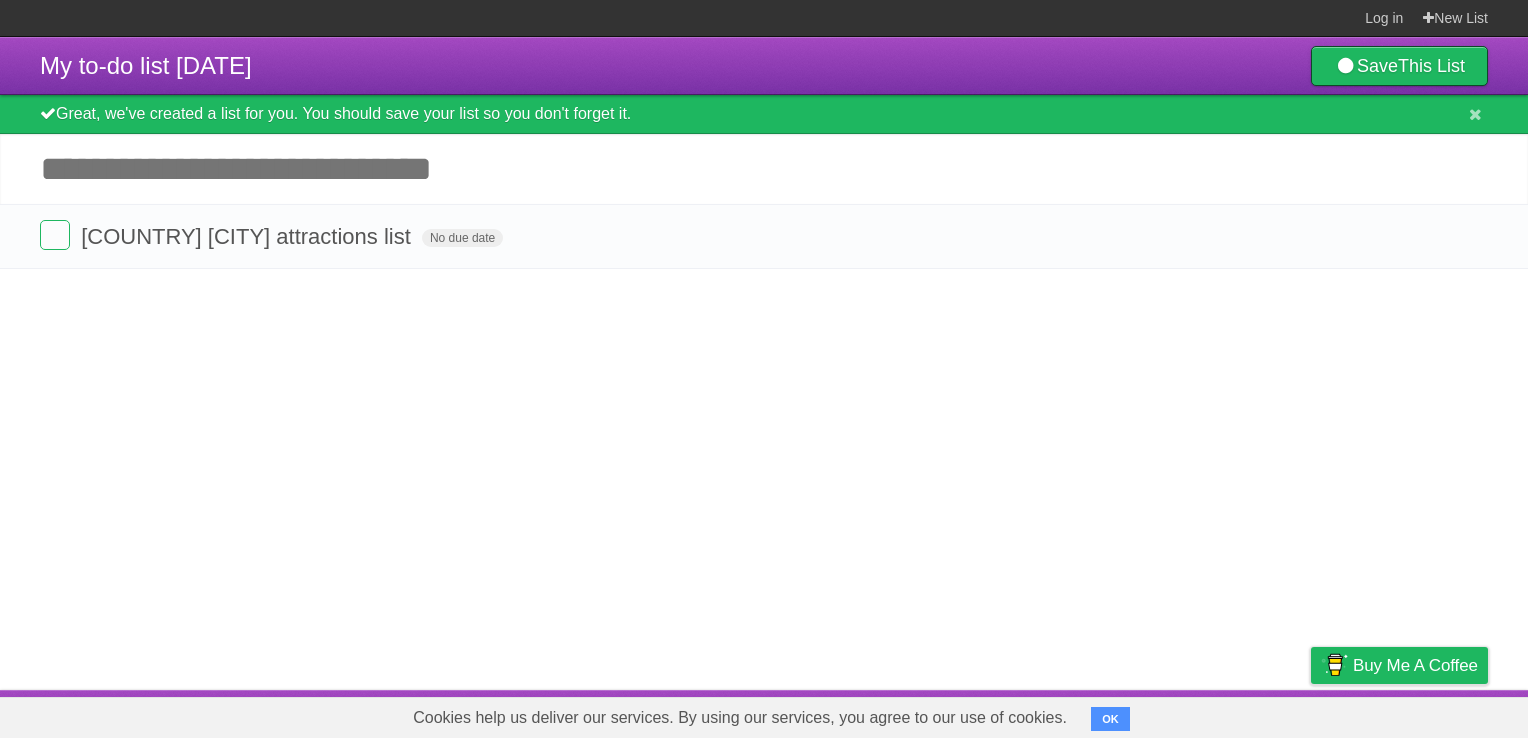 scroll, scrollTop: 0, scrollLeft: 0, axis: both 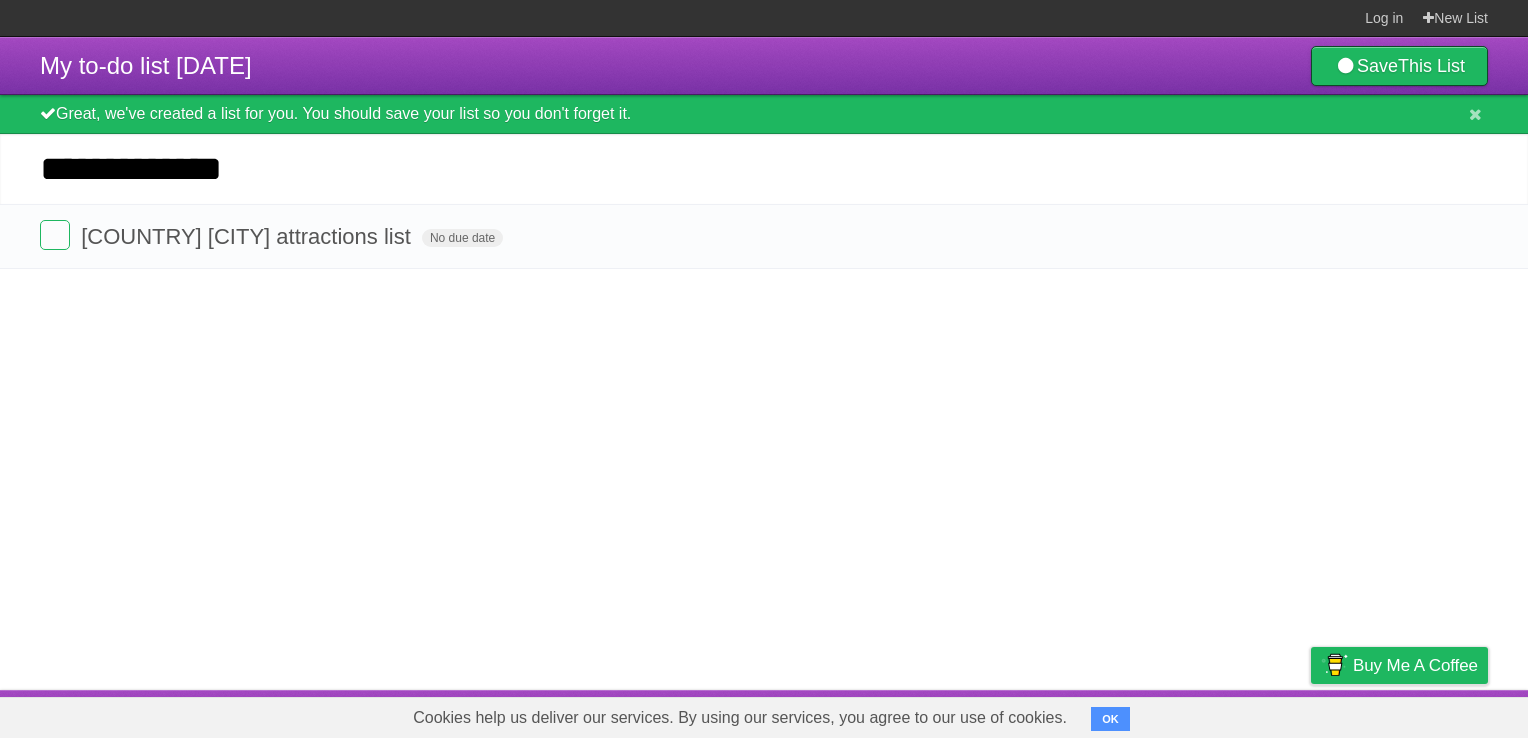 paste on "**********" 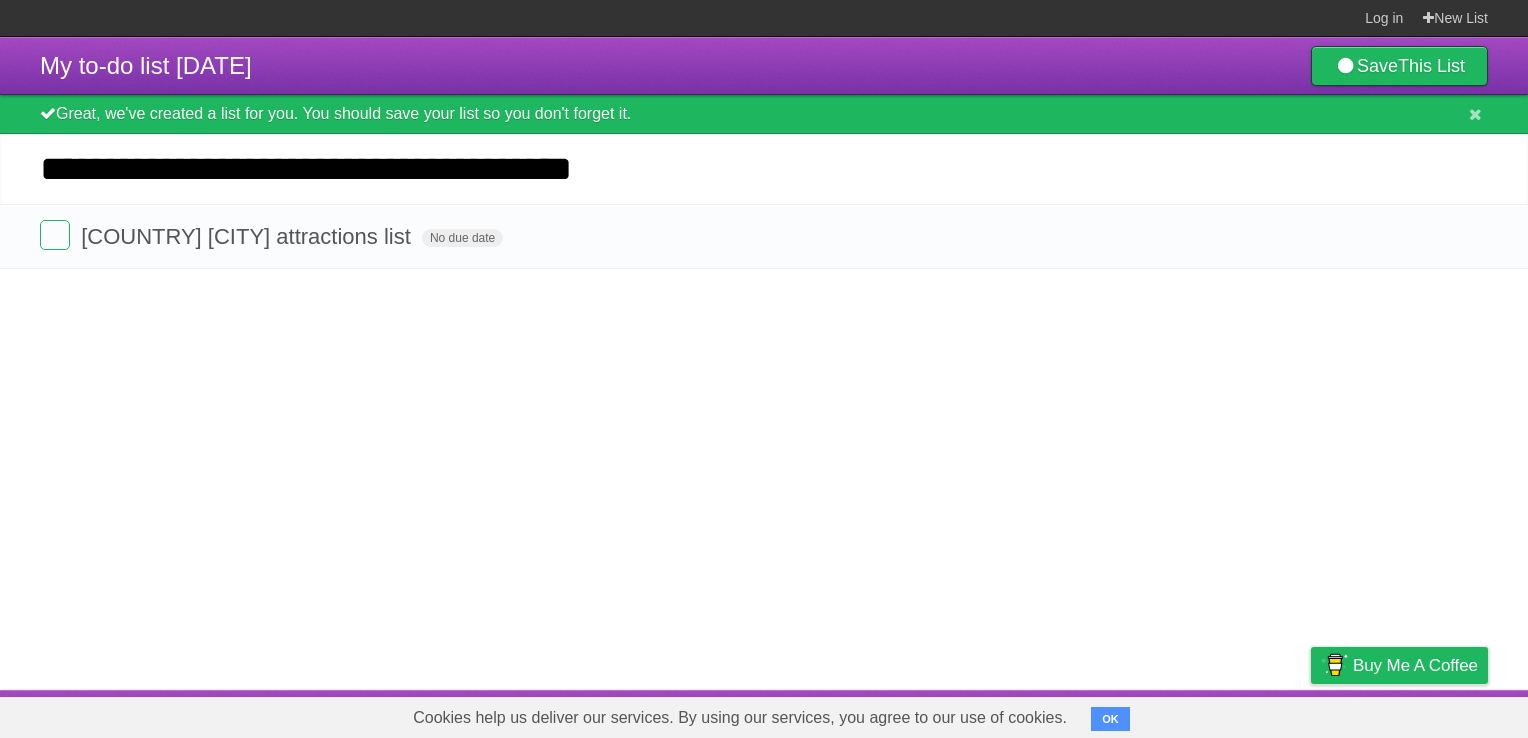 type on "**********" 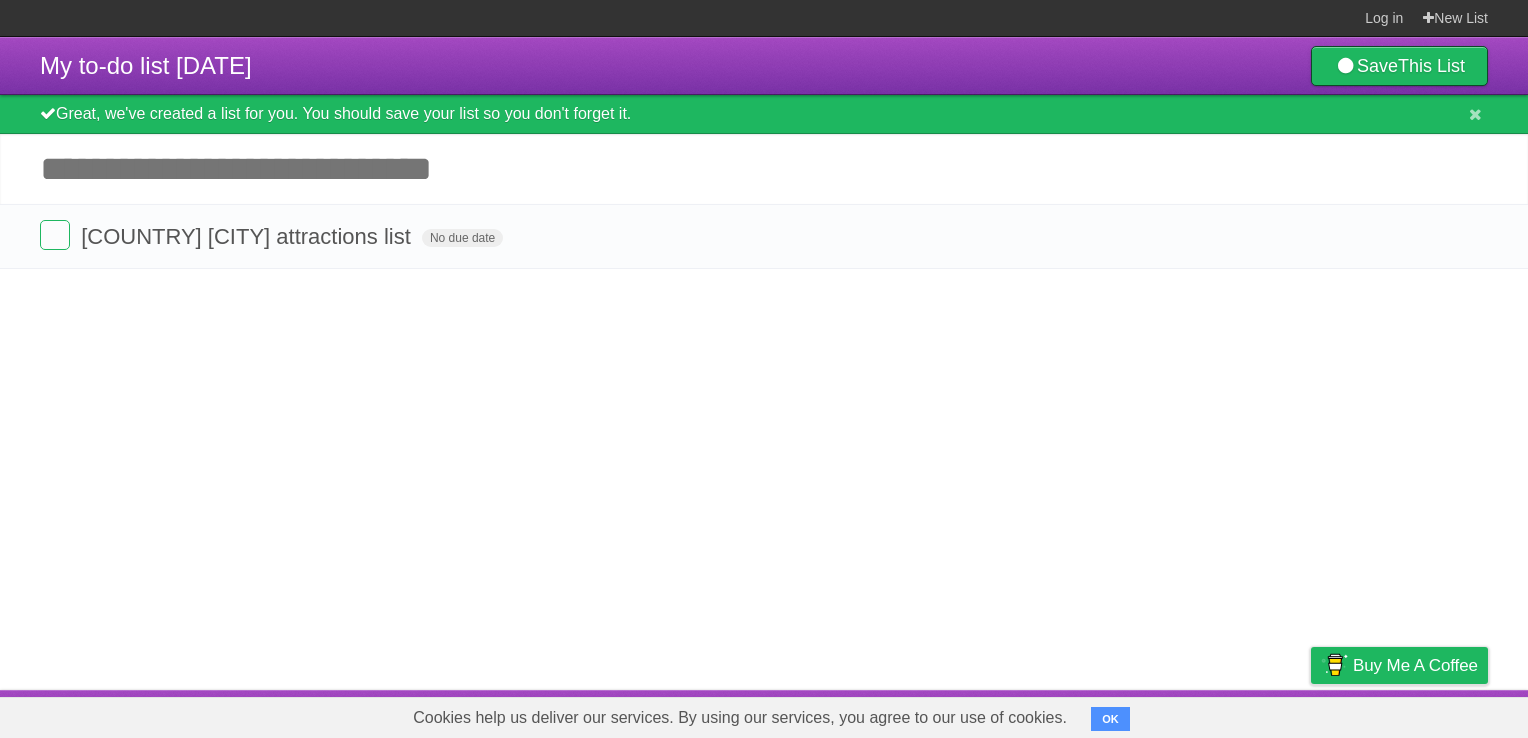 click on "*********" at bounding box center [0, 0] 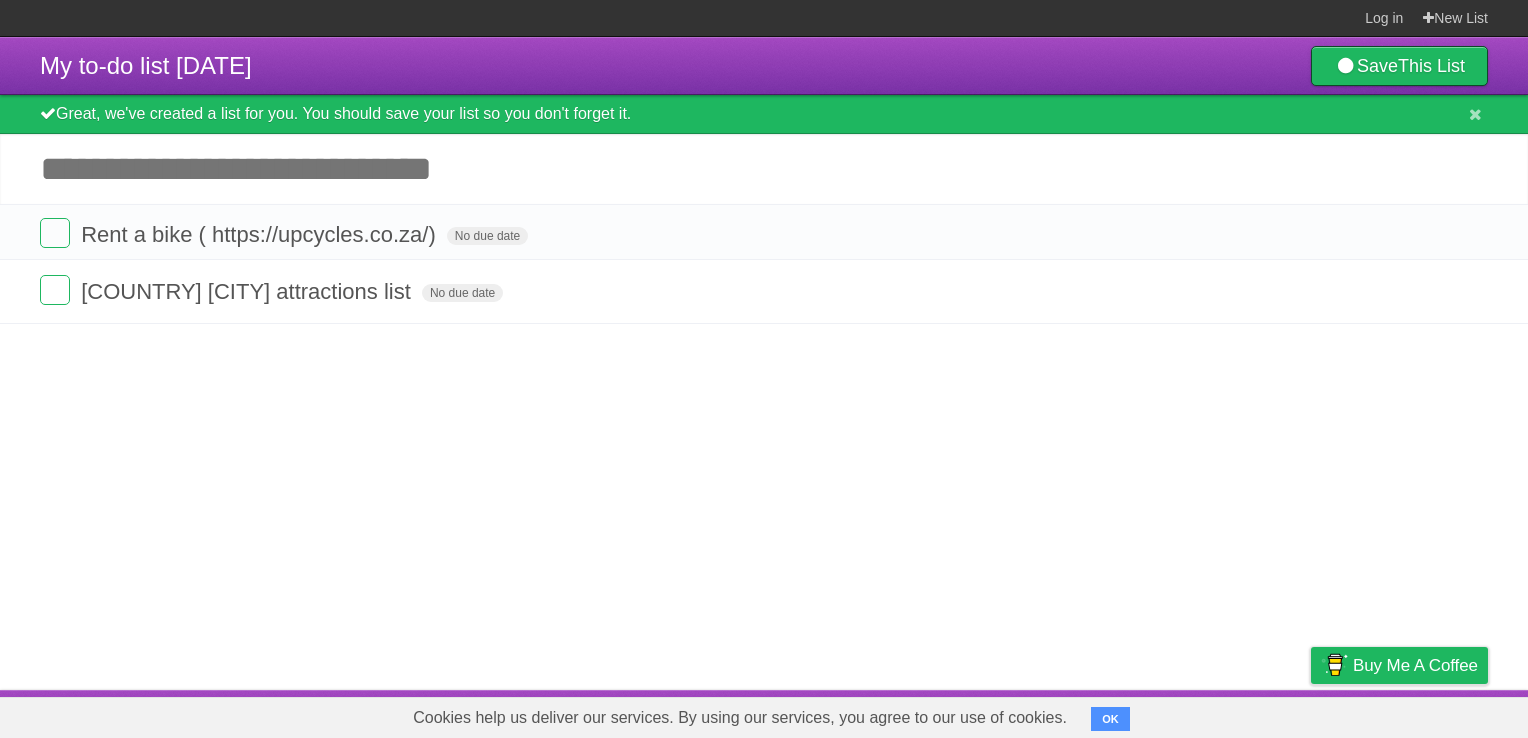 click on "*********" at bounding box center [0, 0] 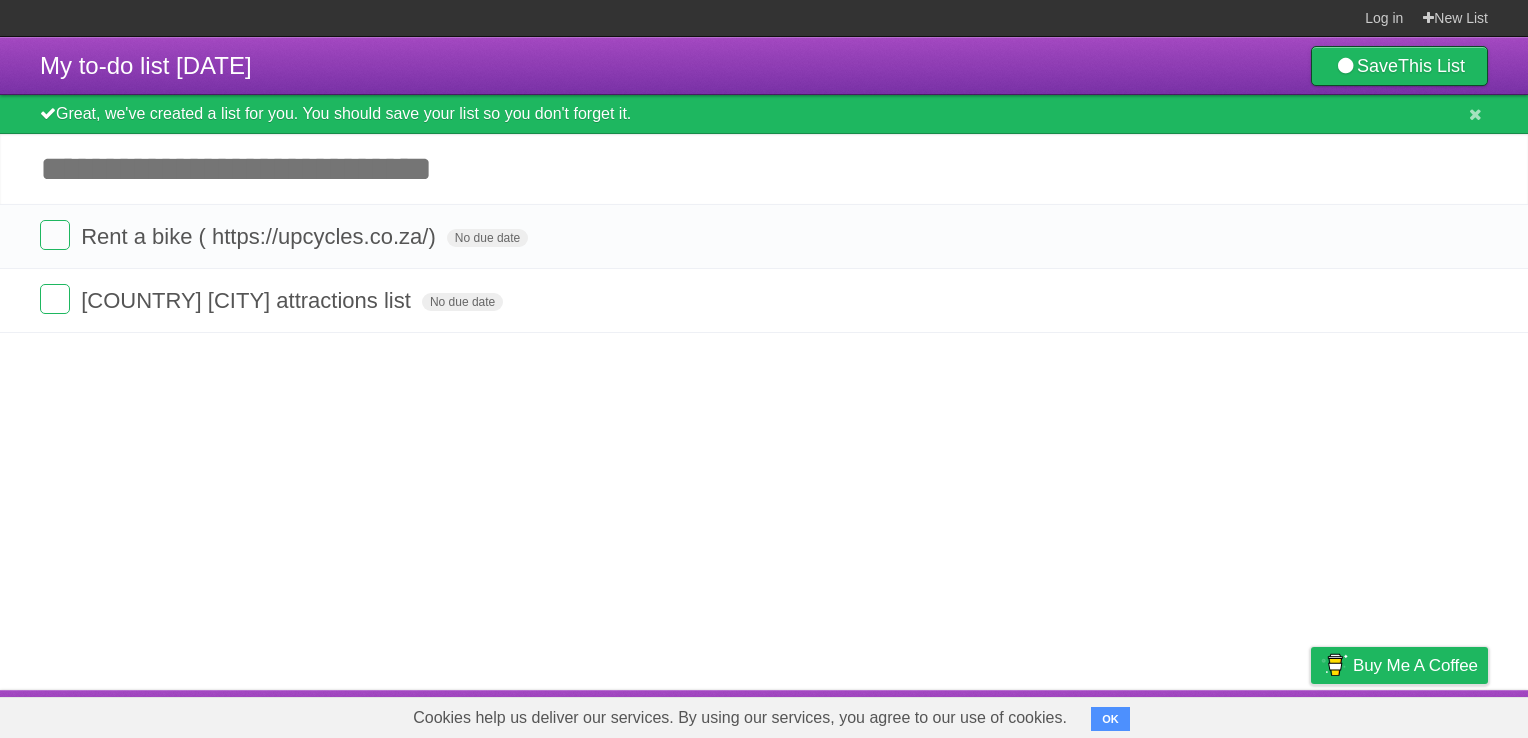 click on "Add another task" at bounding box center (764, 169) 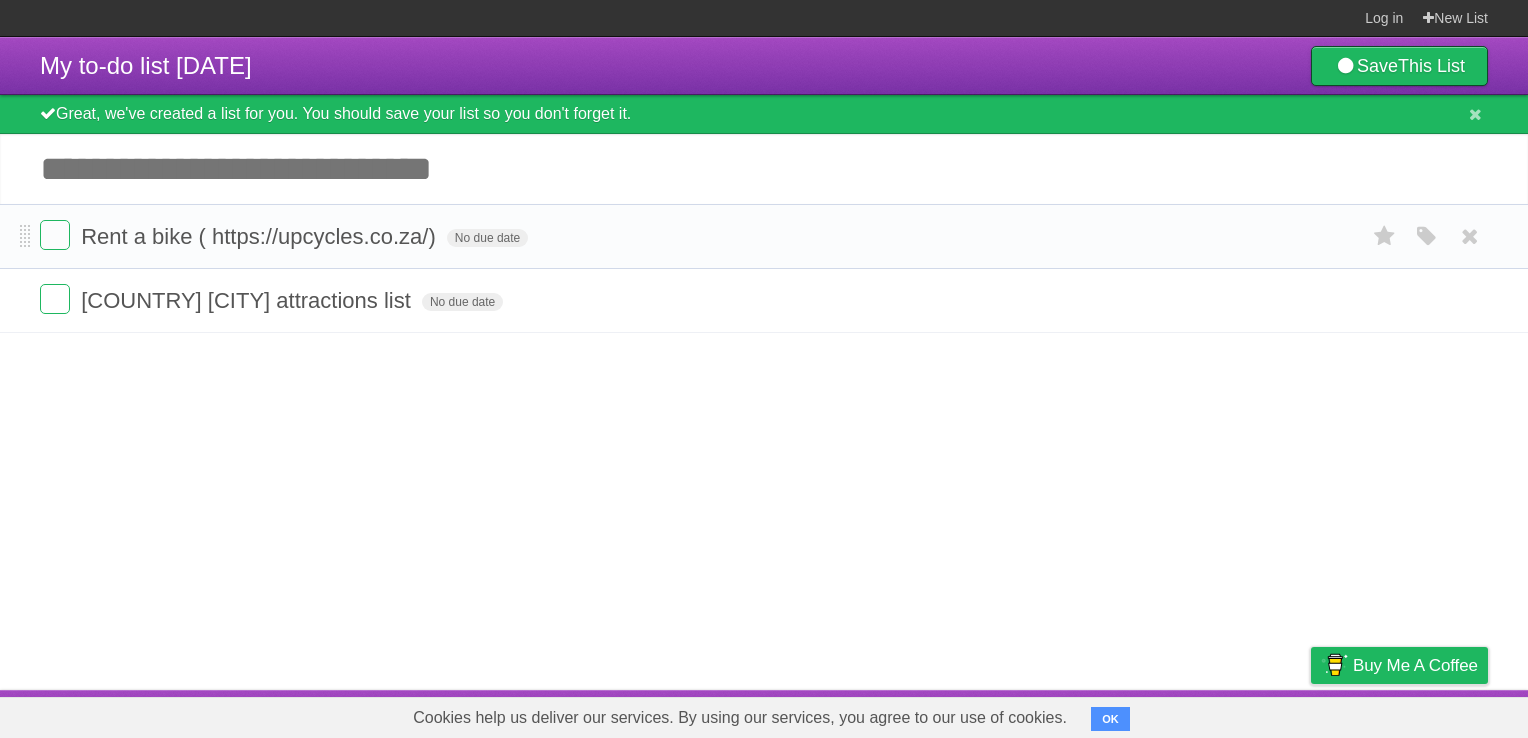 click on "Rent a bike ( https://upcycles.co.za/)
No due date
White
Red
Blue
Green
Purple
Orange" at bounding box center [764, 236] 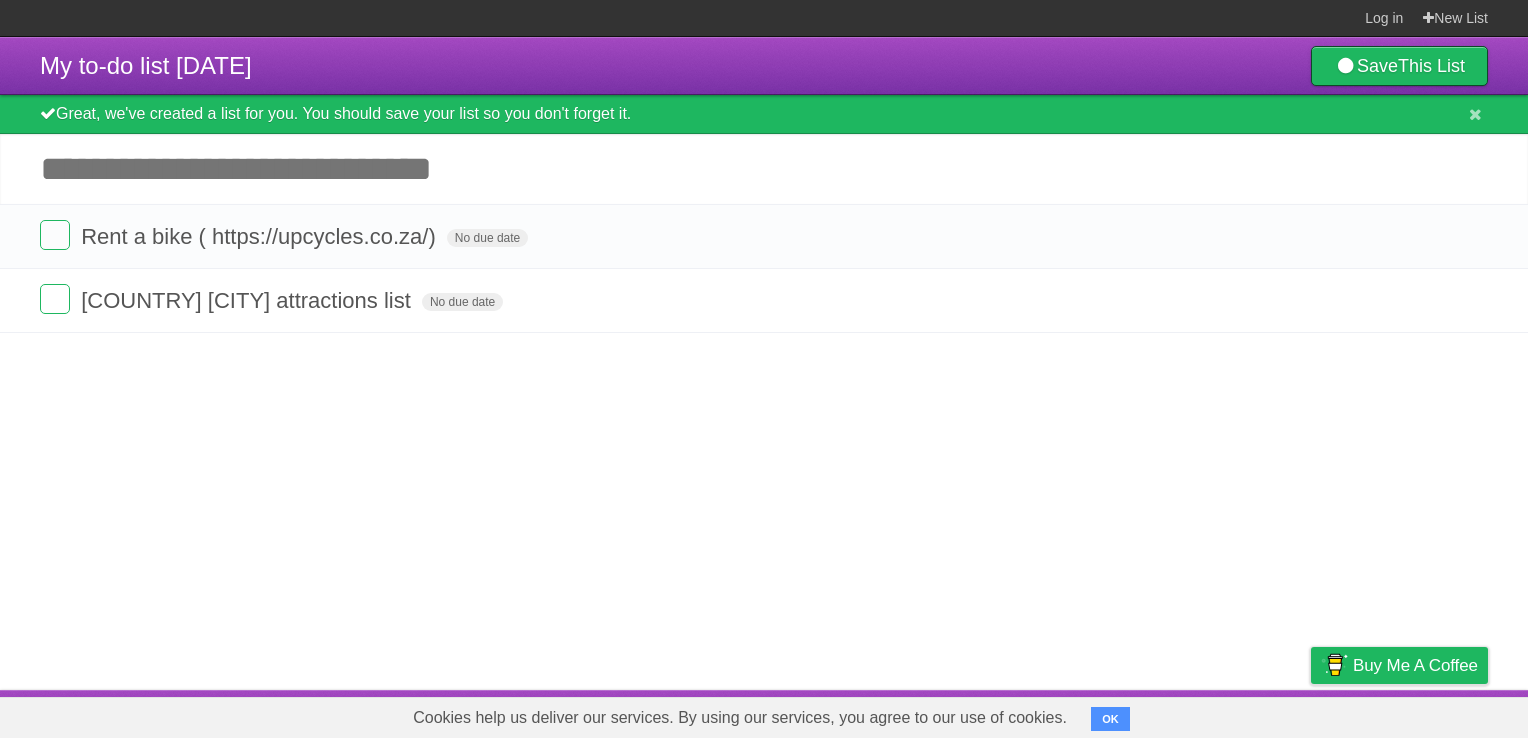click on "Add another task" at bounding box center [764, 169] 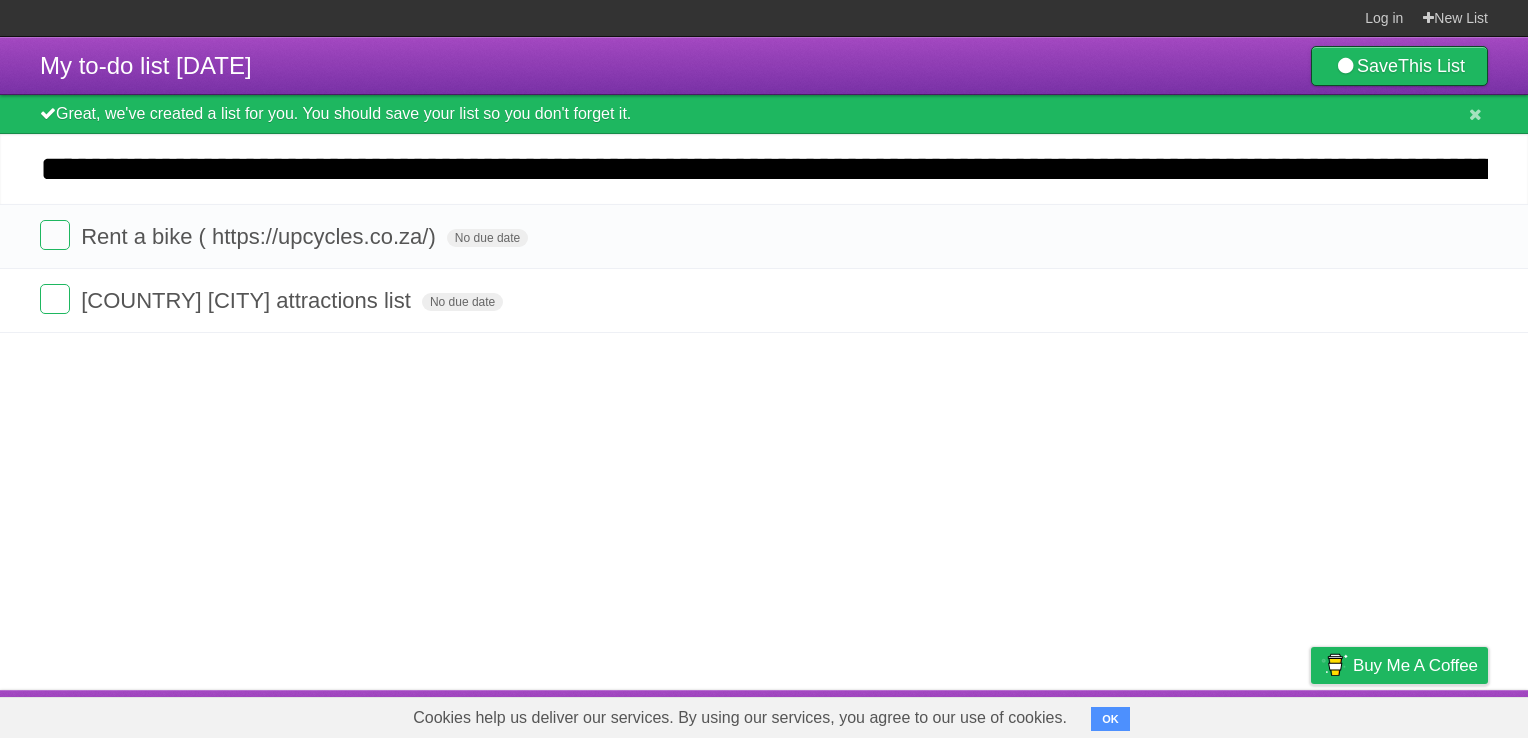 click on "**********" at bounding box center [764, 363] 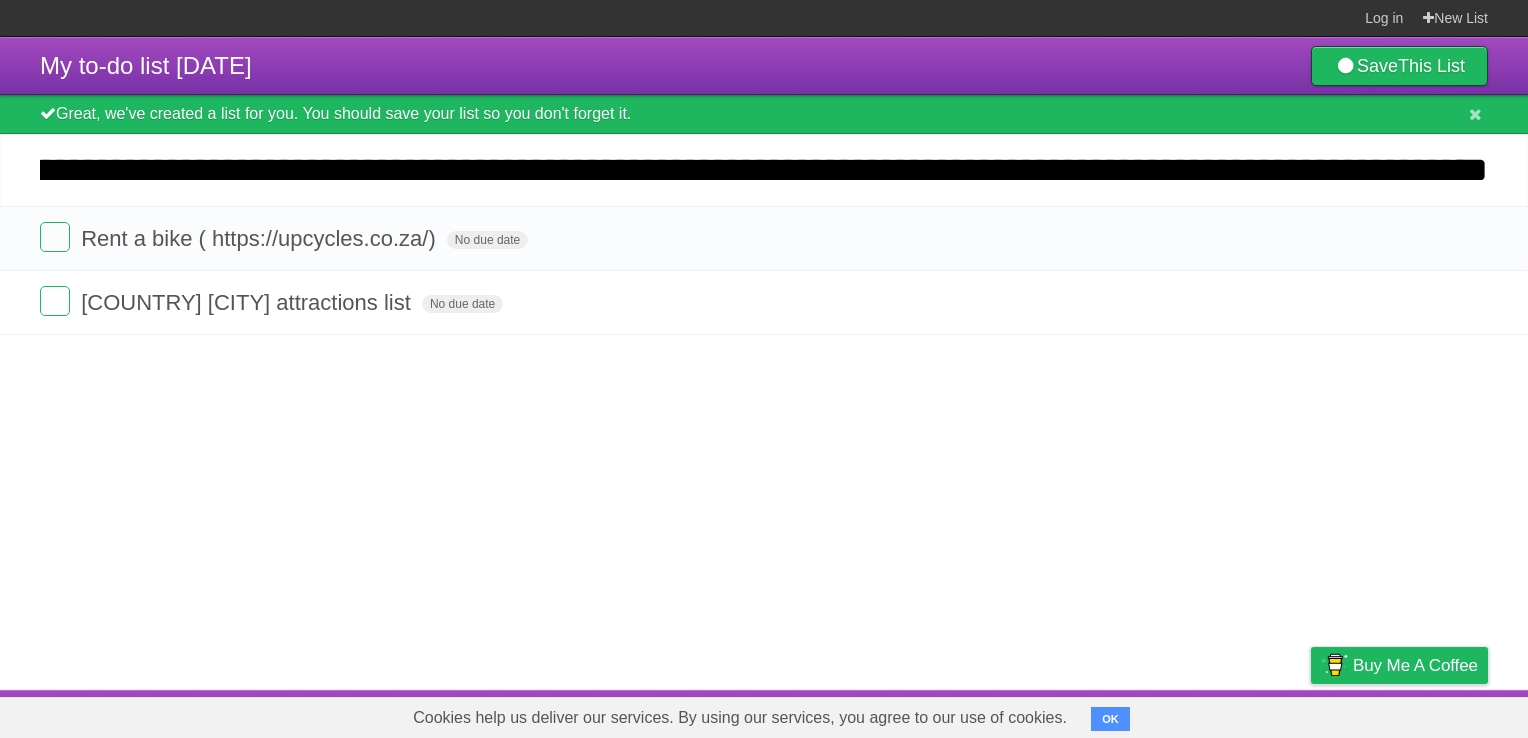 scroll, scrollTop: 0, scrollLeft: 4965, axis: horizontal 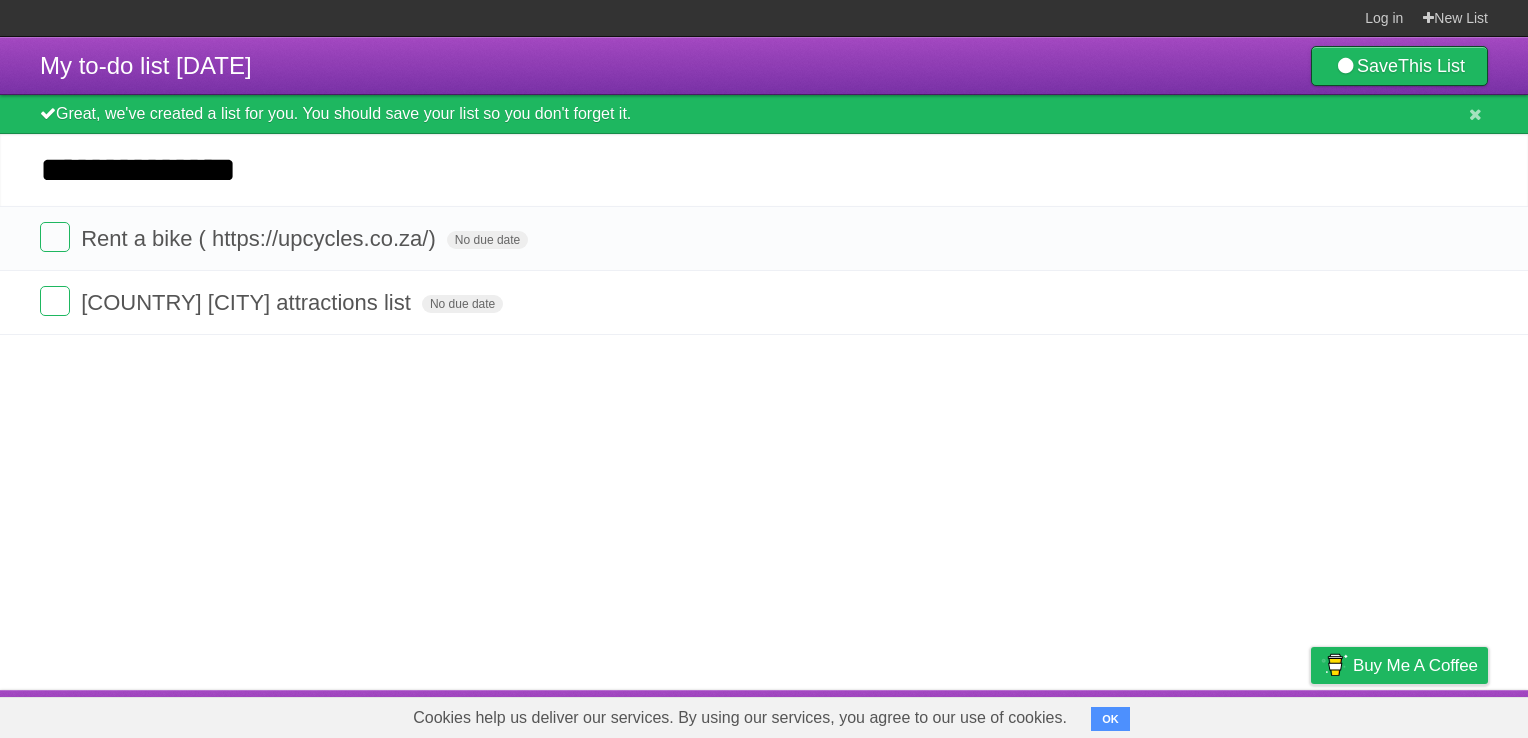 paste on "**********" 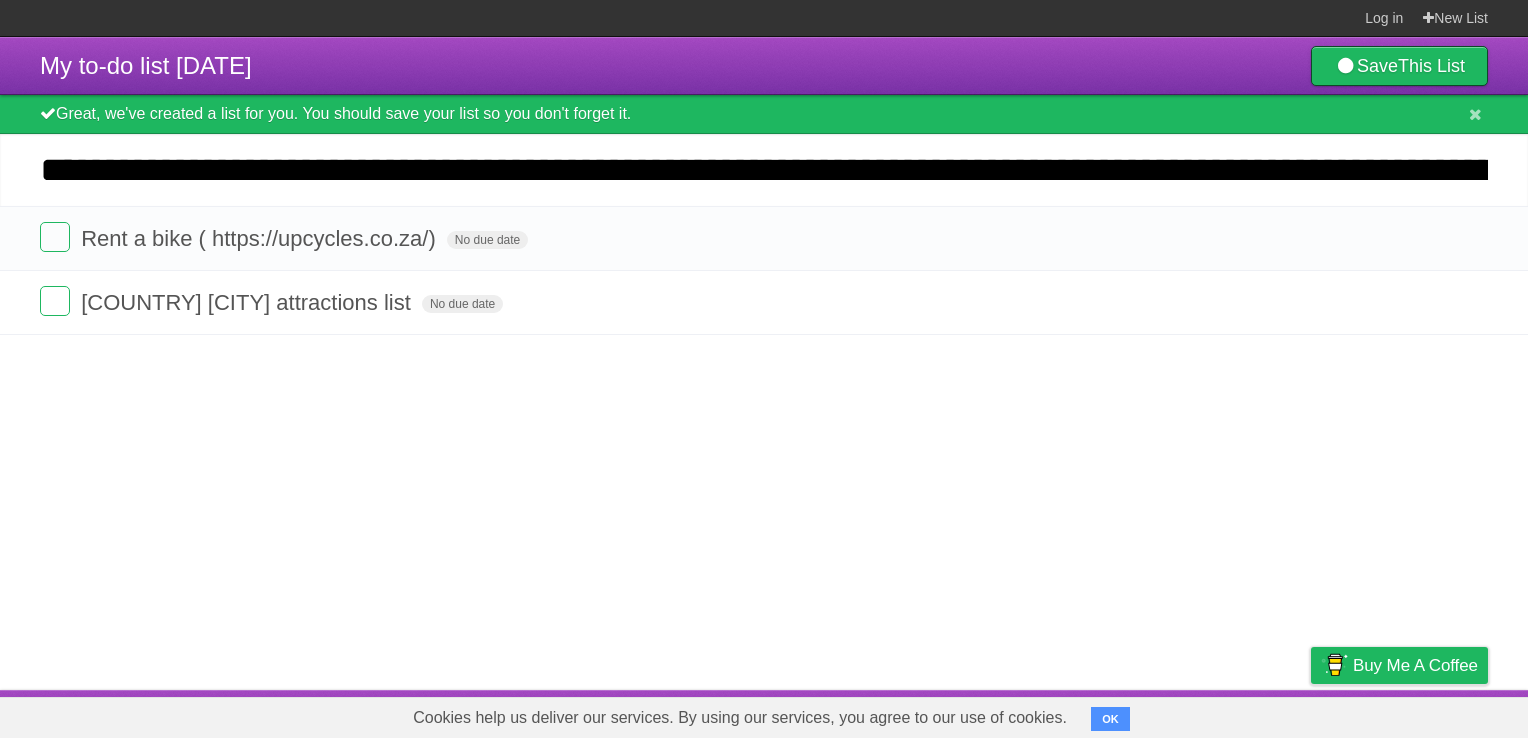 scroll, scrollTop: 0, scrollLeft: 1608, axis: horizontal 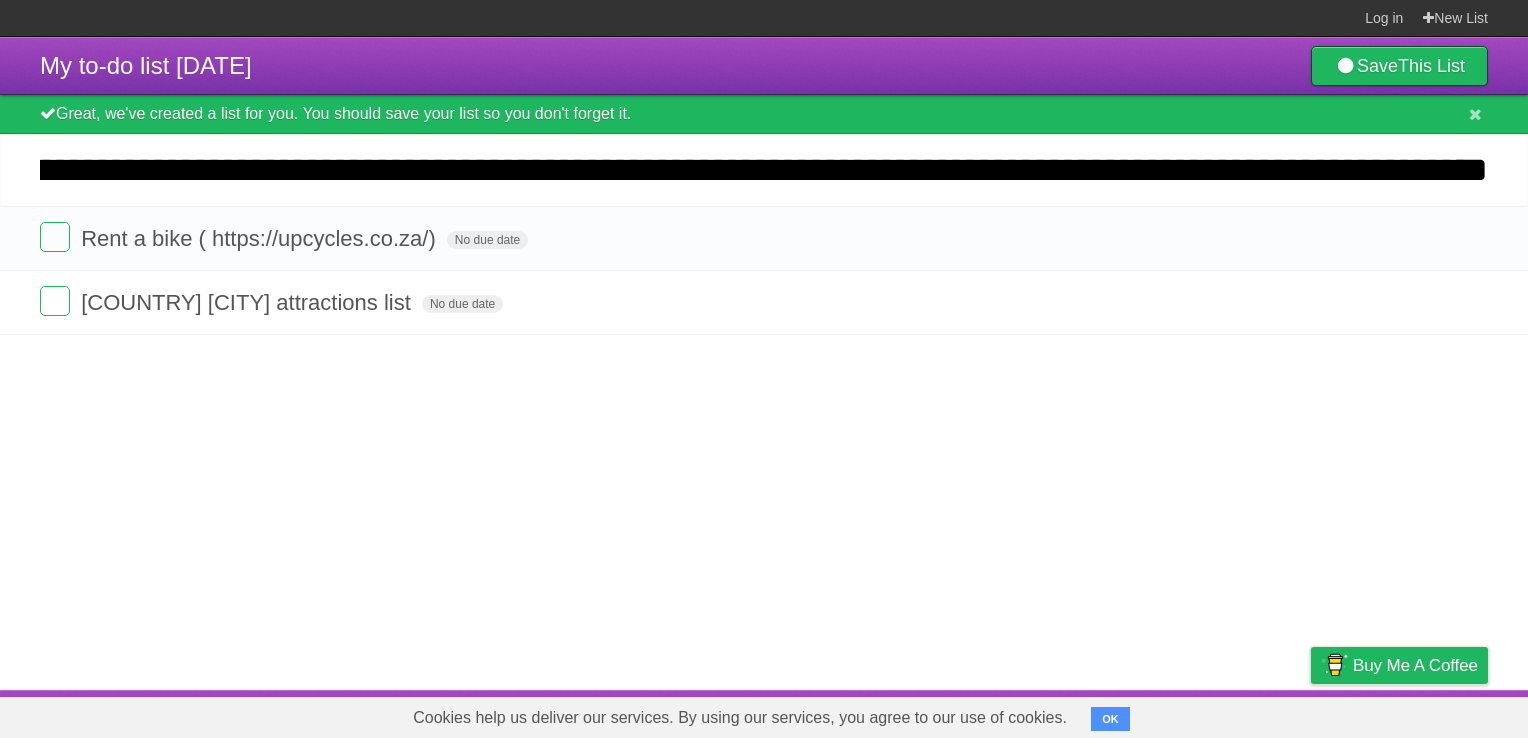 type on "**********" 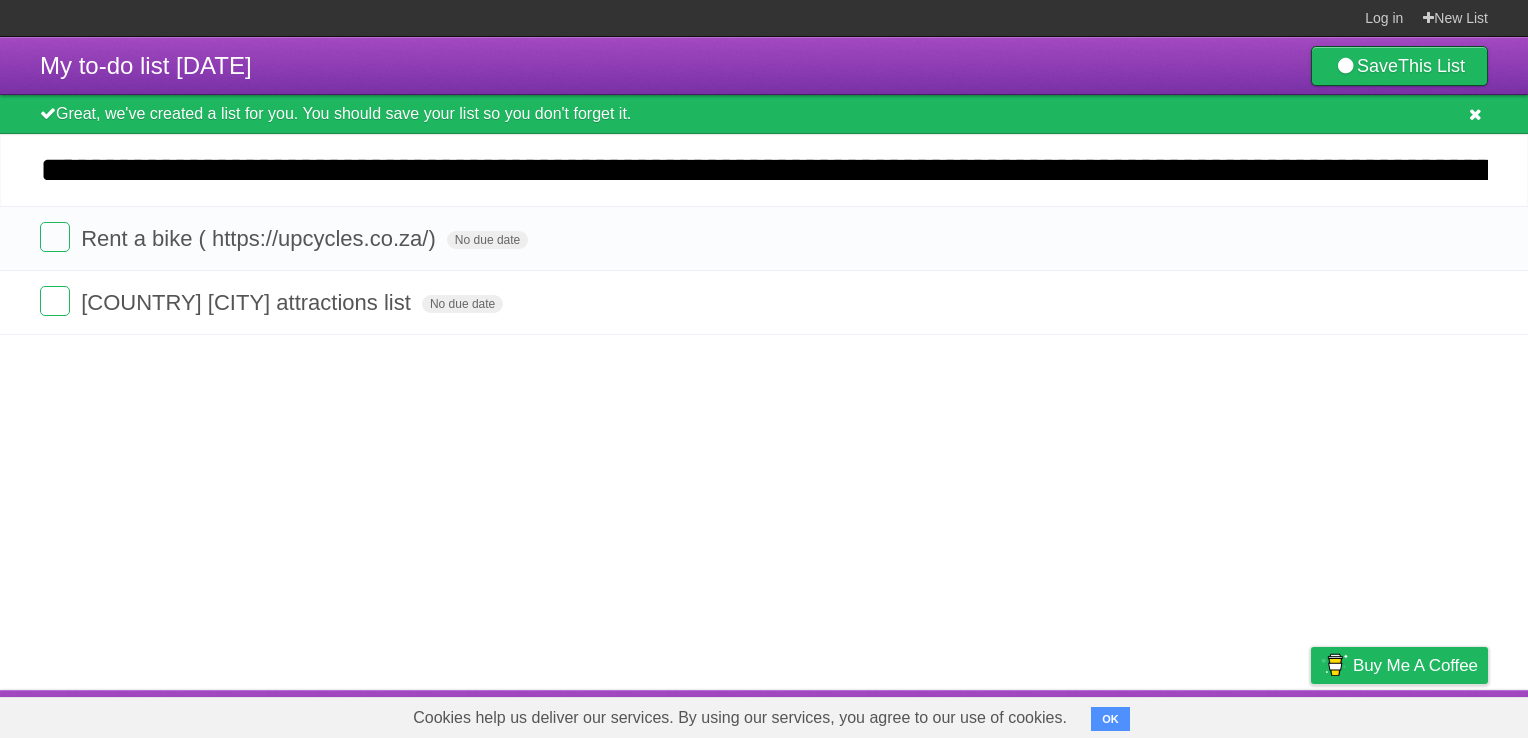click at bounding box center [1475, 114] 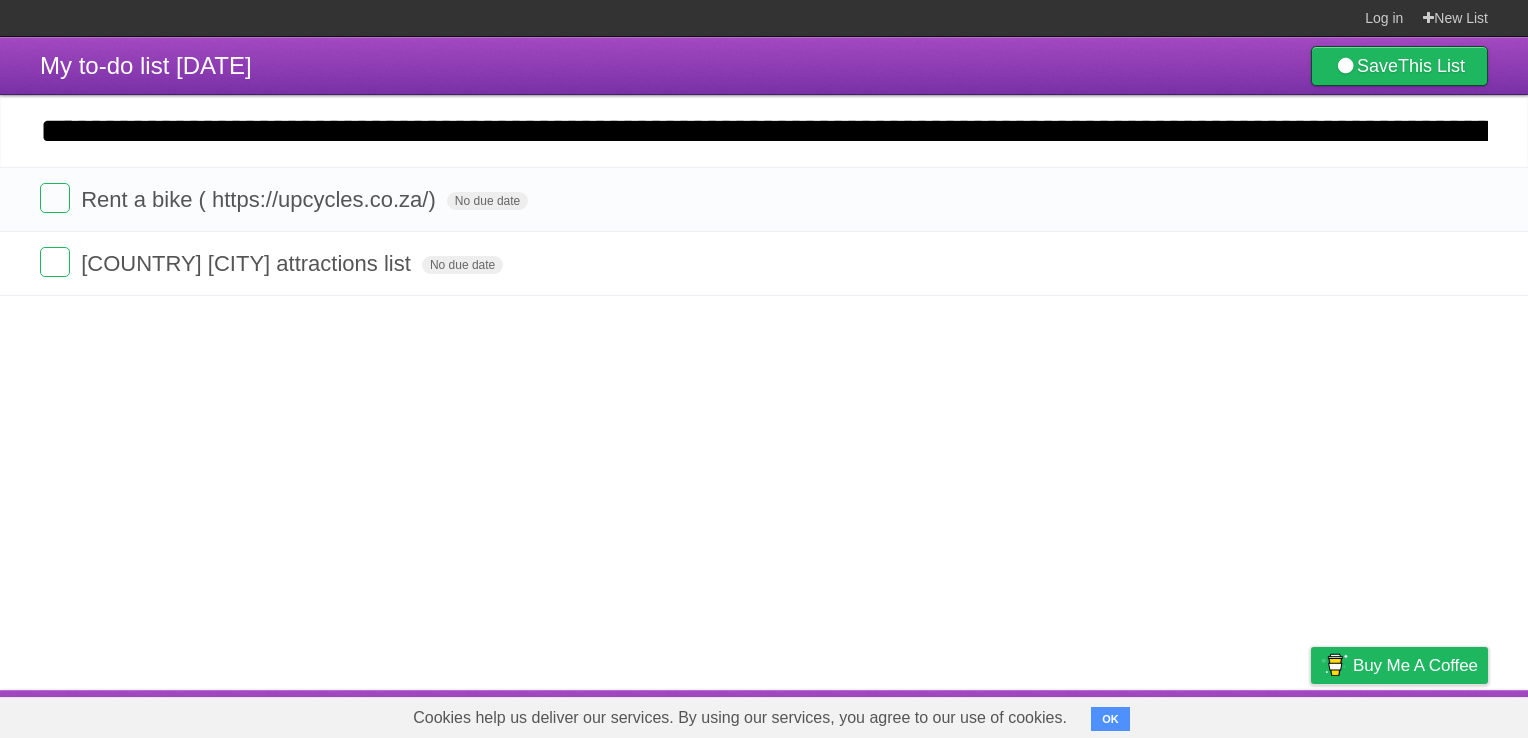 click on "**********" at bounding box center (764, 131) 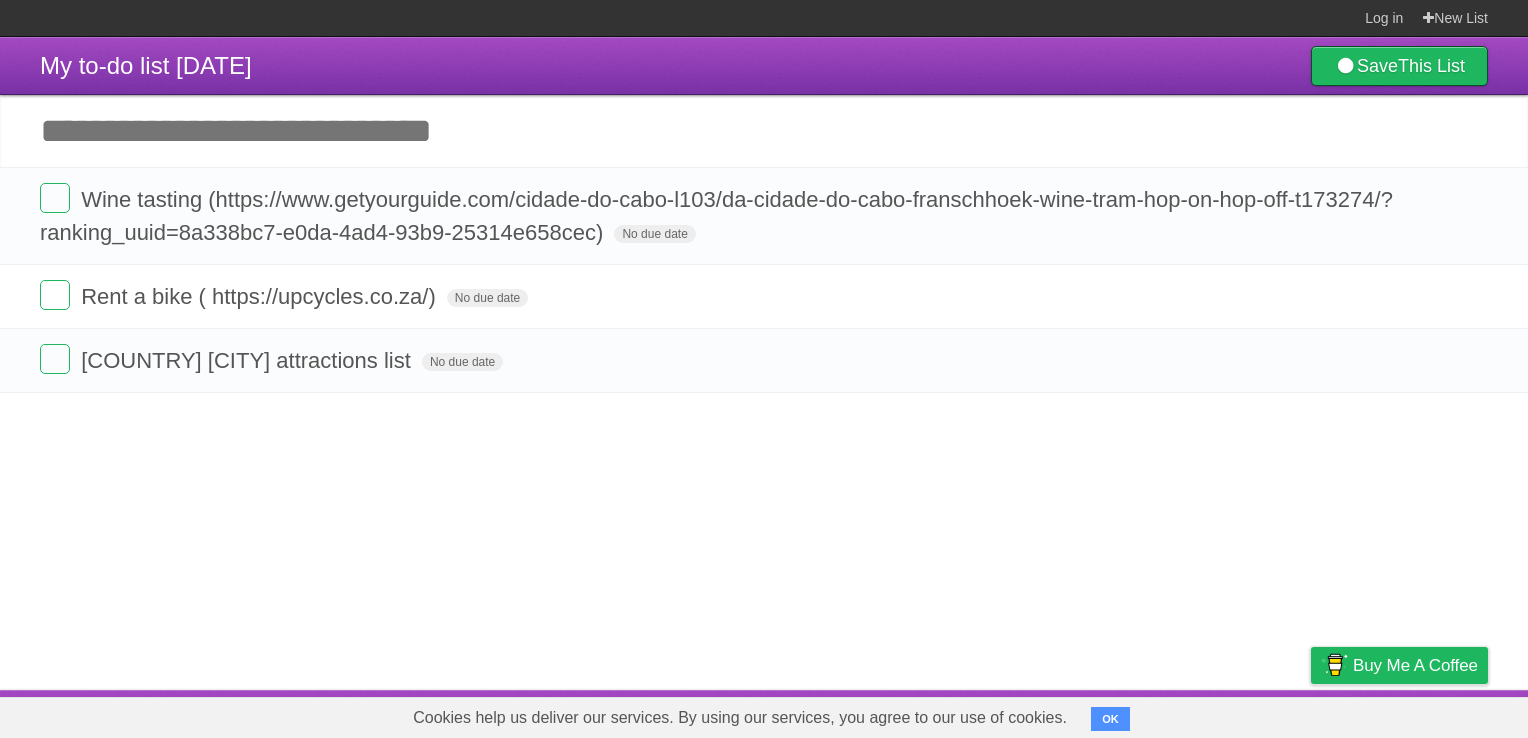 click on "Add another task" at bounding box center [764, 131] 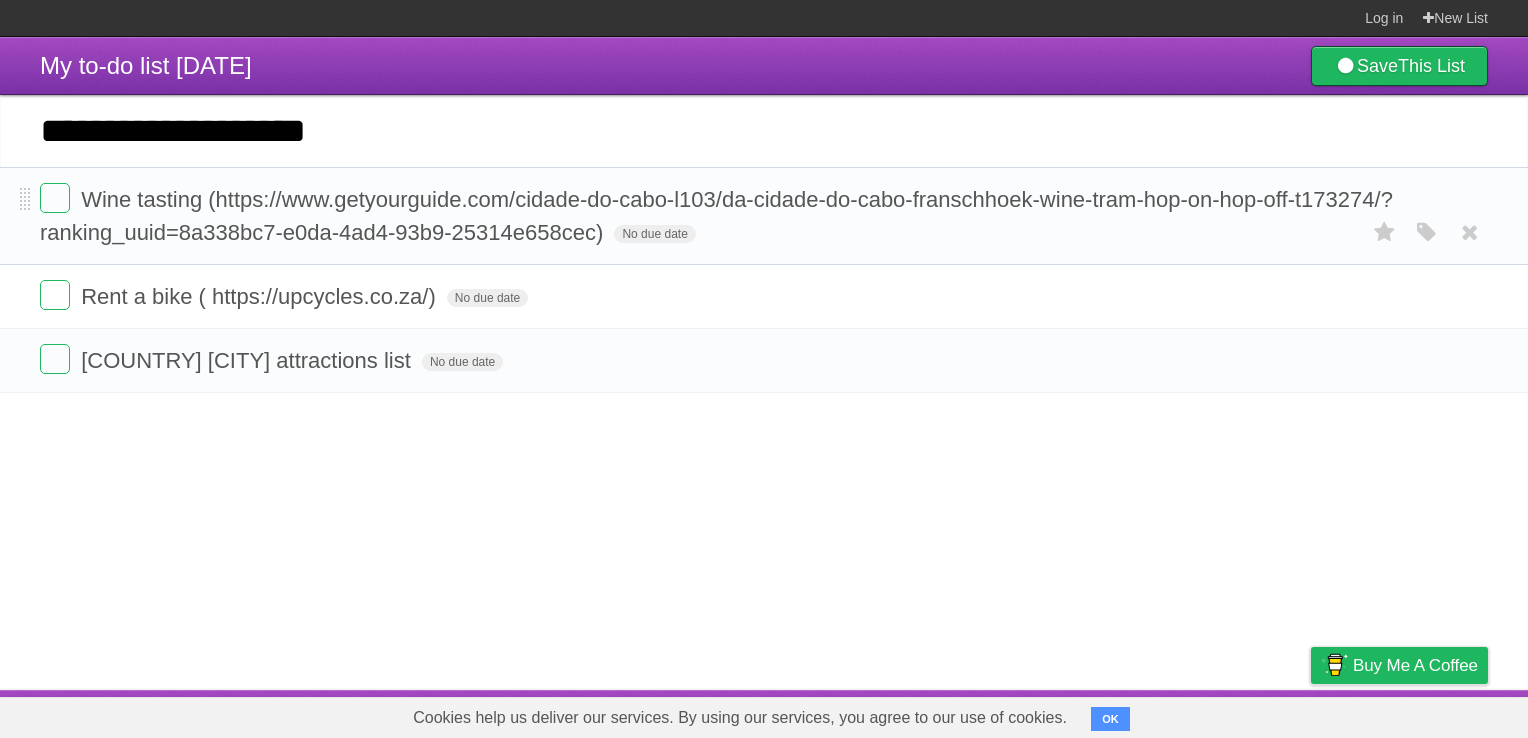 paste on "**********" 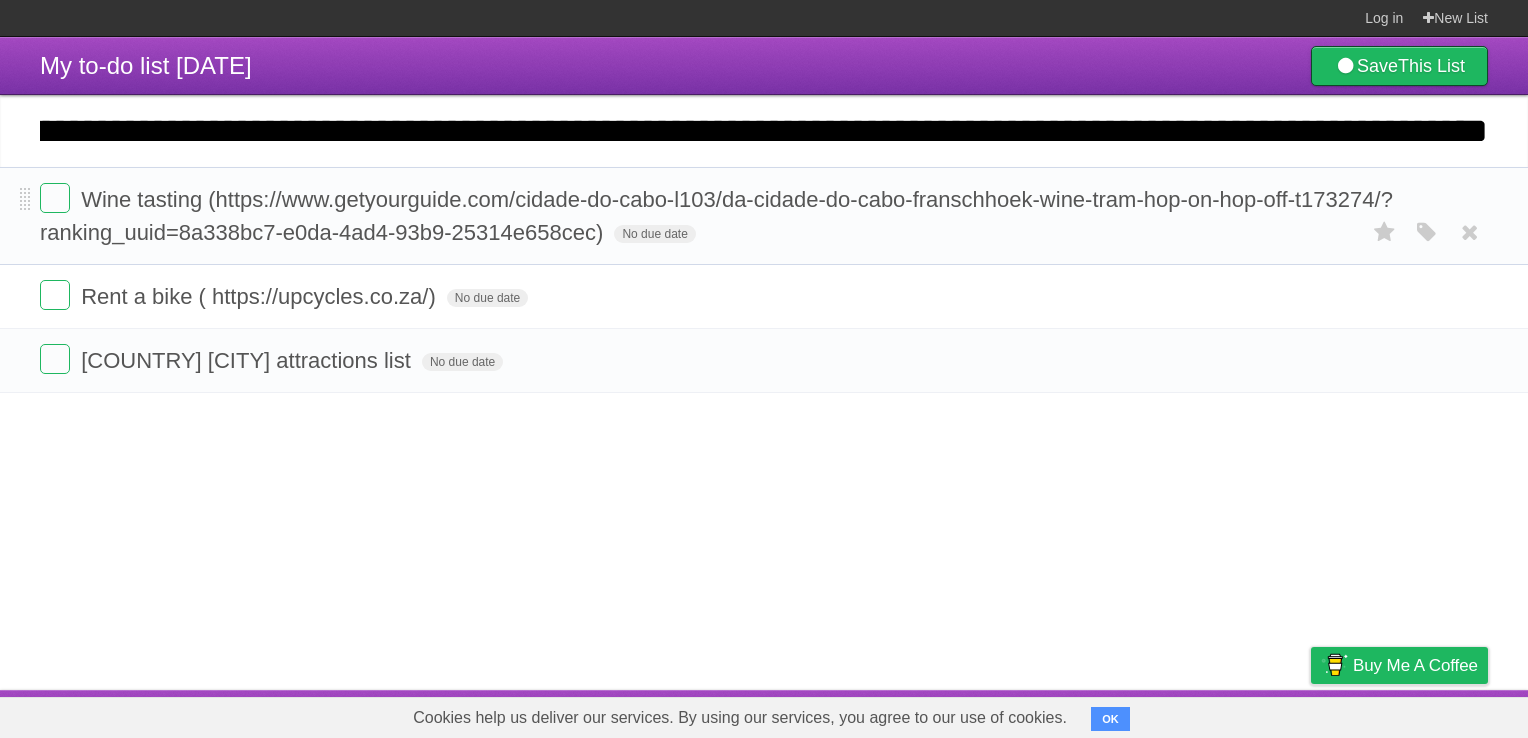 scroll, scrollTop: 0, scrollLeft: 2409, axis: horizontal 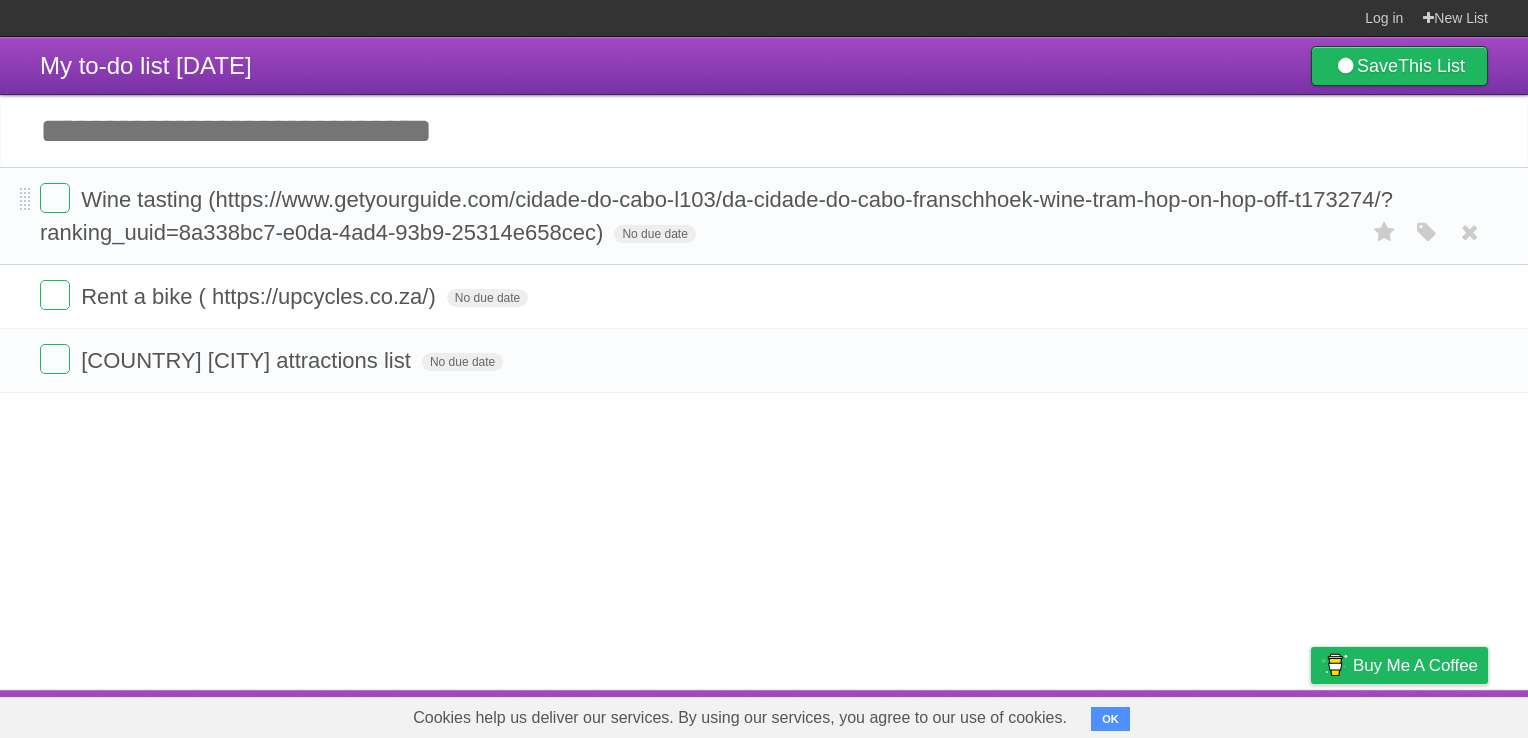 click on "*********" at bounding box center [0, 0] 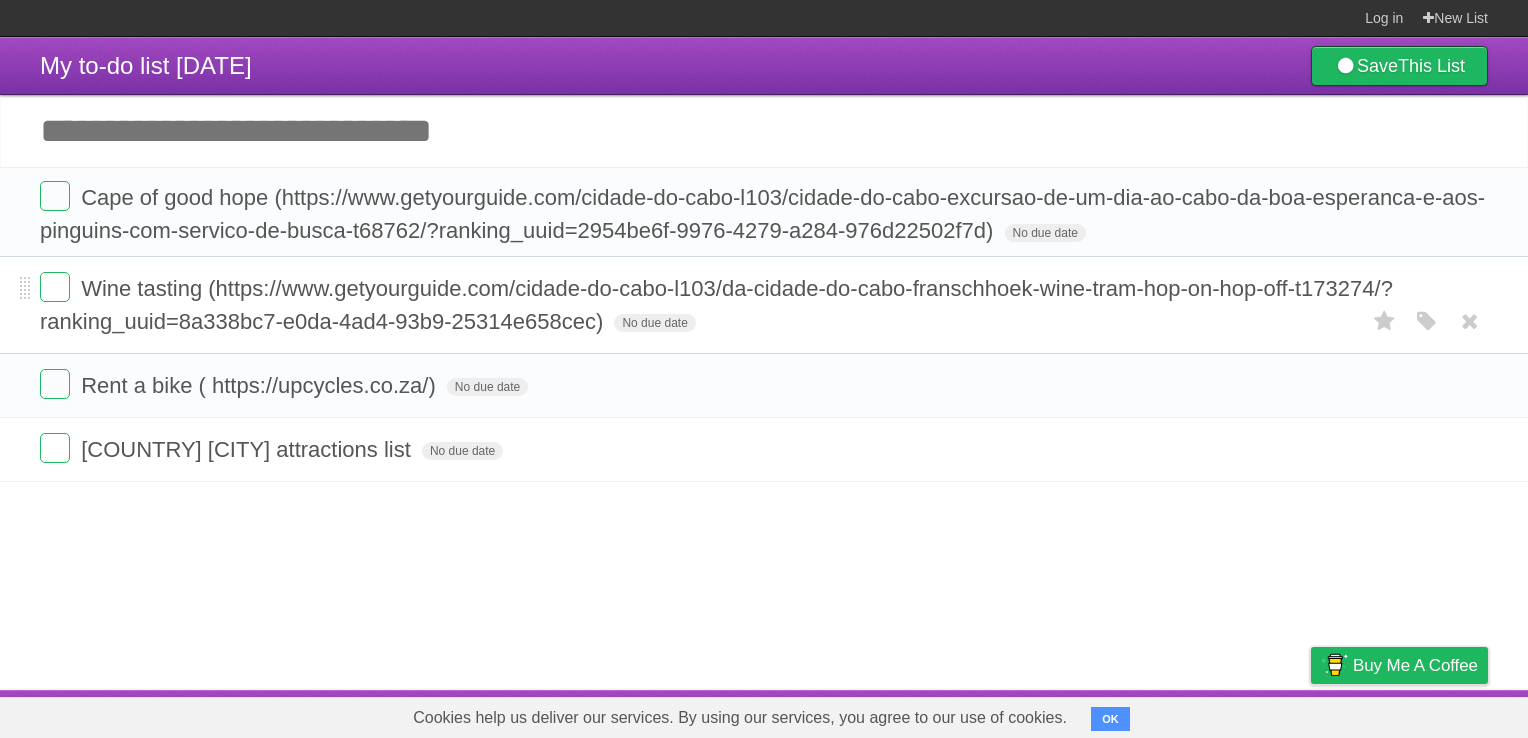 click on "*********" at bounding box center [0, 0] 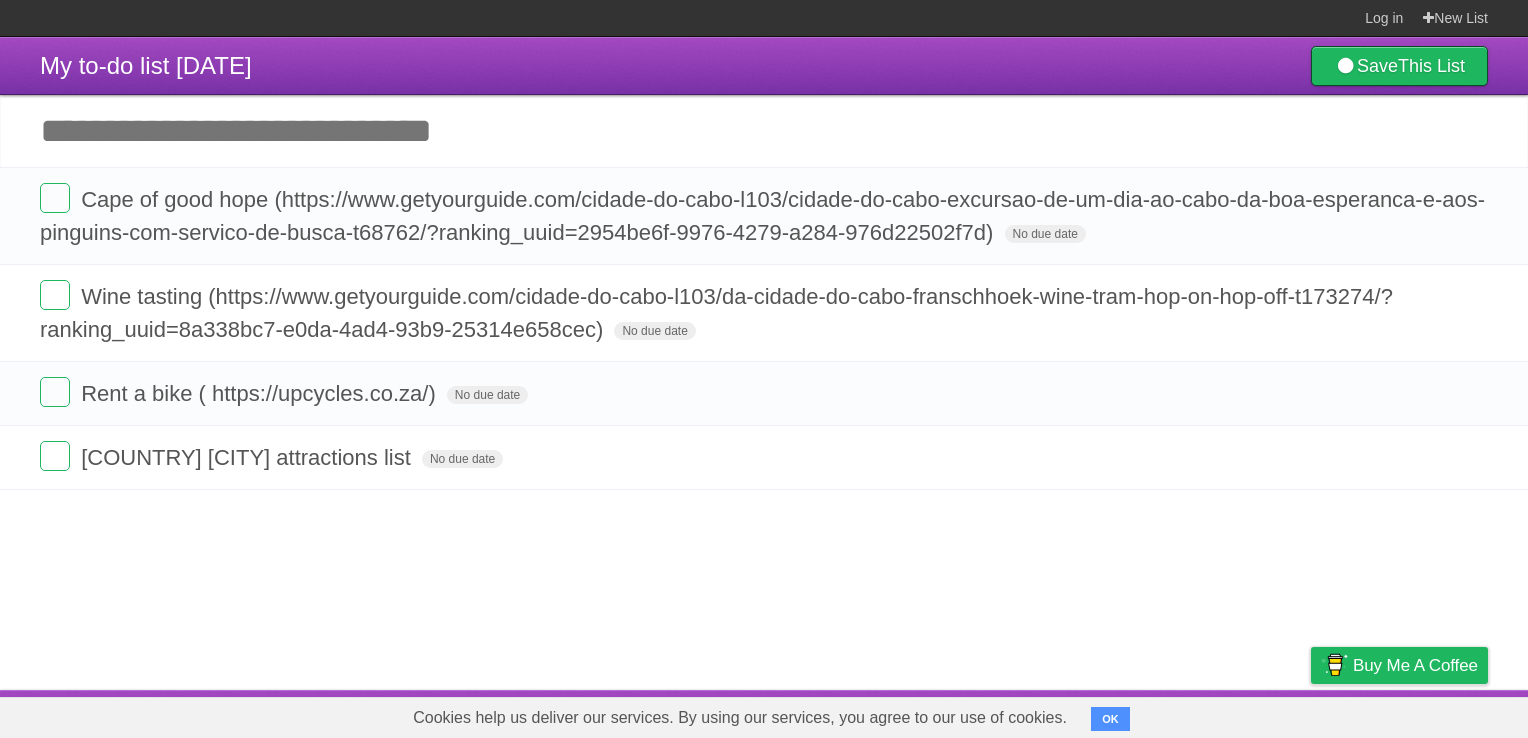 click on "Add another task" at bounding box center (764, 131) 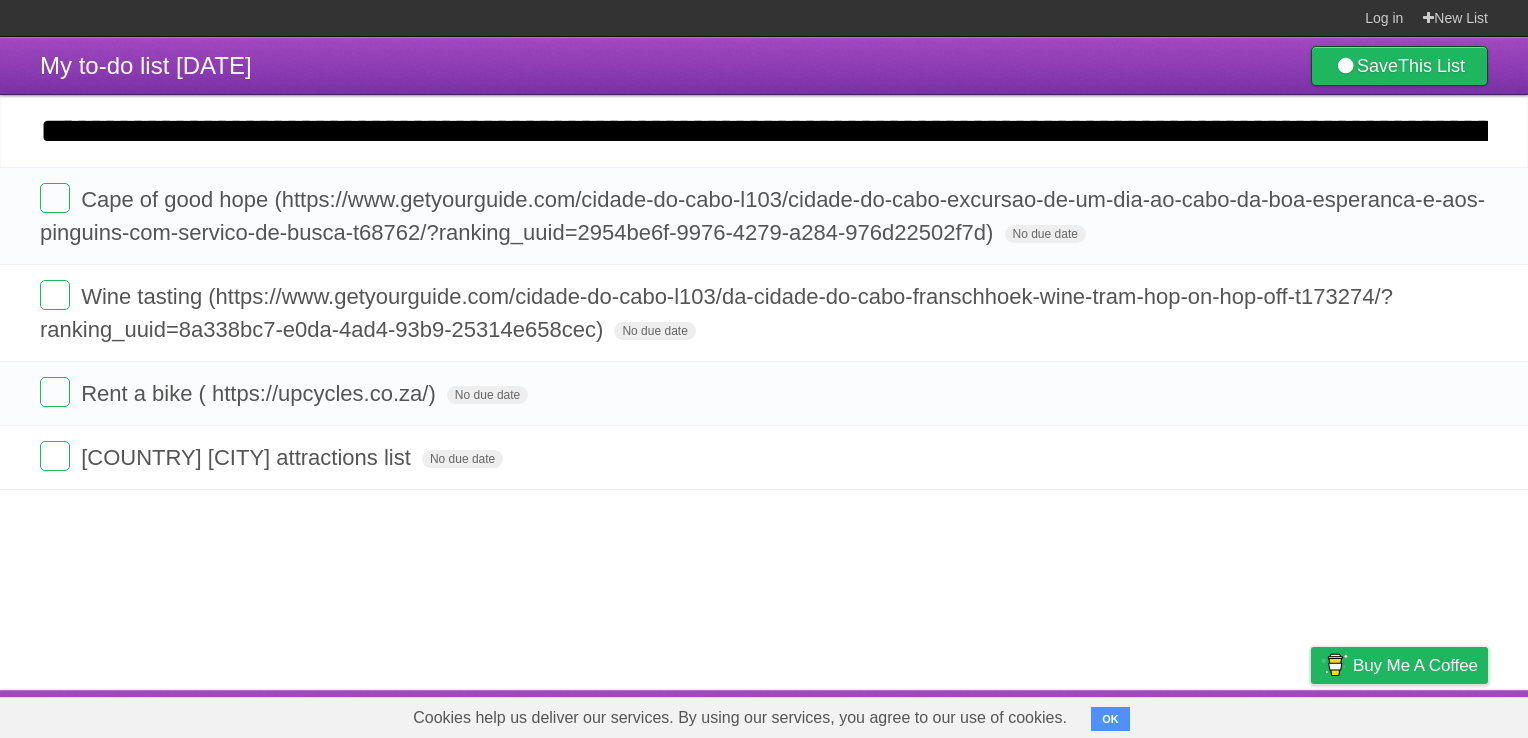scroll, scrollTop: 0, scrollLeft: 1995, axis: horizontal 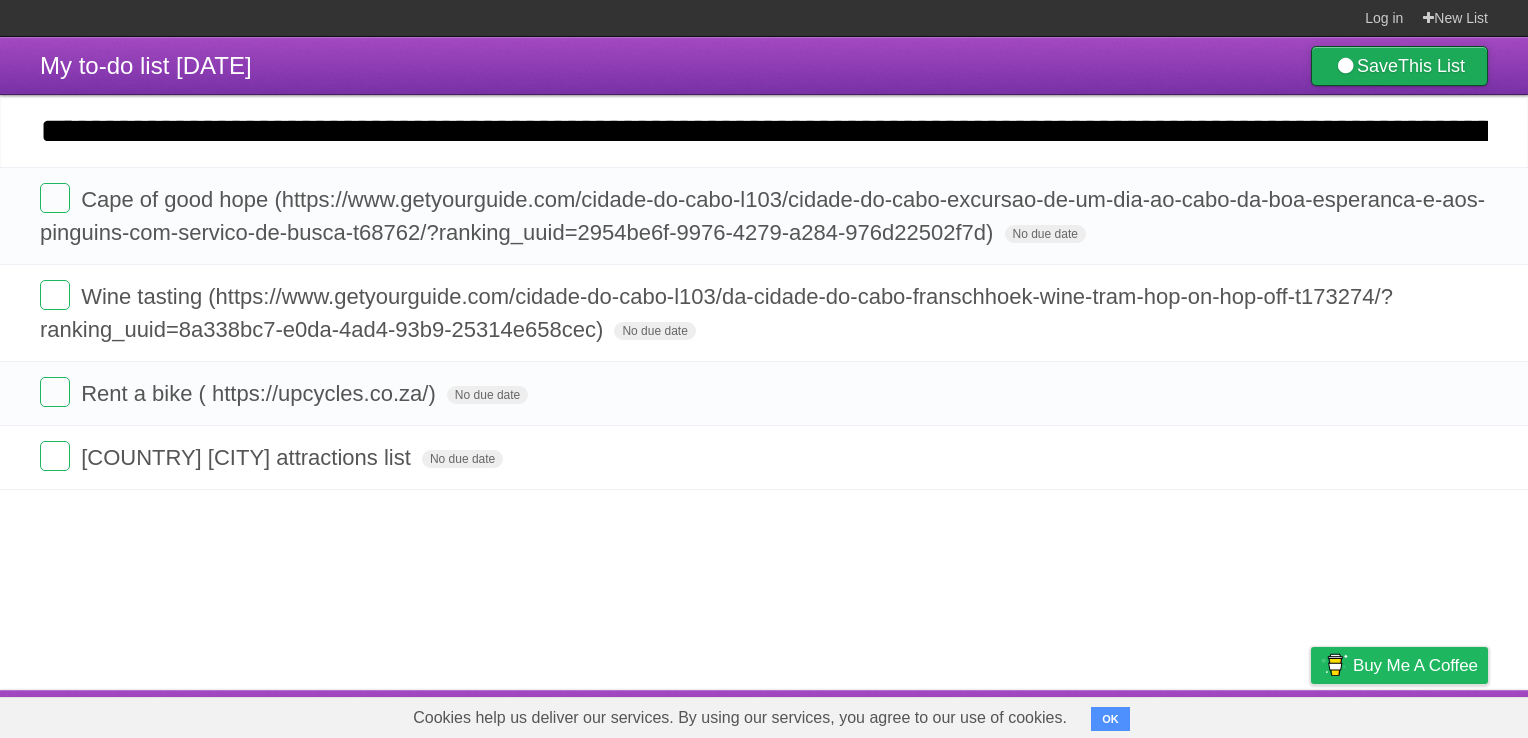 click at bounding box center (1345, 66) 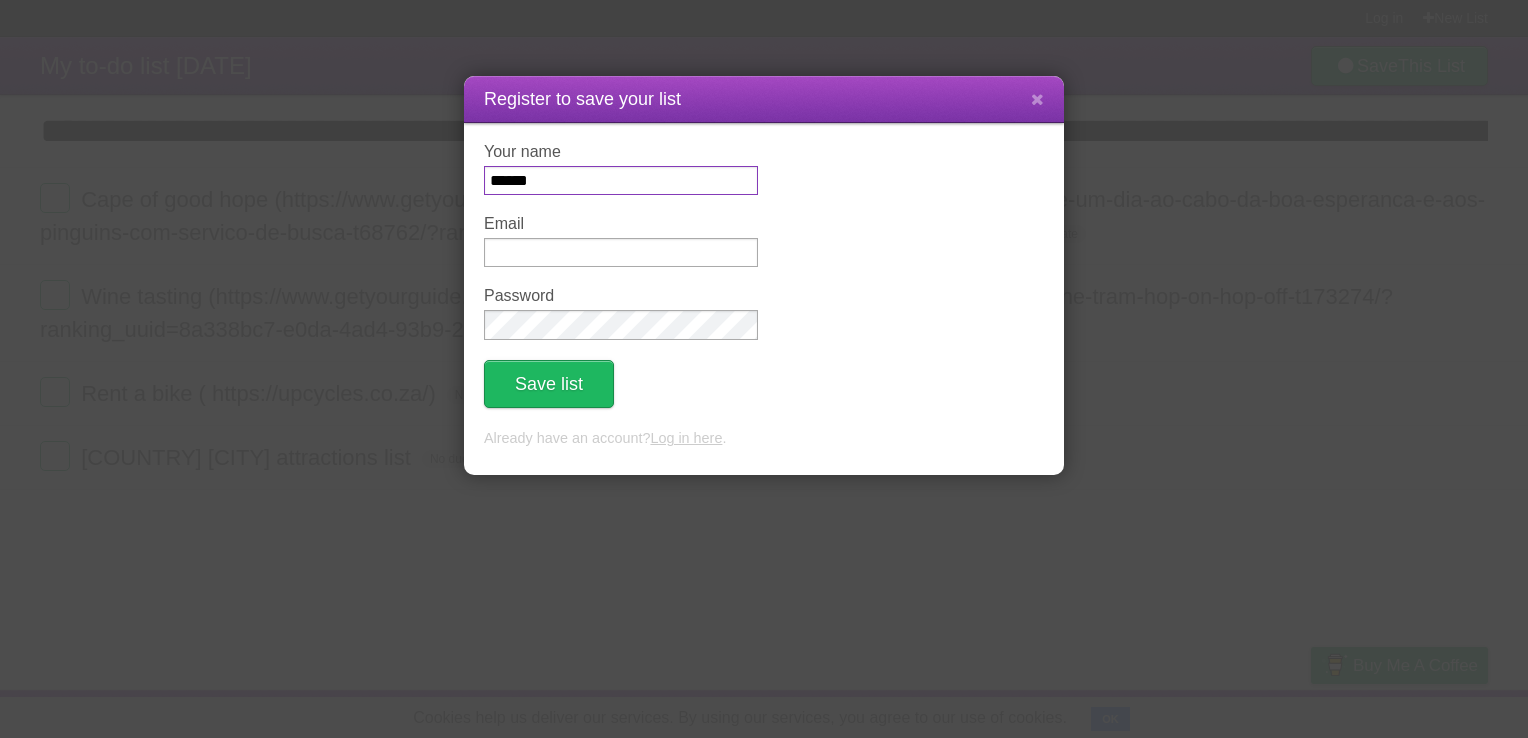 type on "******" 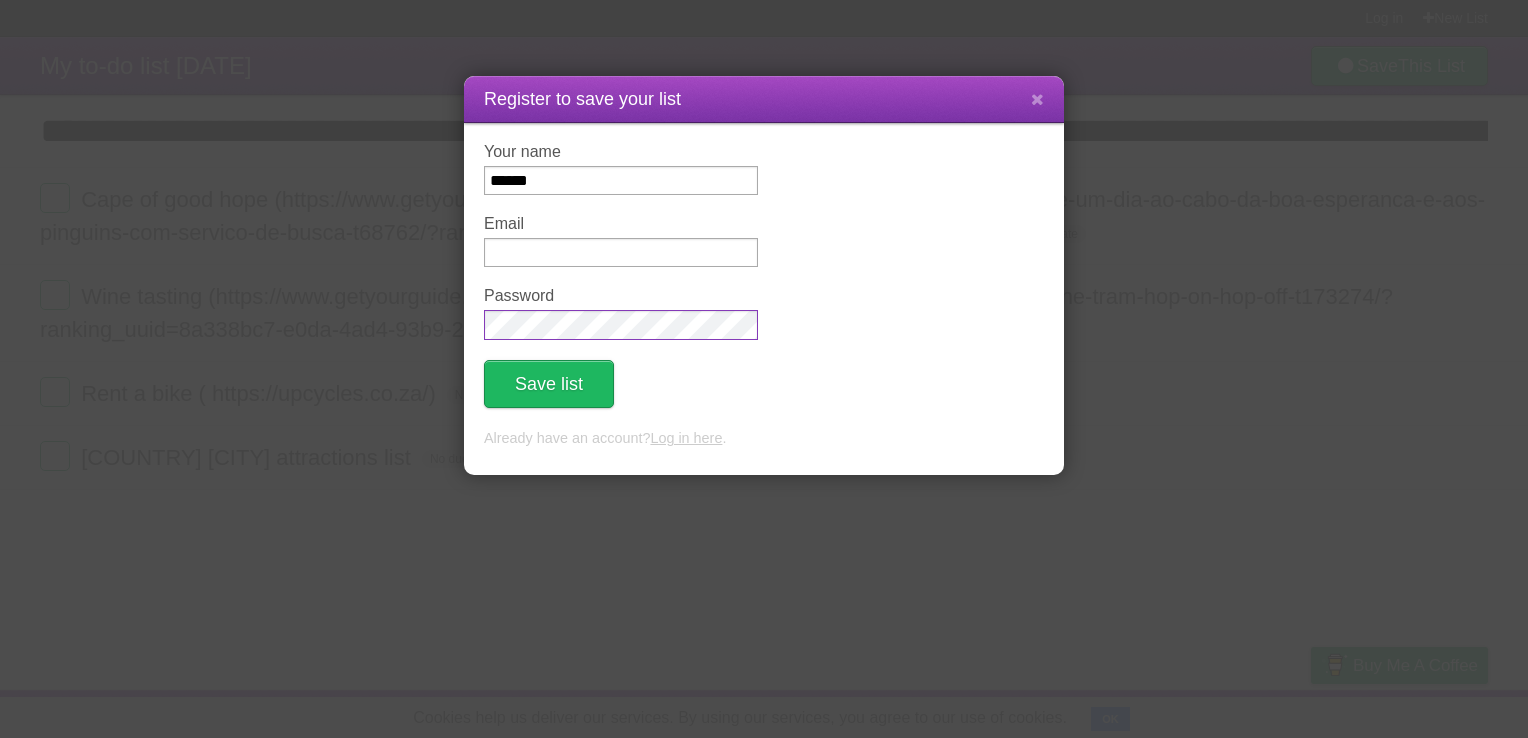click on "Save list" at bounding box center [549, 384] 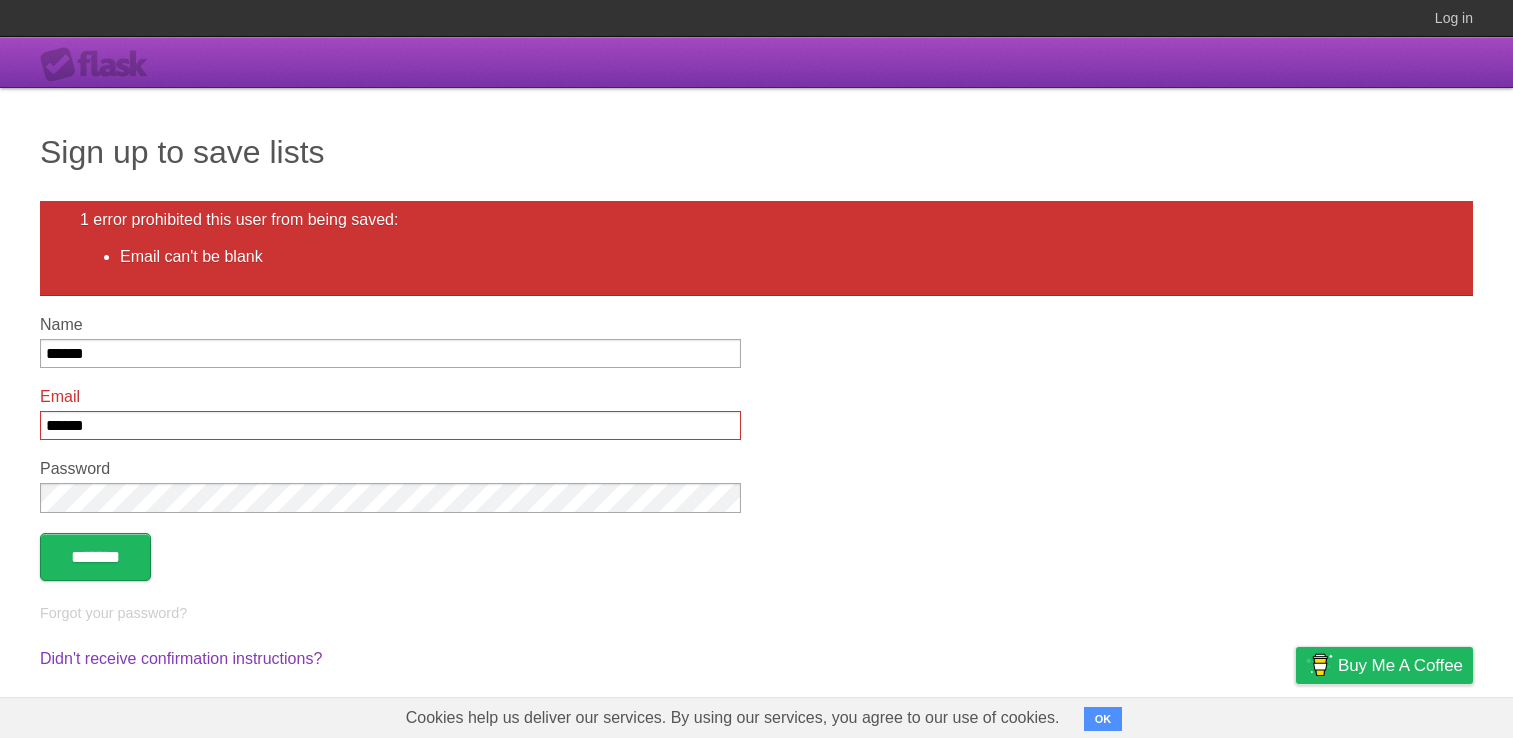 scroll, scrollTop: 0, scrollLeft: 0, axis: both 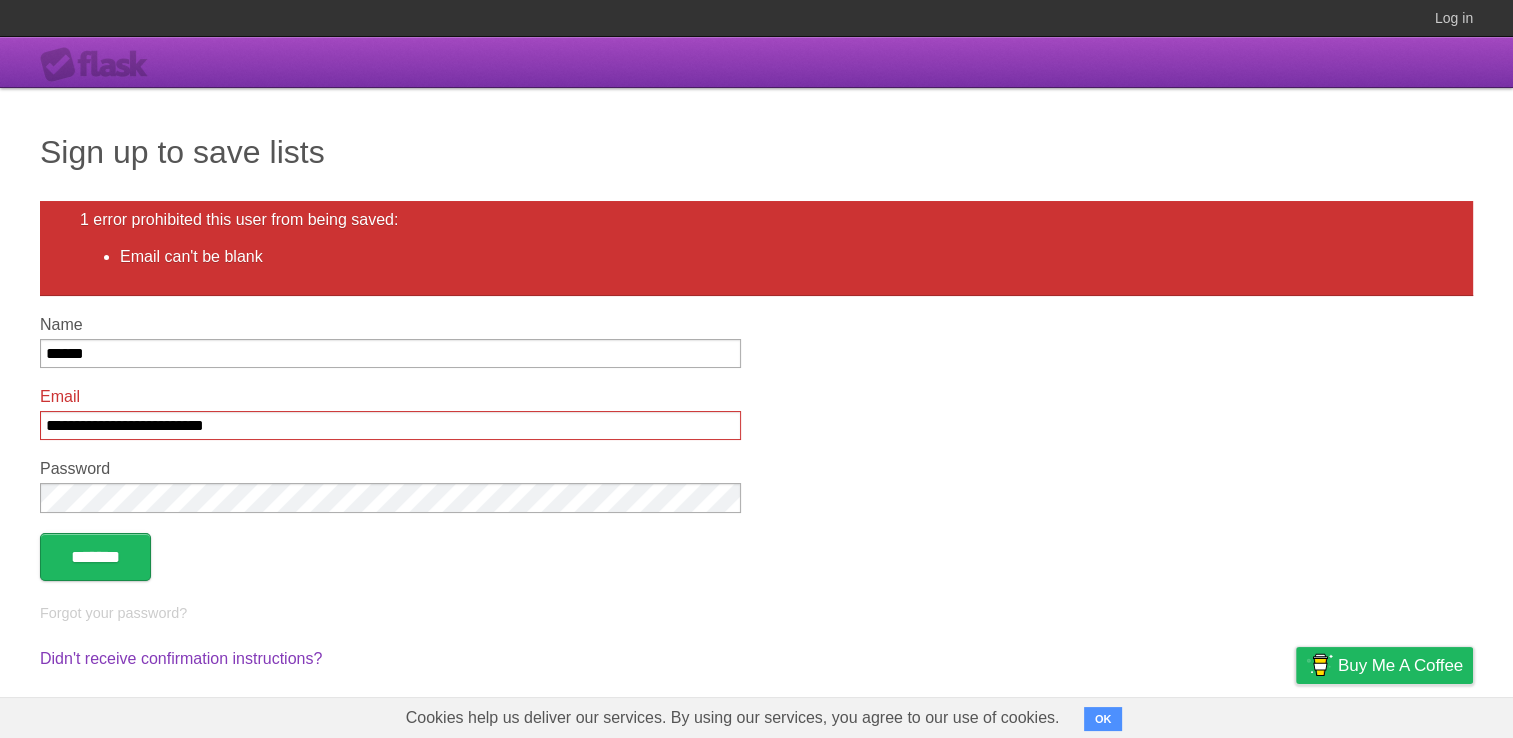 type on "**********" 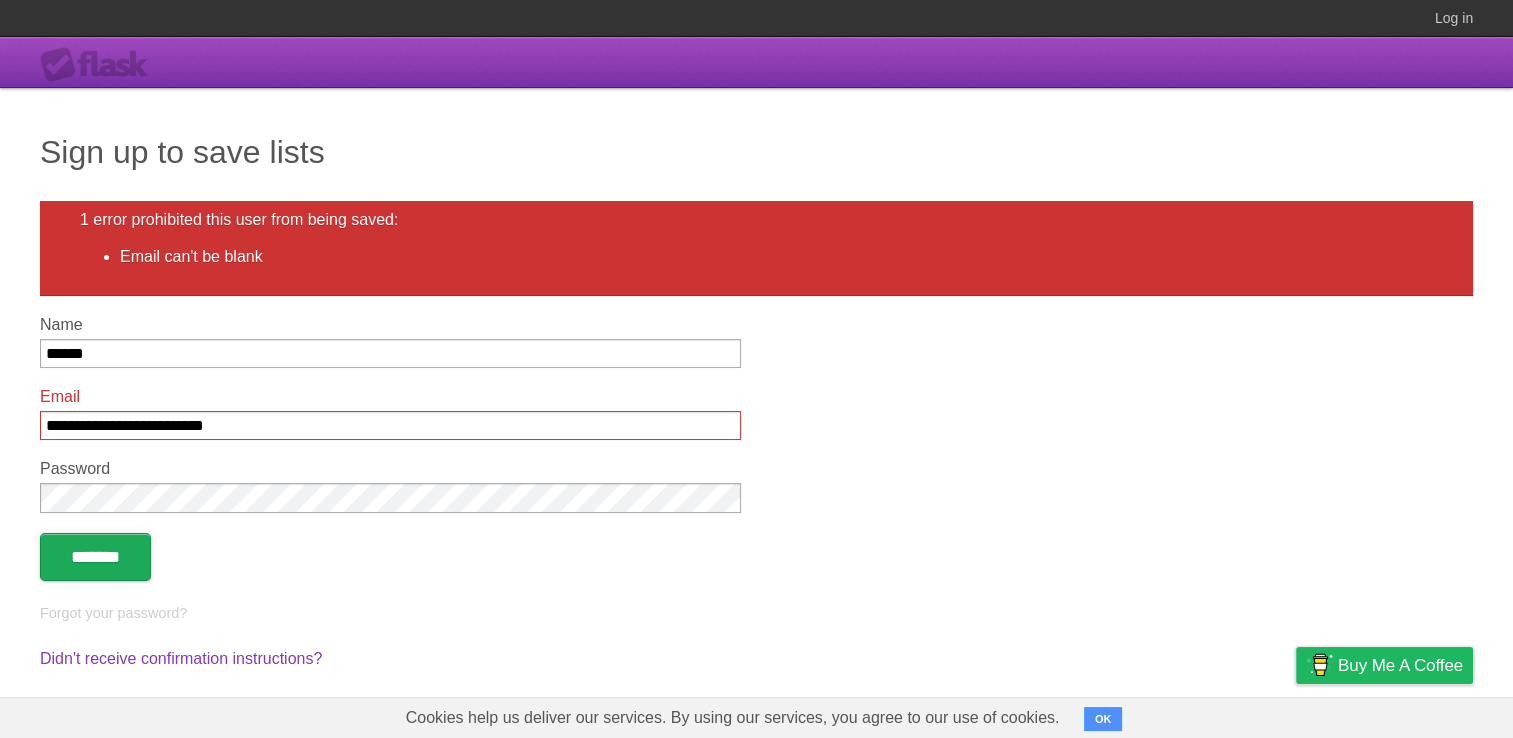 click on "*******" at bounding box center (95, 557) 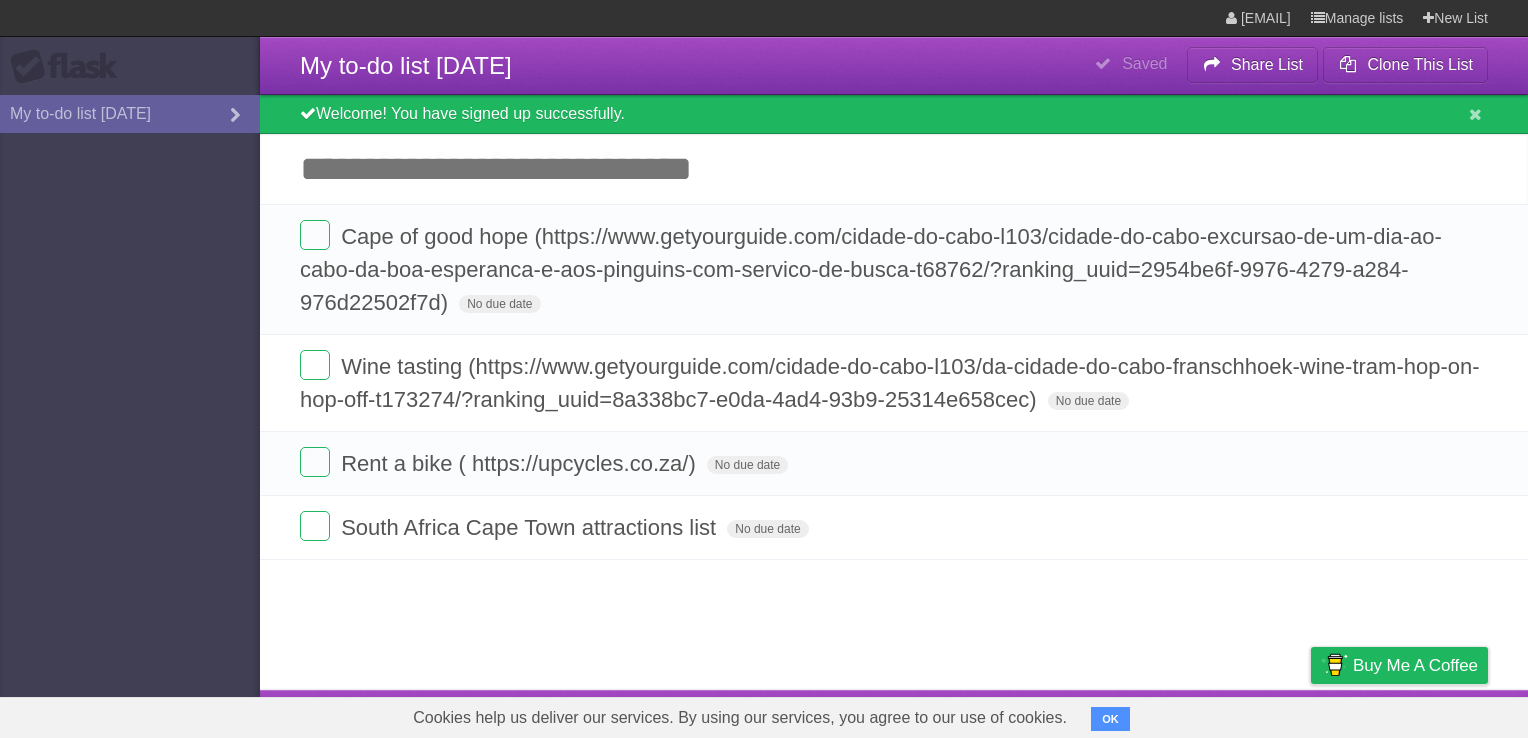 scroll, scrollTop: 0, scrollLeft: 0, axis: both 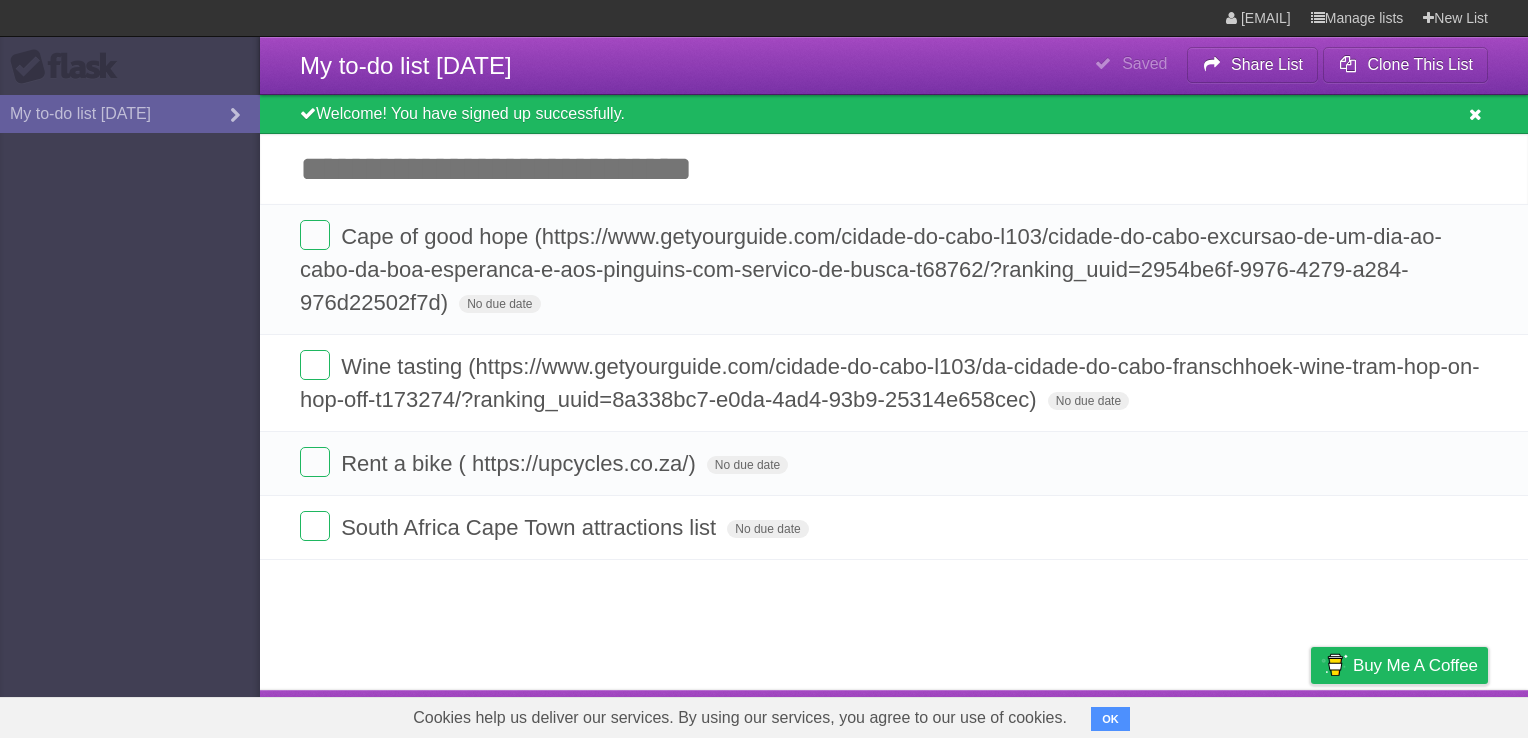 click at bounding box center (1475, 114) 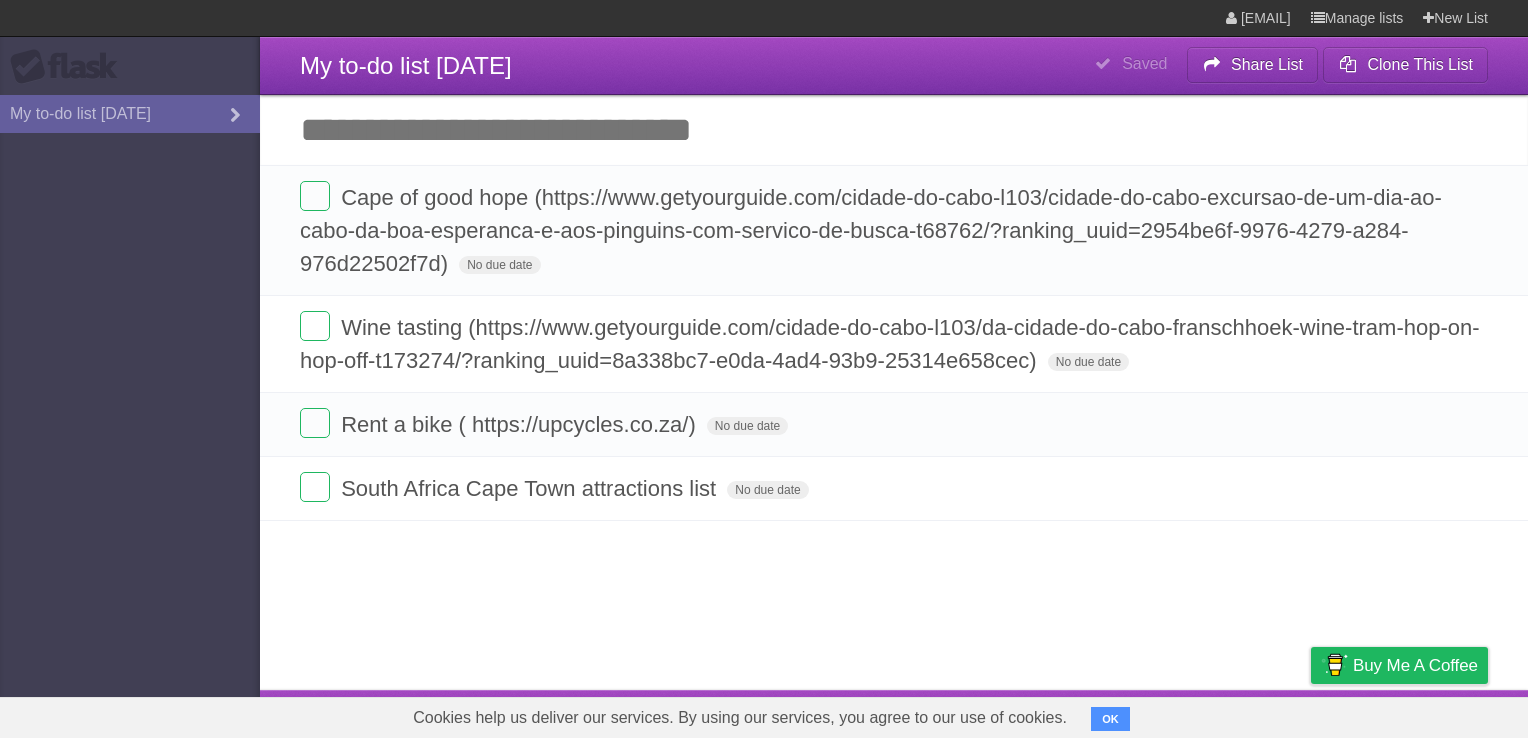 click on "Flask
My to-do list 08/02/2025" at bounding box center [130, 369] 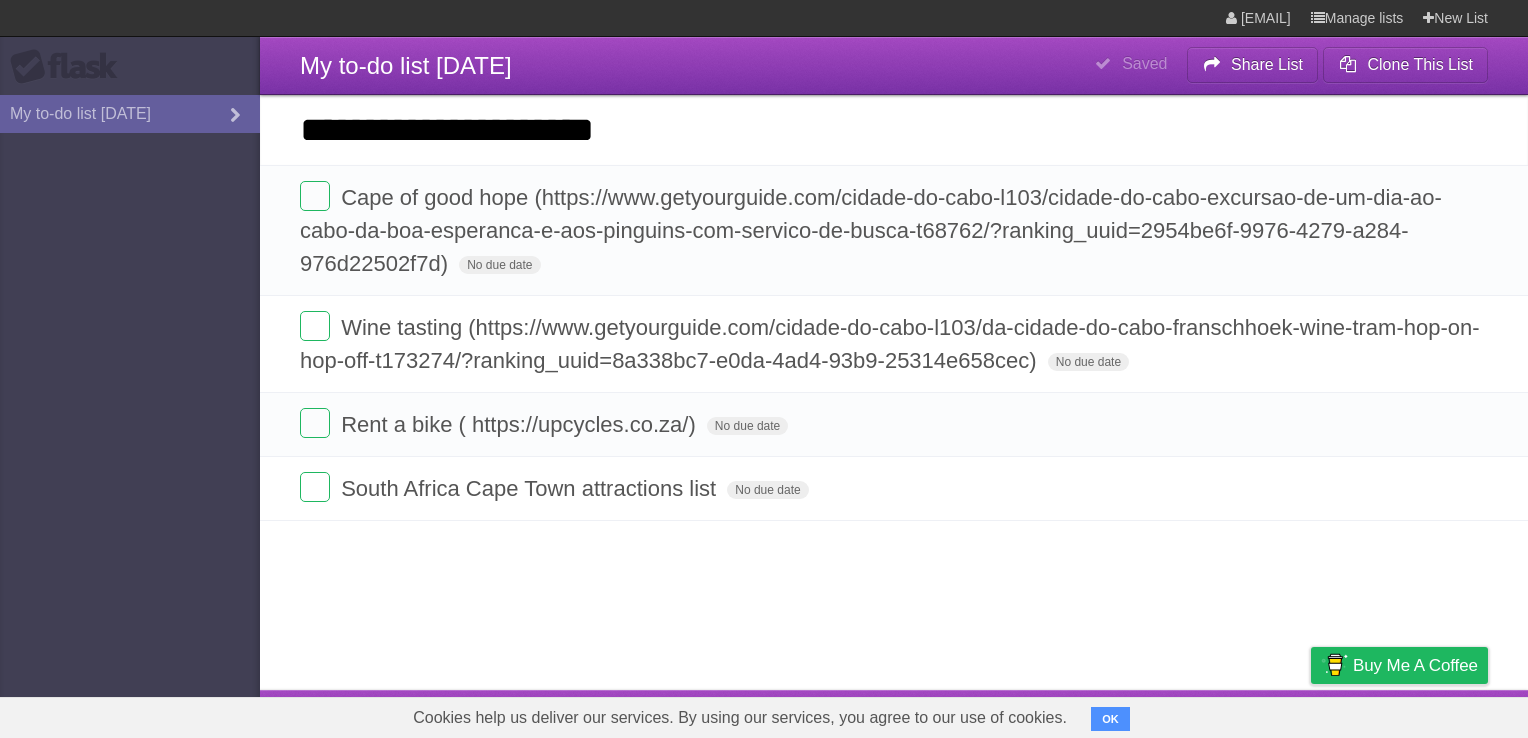 paste on "**********" 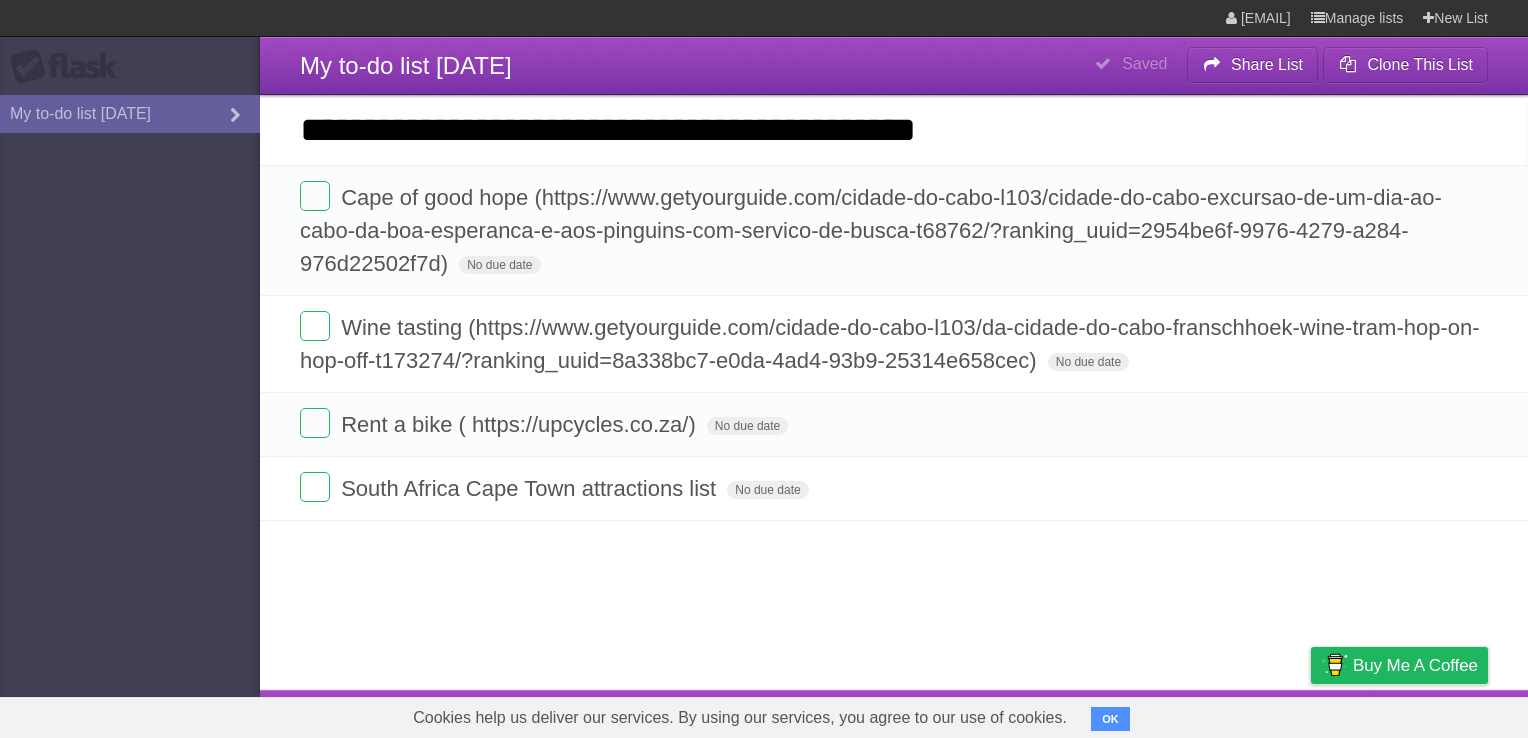 type on "**********" 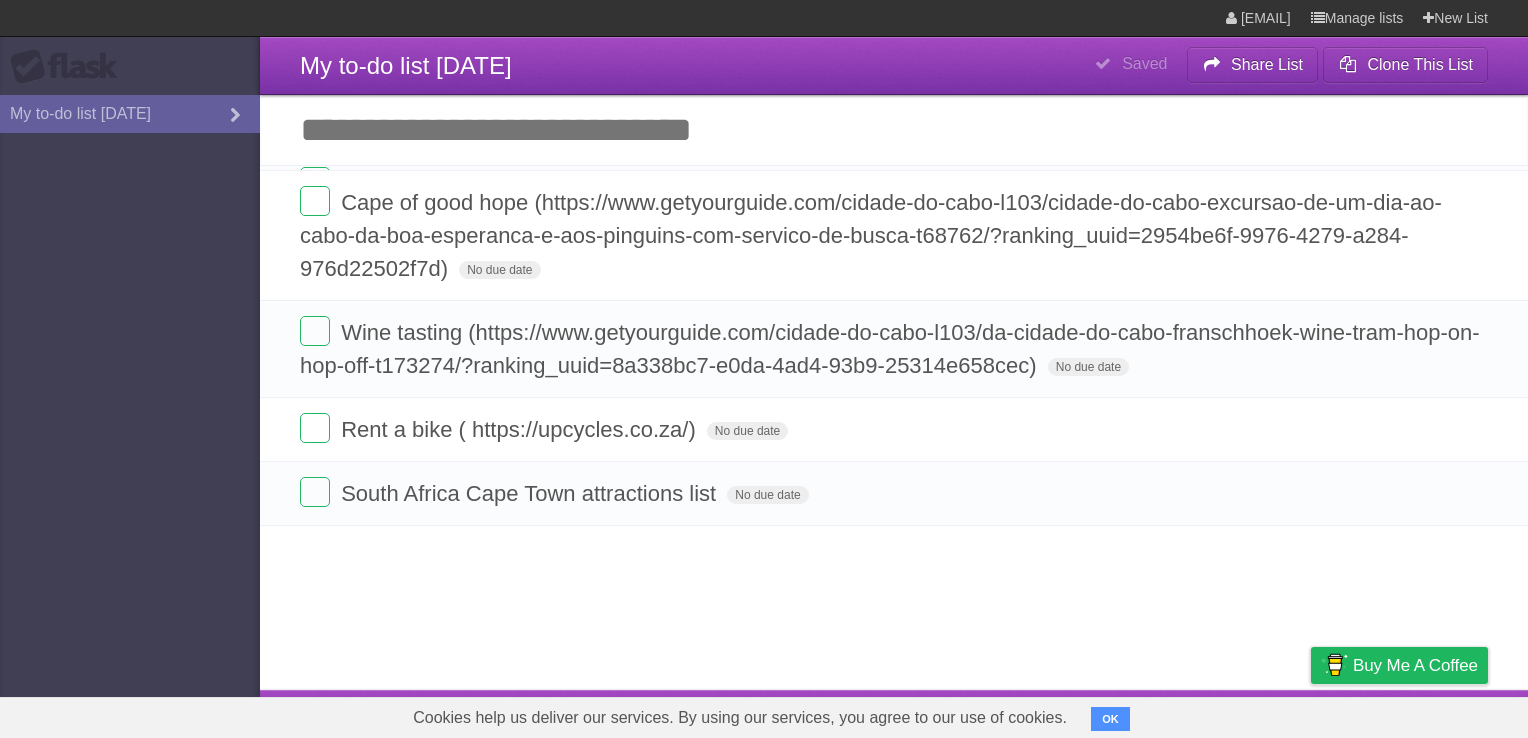 click on "*********" at bounding box center [0, 0] 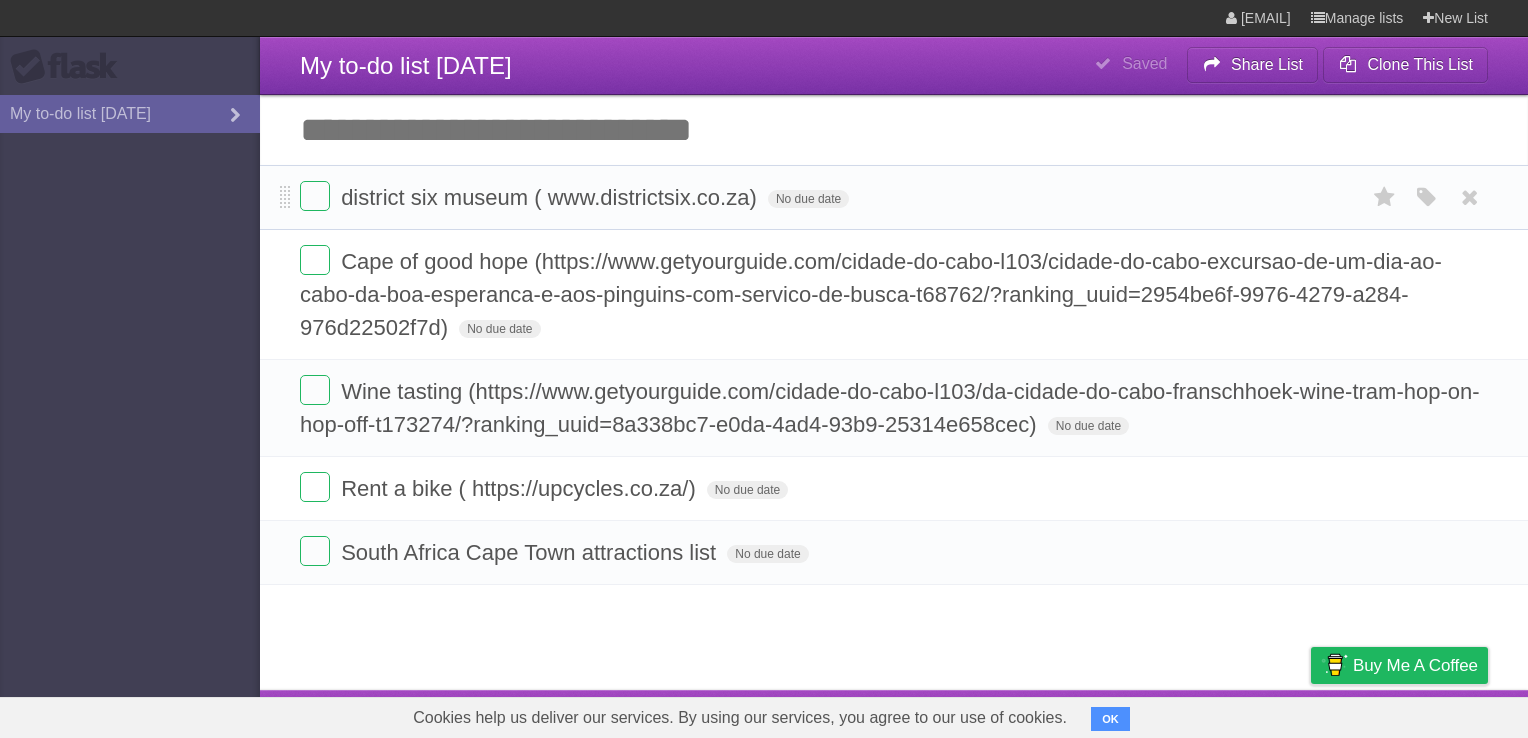 click on "district six museum ( www.districtsix.co.za)
No due date
White
Red
Blue
Green
Purple
Orange" at bounding box center (894, 197) 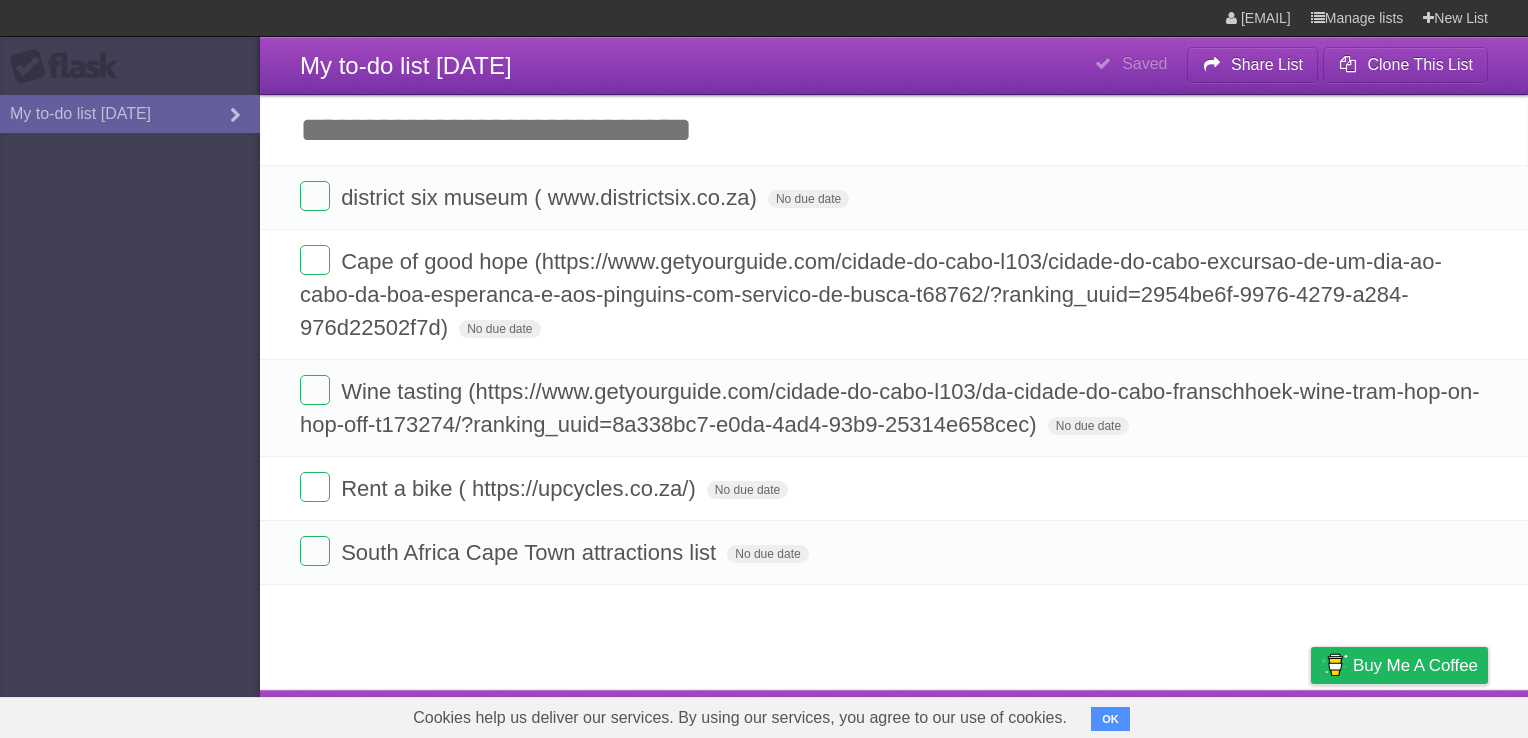 click on "Add another task" at bounding box center [894, 130] 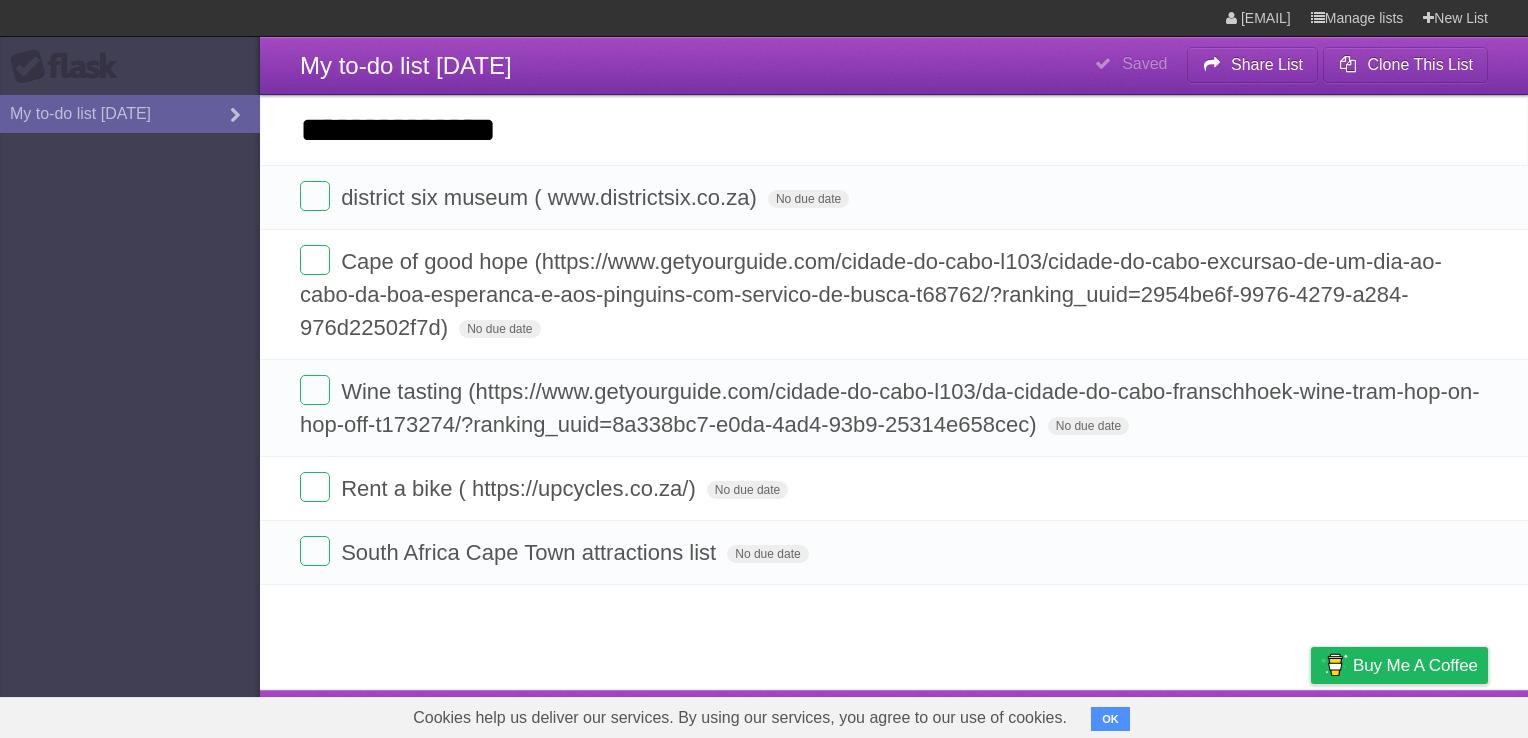 paste on "**********" 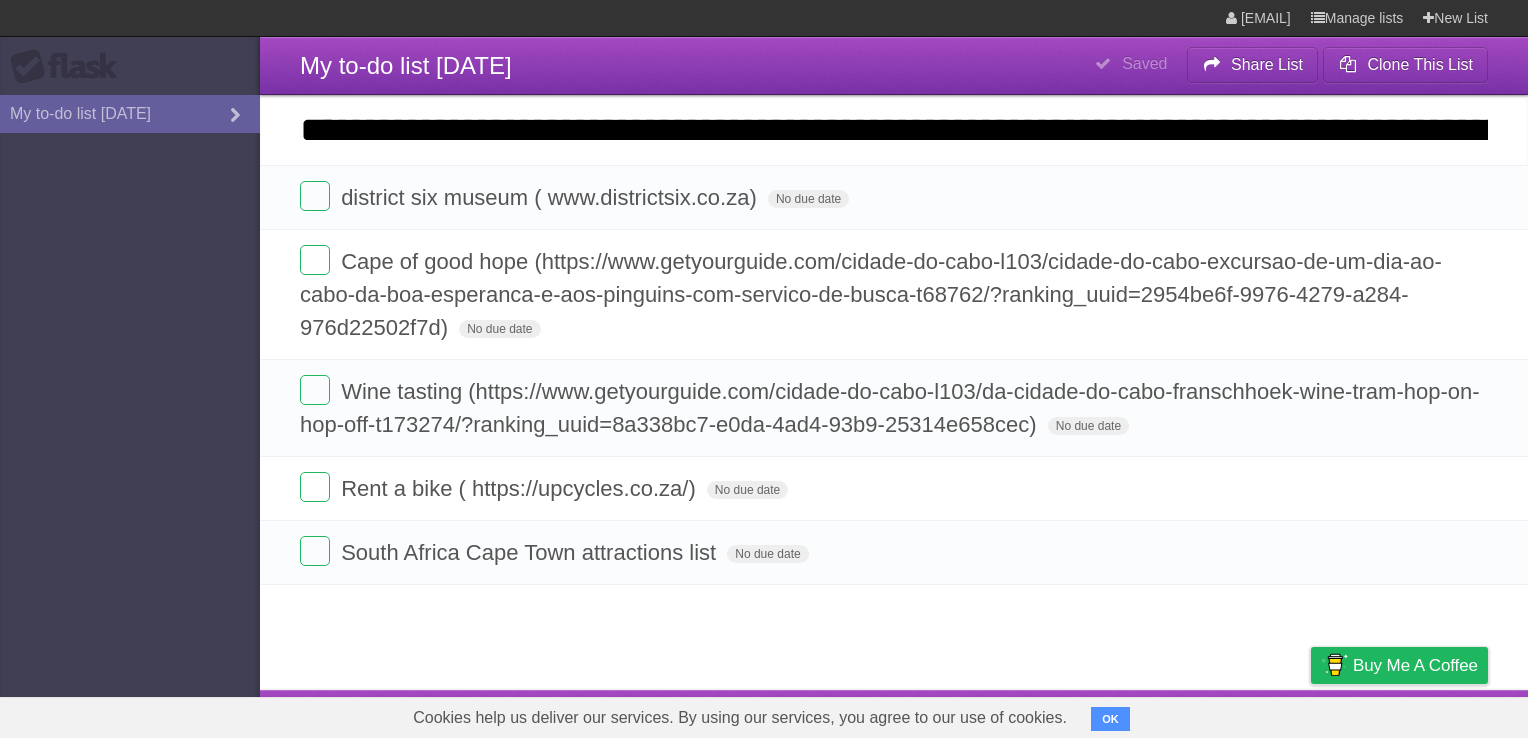 scroll, scrollTop: 0, scrollLeft: 1864, axis: horizontal 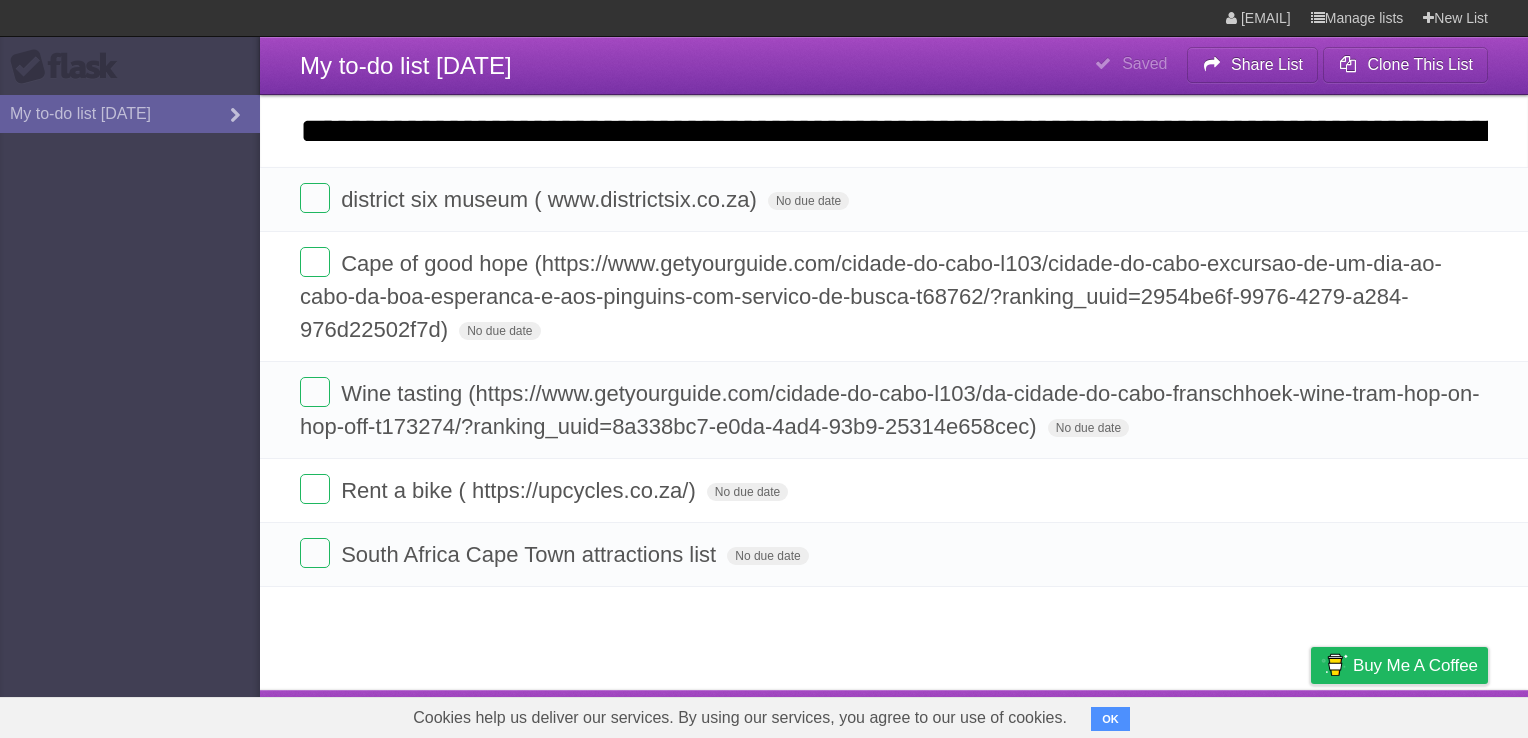 click on "**********" at bounding box center (894, 131) 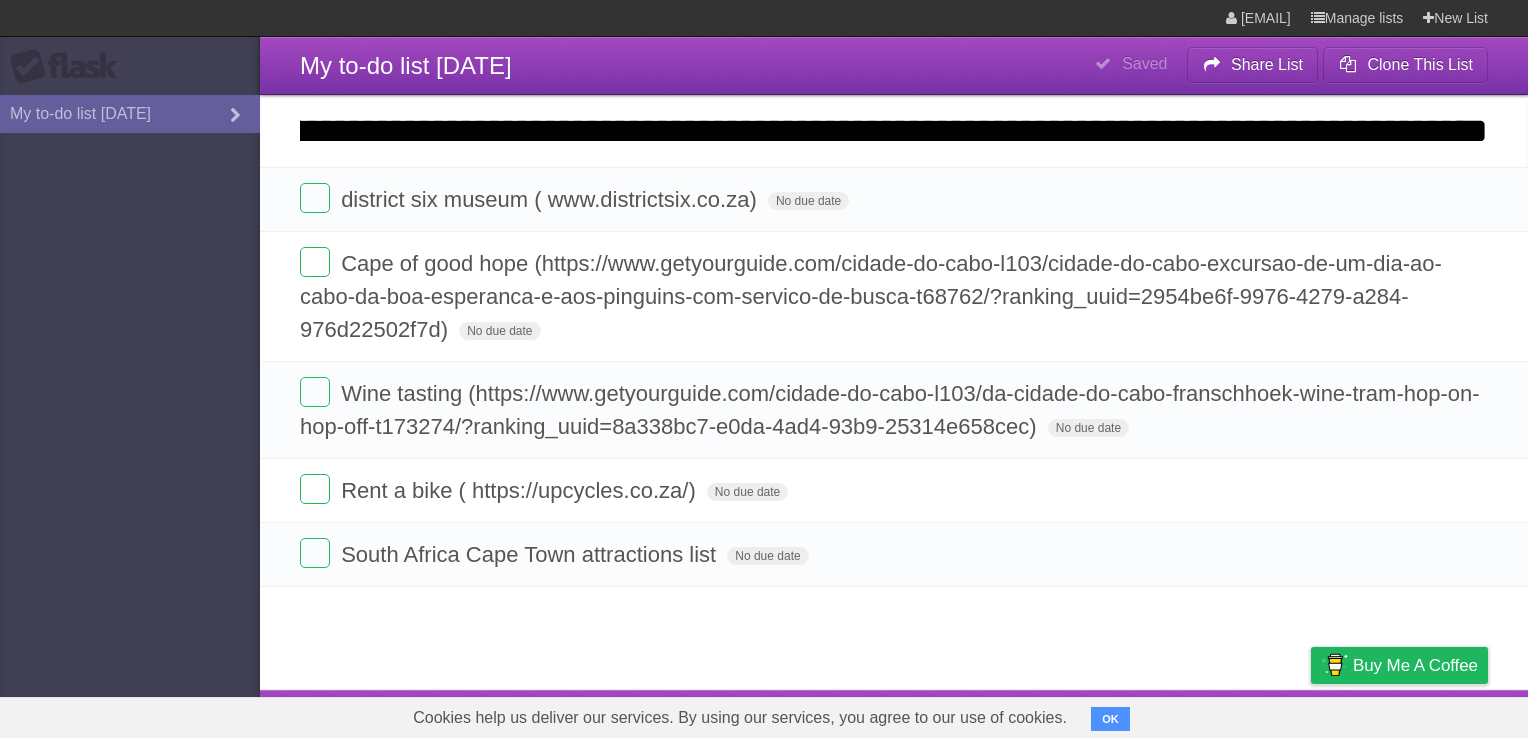 scroll, scrollTop: 0, scrollLeft: 1864, axis: horizontal 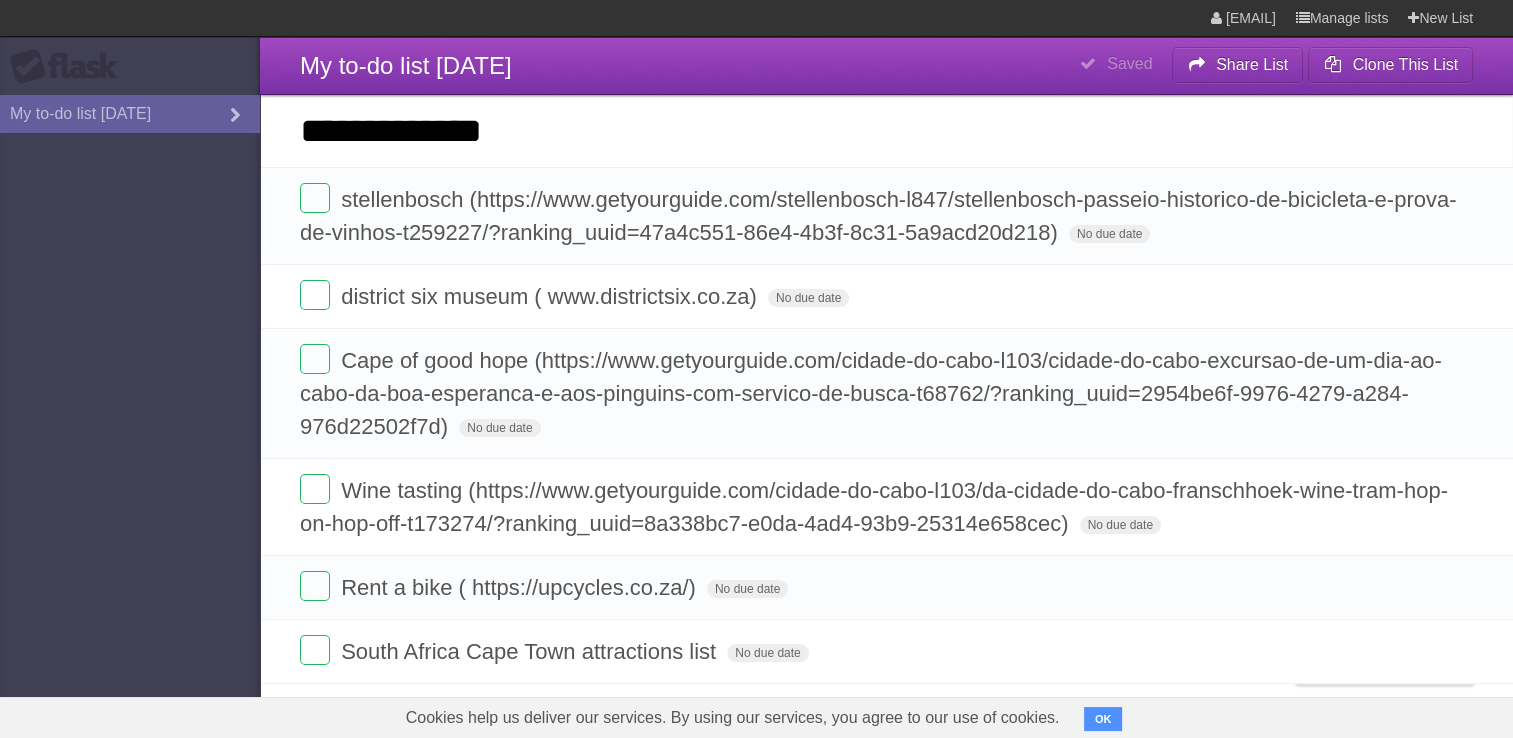 paste on "**********" 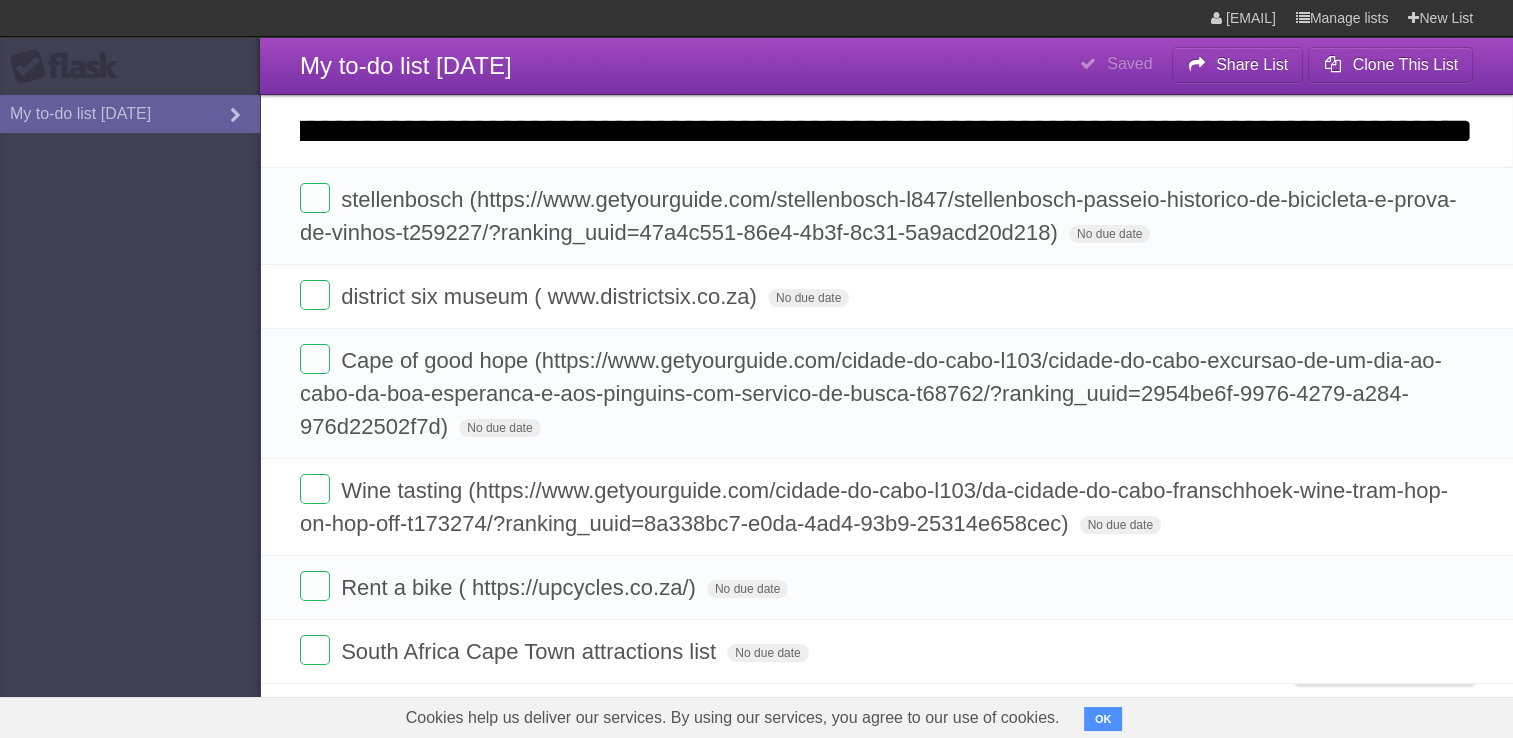 paste on "**********" 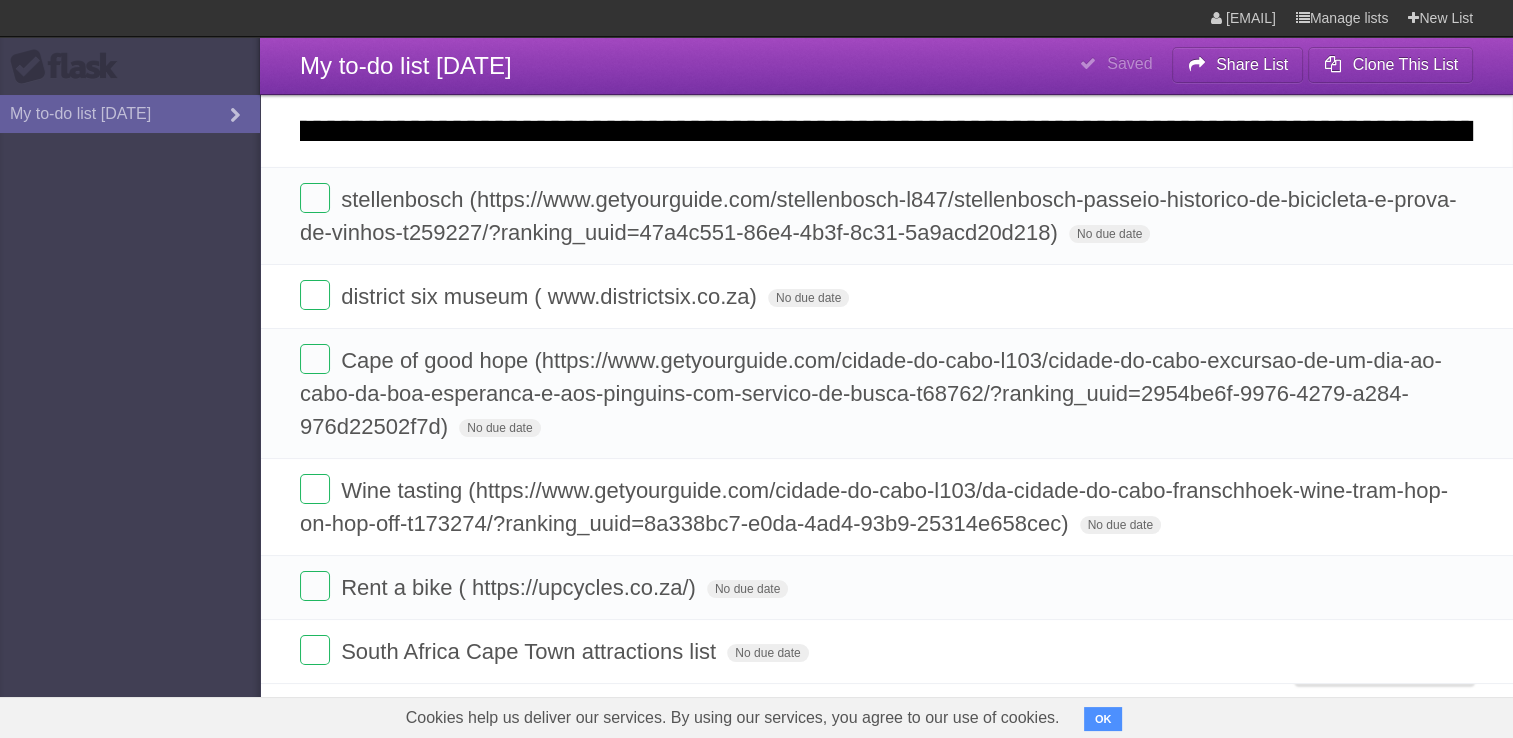 scroll, scrollTop: 0, scrollLeft: 10684, axis: horizontal 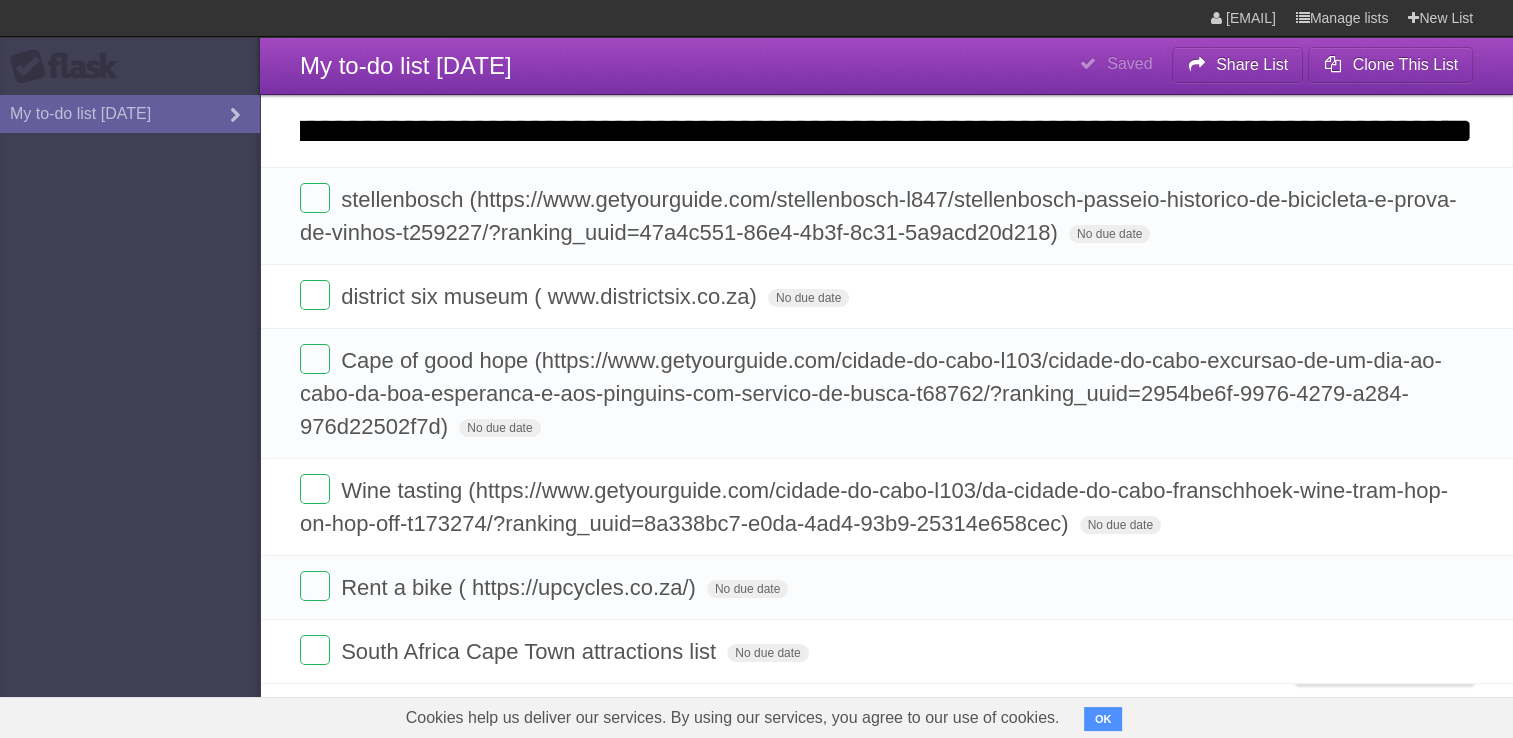 type on "**********" 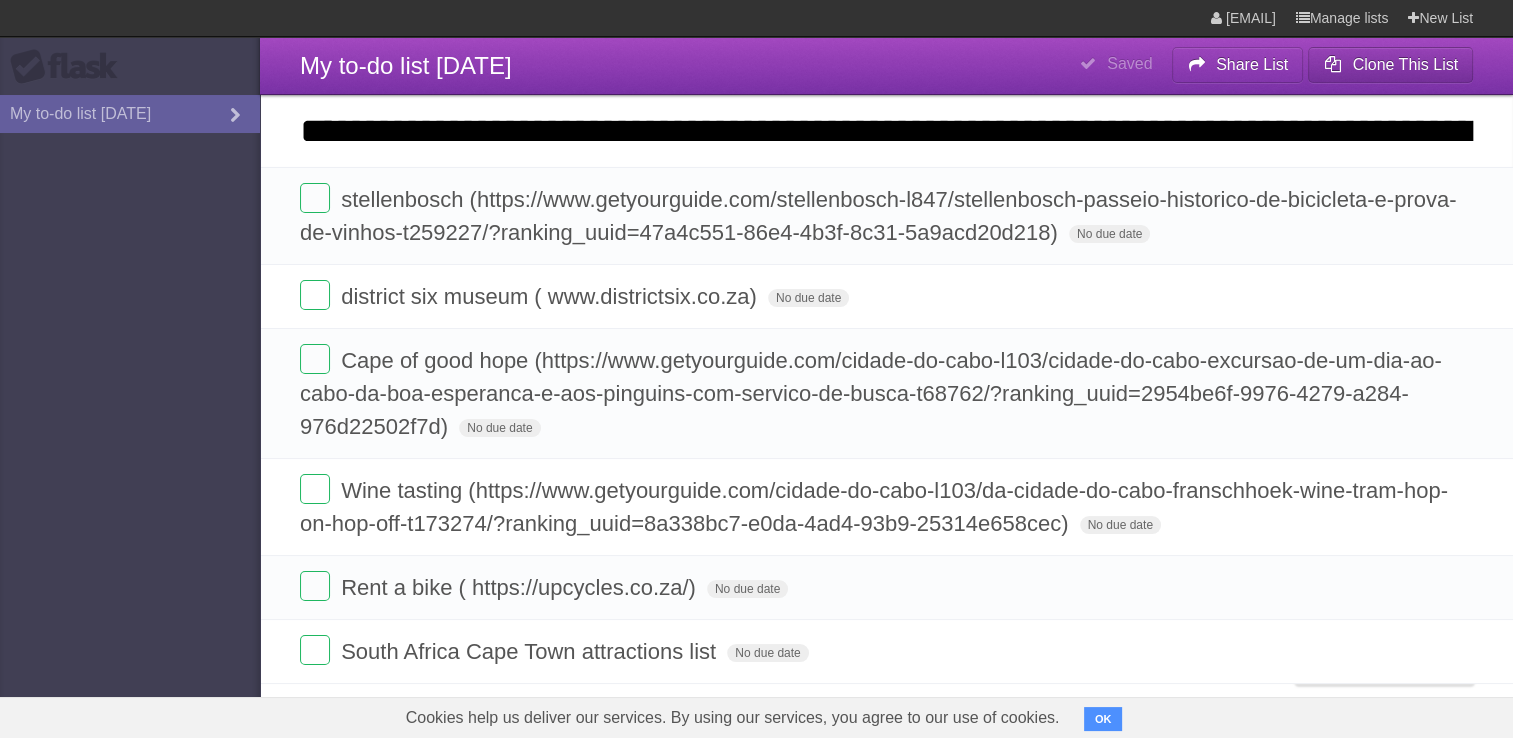 drag, startPoint x: 1397, startPoint y: 66, endPoint x: 1408, endPoint y: 118, distance: 53.15073 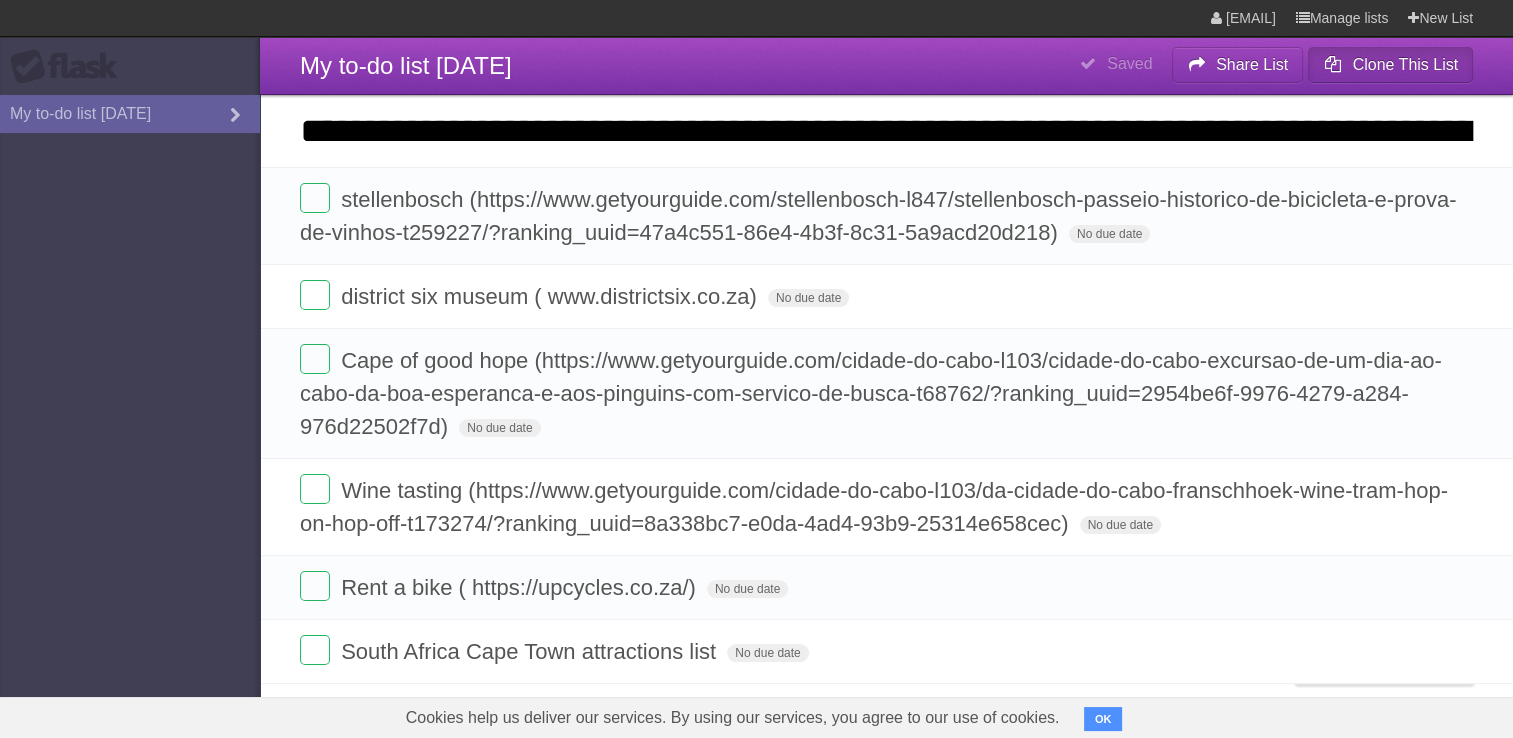 click on "Clone This List" at bounding box center [1390, 65] 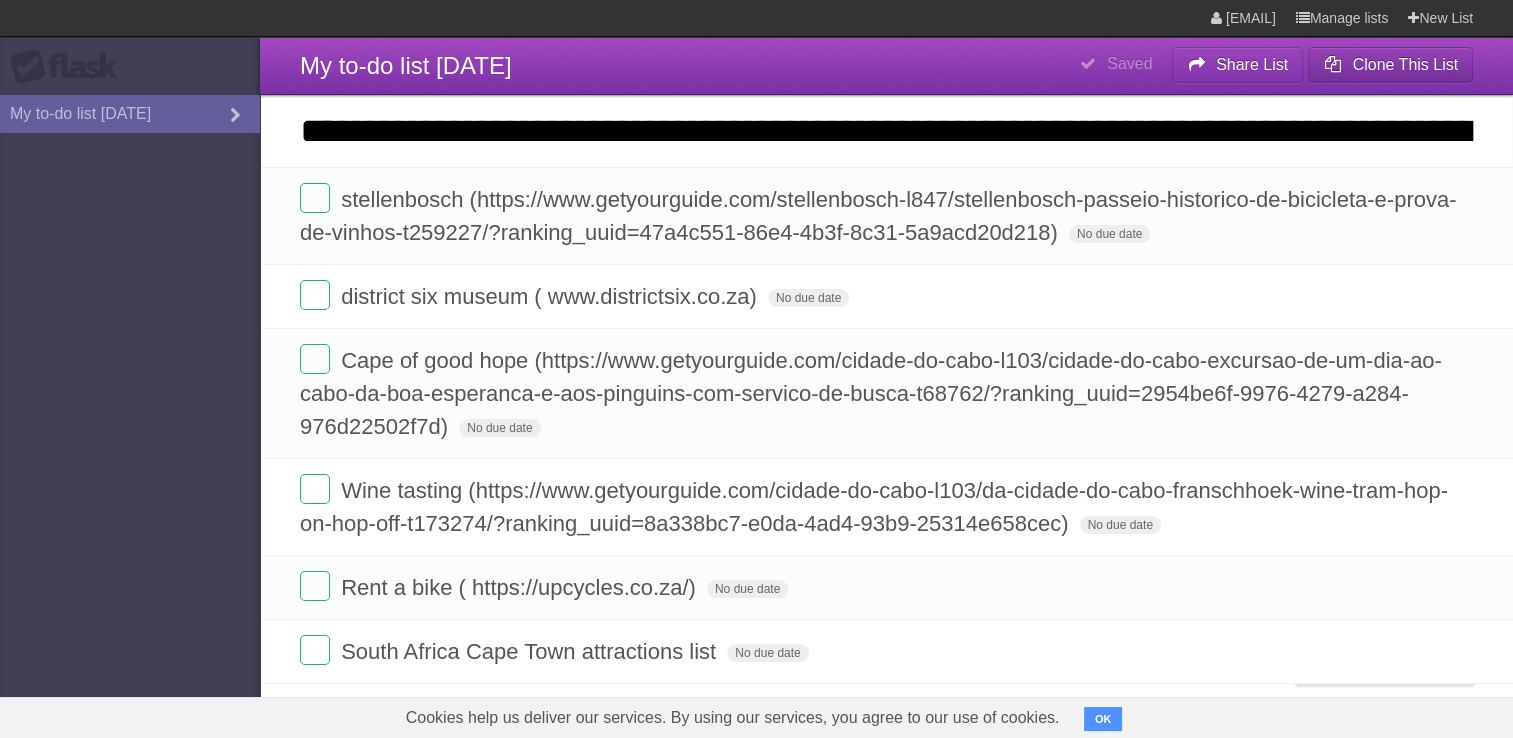 click on "Clone This List" at bounding box center (1390, 65) 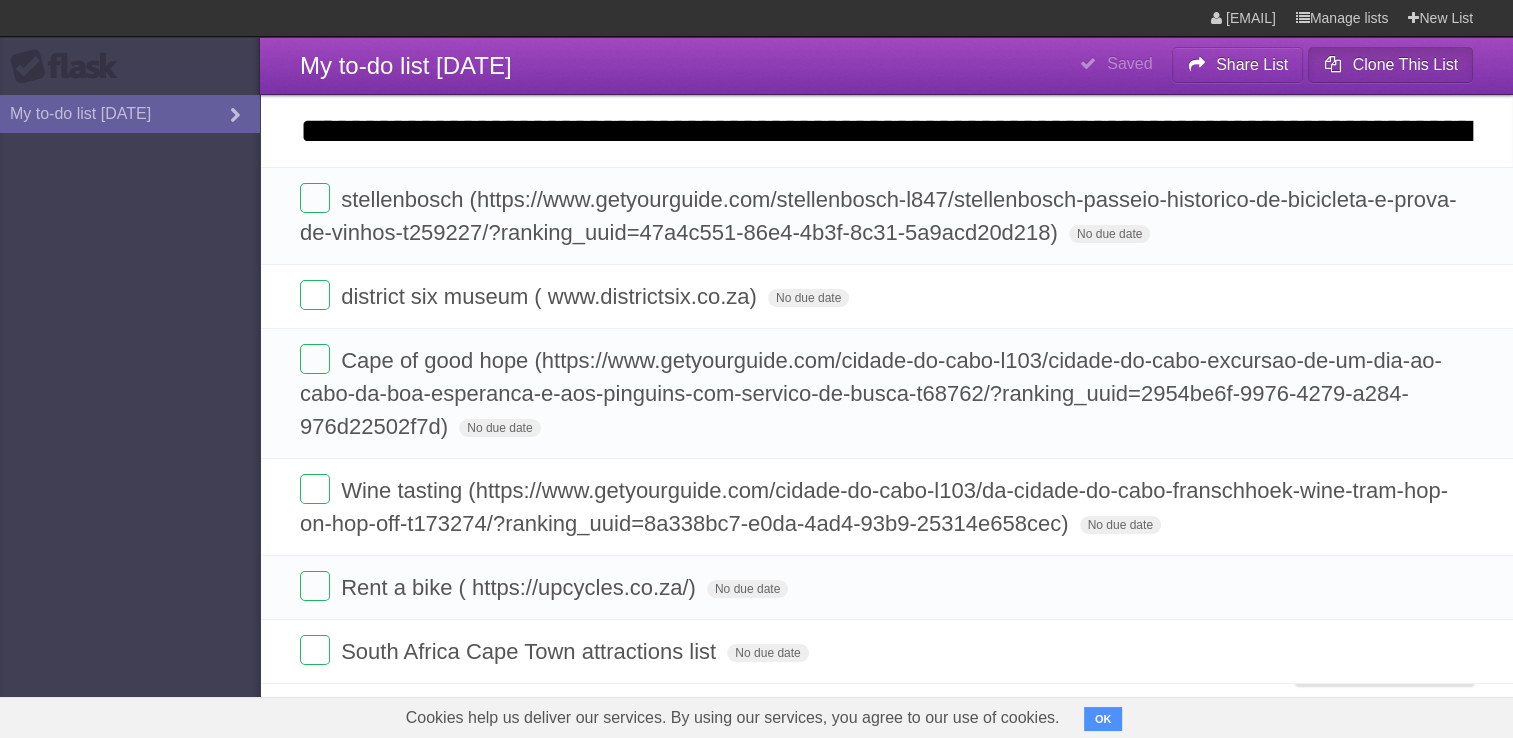 click on "Clone This List" at bounding box center [1390, 65] 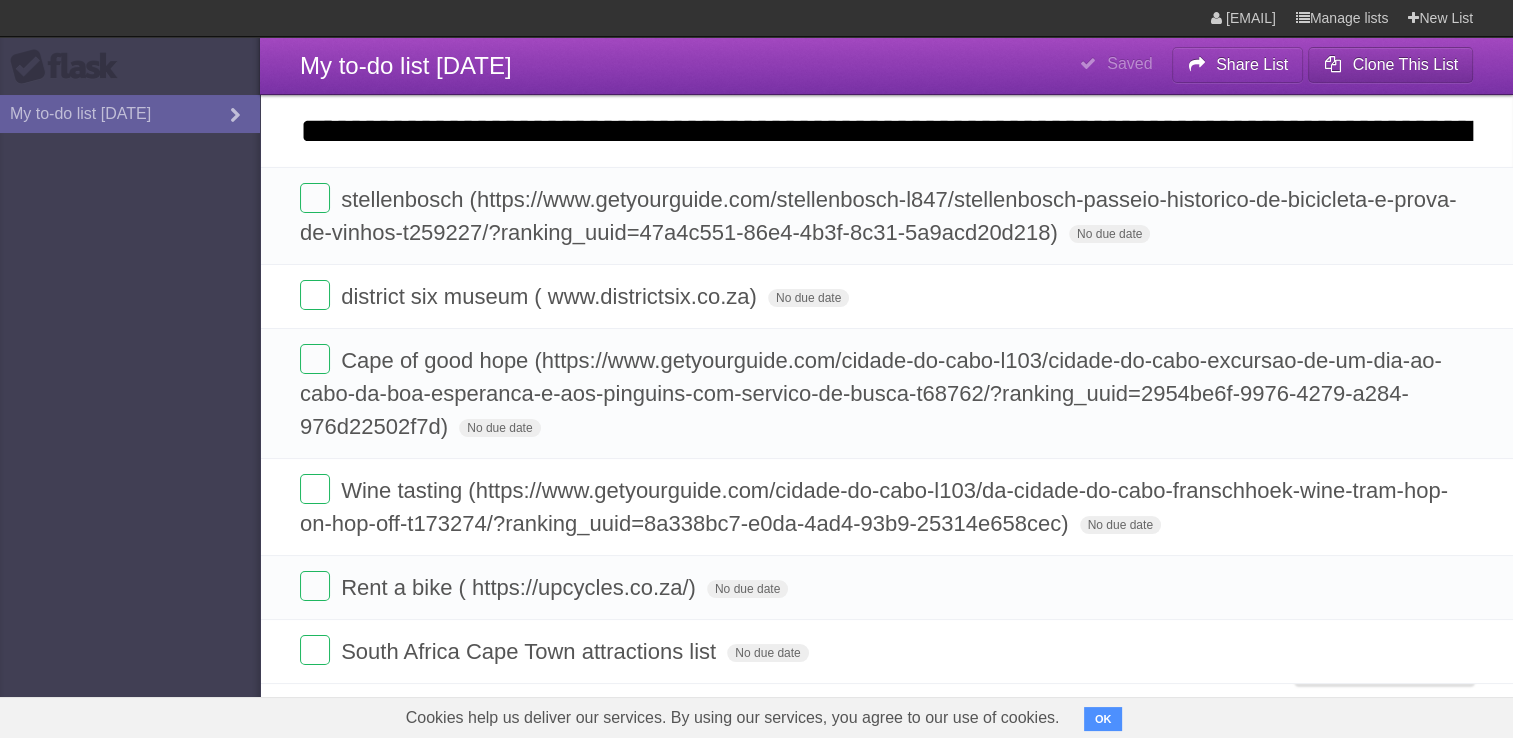 click on "Clone This List" at bounding box center (1390, 65) 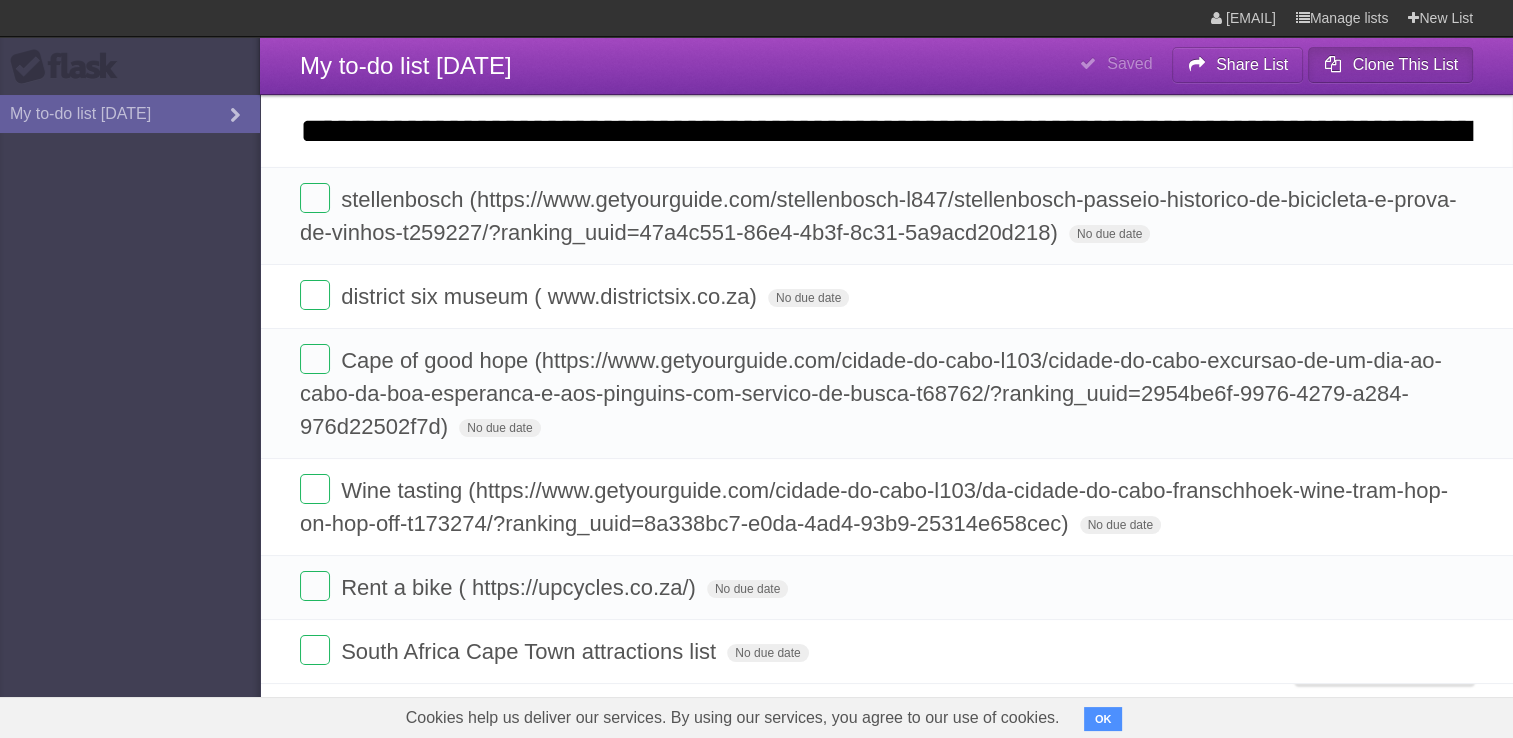 click on "Clone This List" at bounding box center [1390, 65] 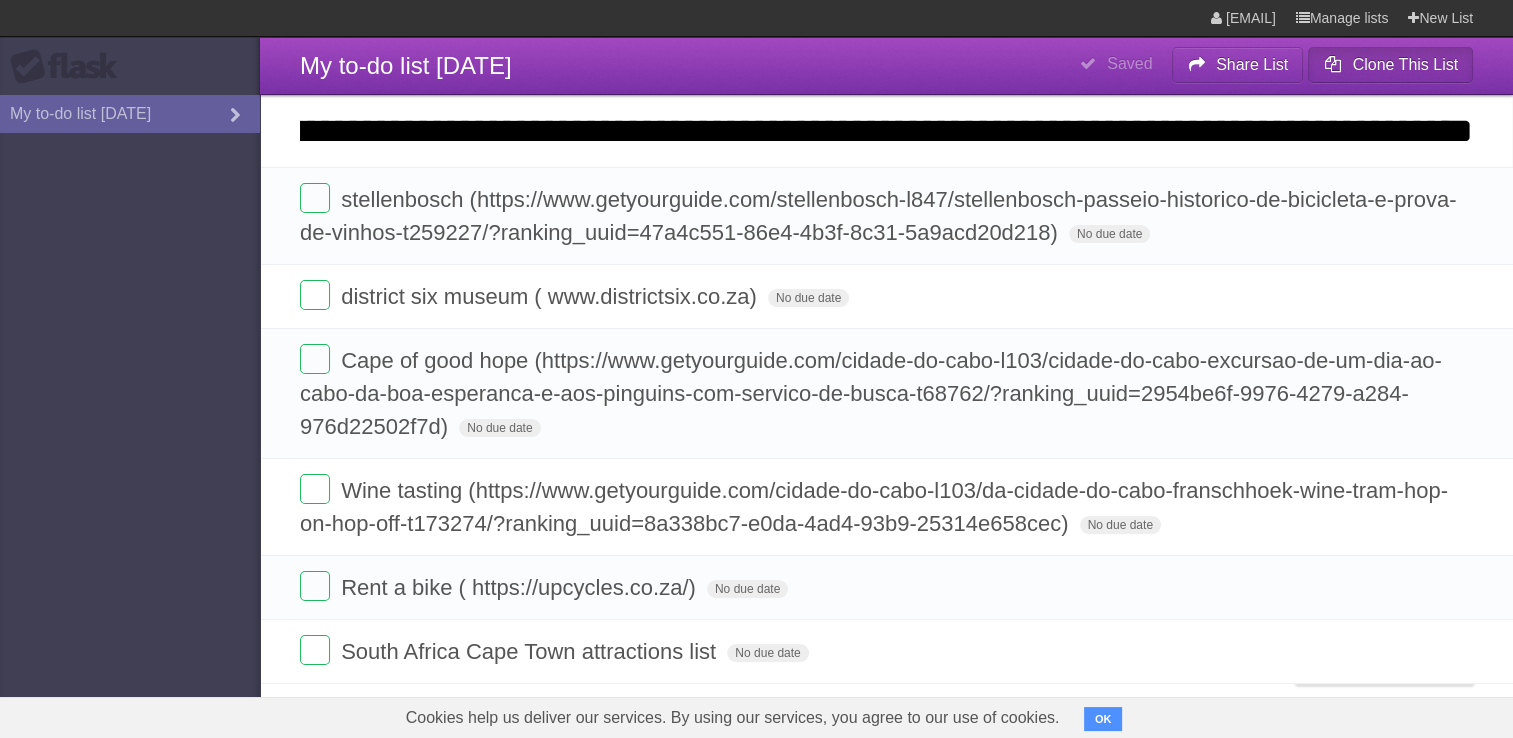 scroll, scrollTop: 0, scrollLeft: 10684, axis: horizontal 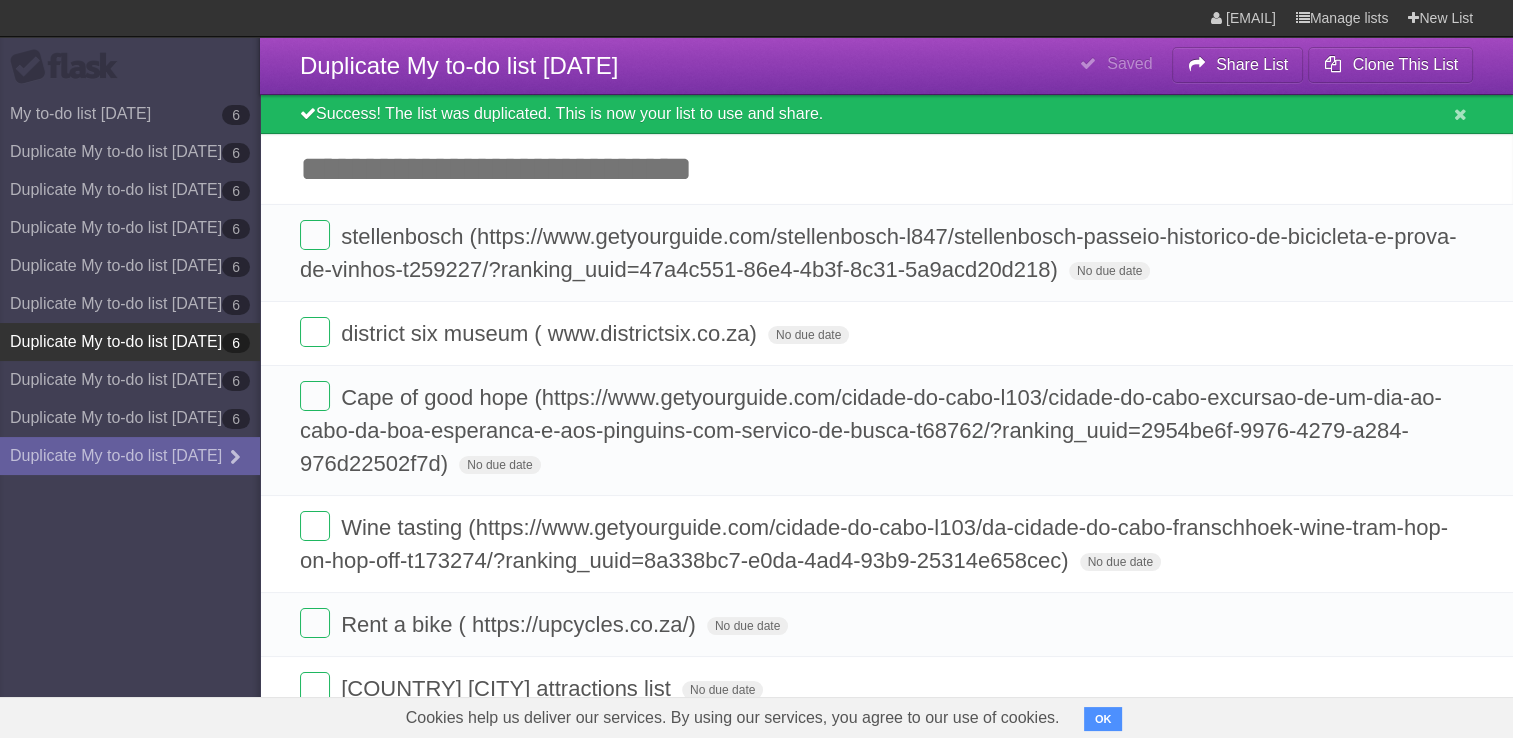 click on "Duplicate My to-do list 08/02/2025 6" at bounding box center [130, 342] 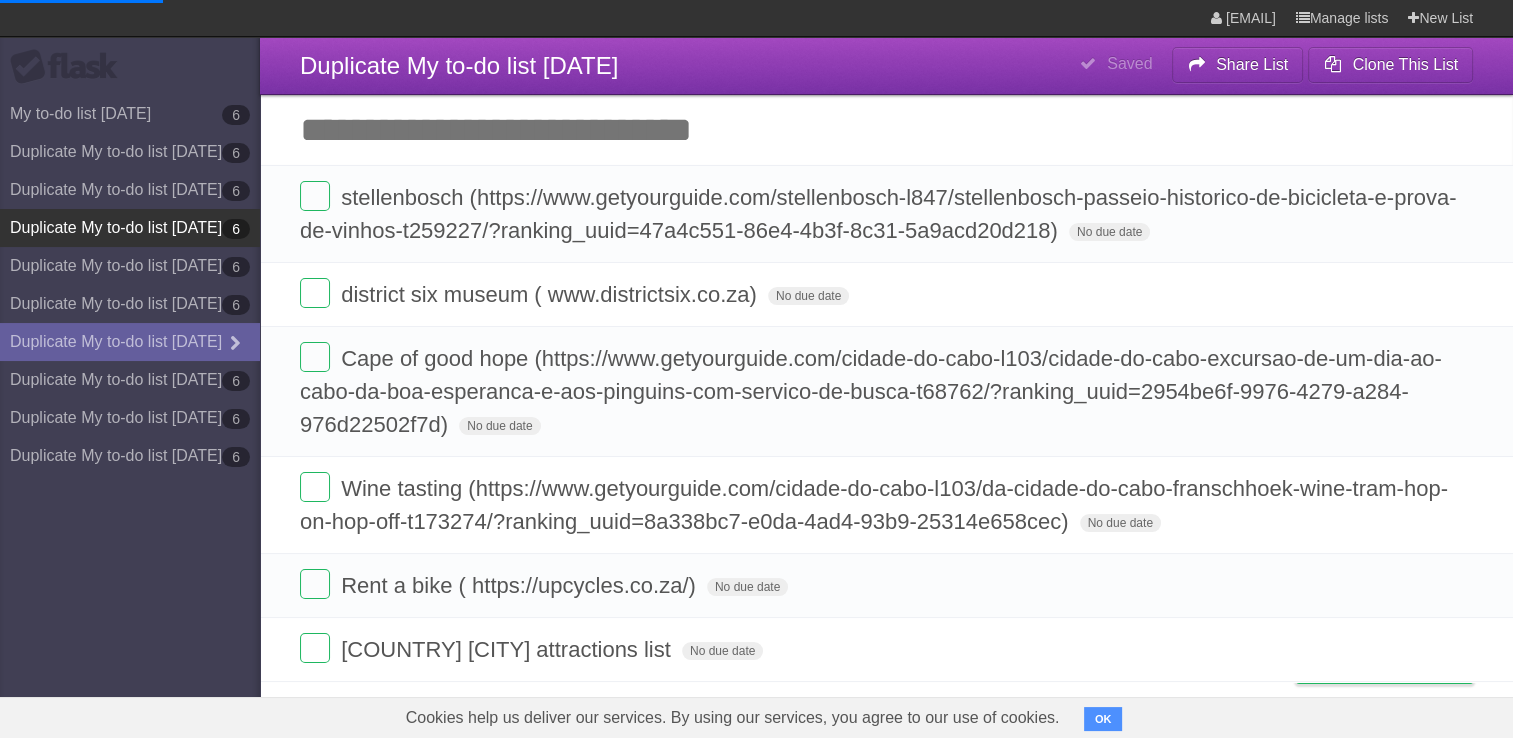 click on "Duplicate My to-do list 08/02/2025 6" at bounding box center [130, 228] 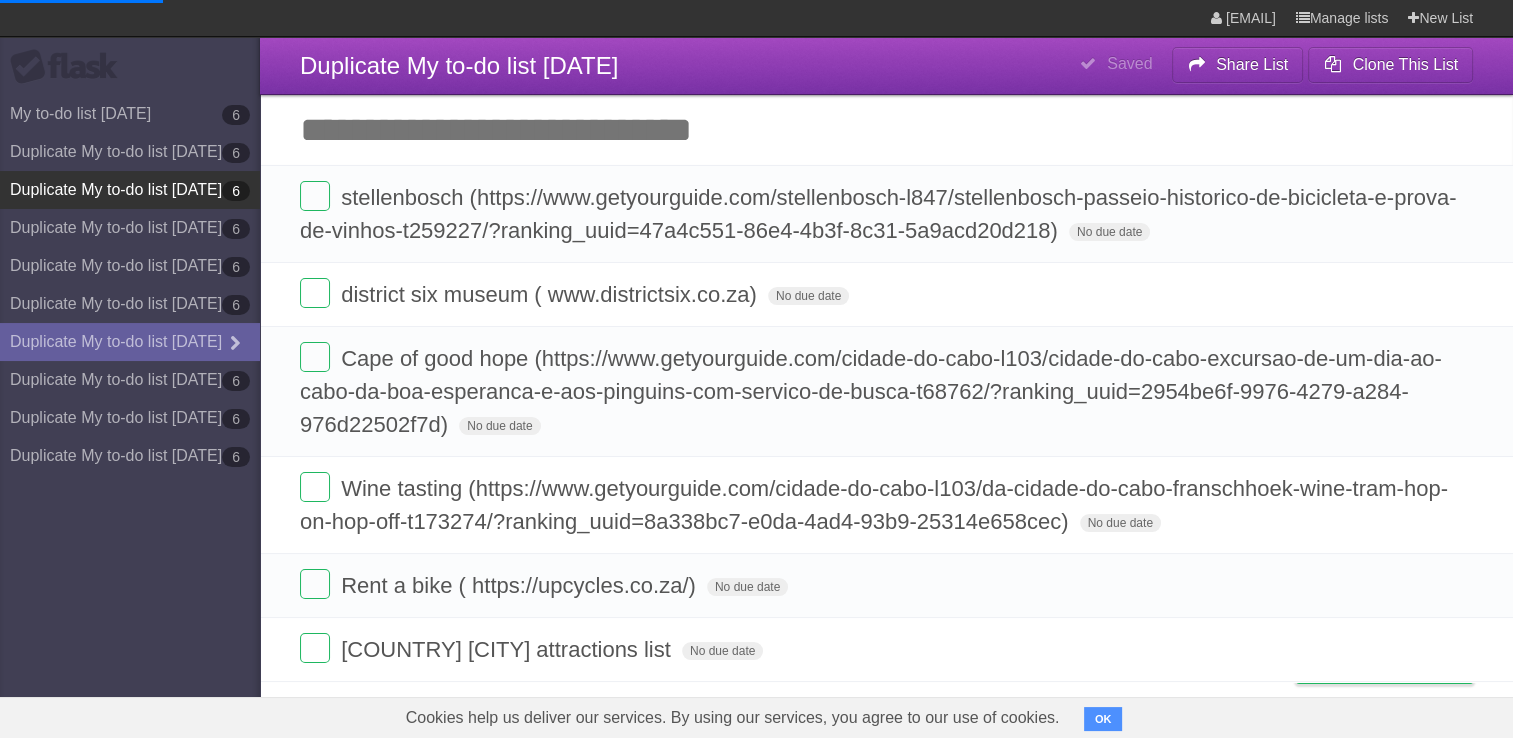 click on "Duplicate My to-do list 08/02/2025 6" at bounding box center [130, 190] 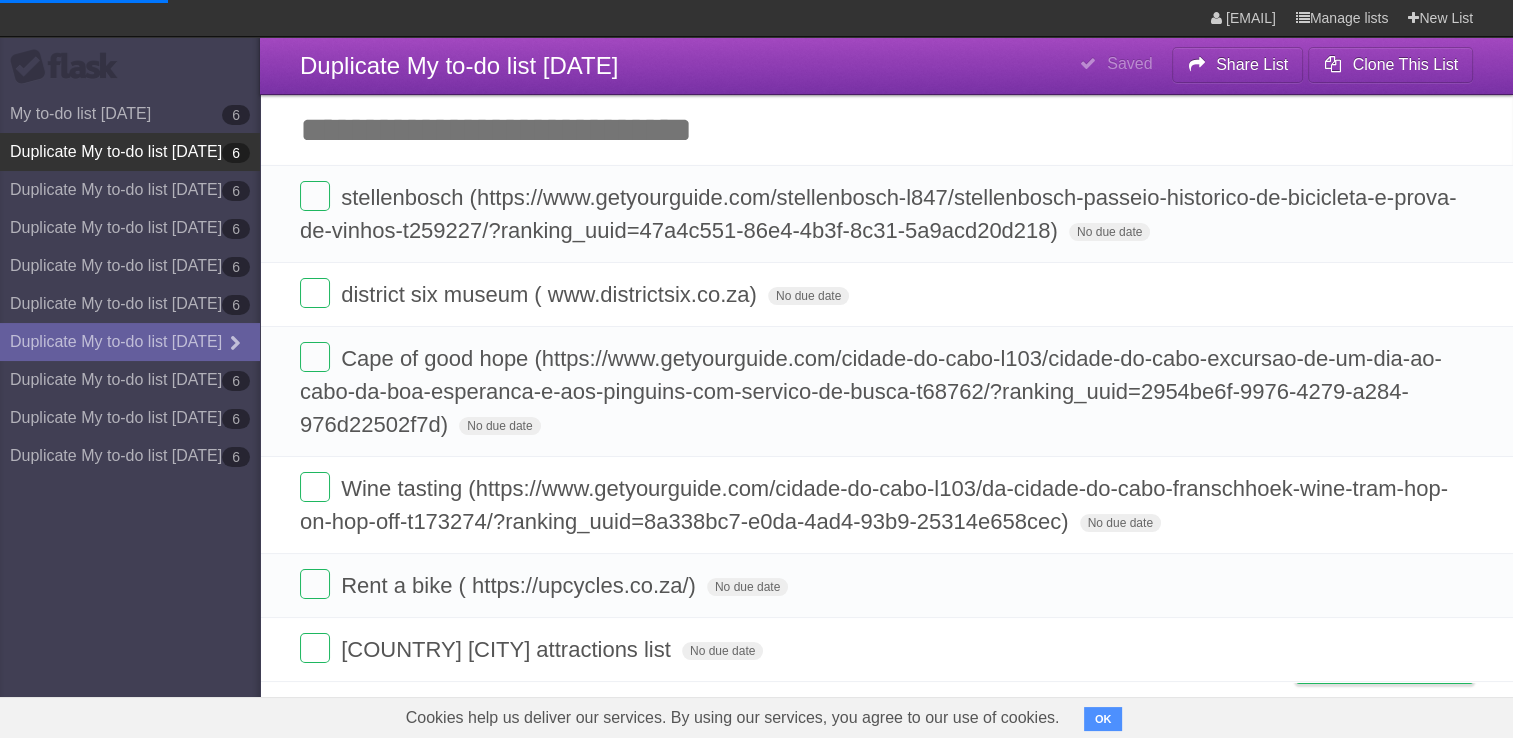 click on "Duplicate My to-do list 08/02/2025 6" at bounding box center (130, 152) 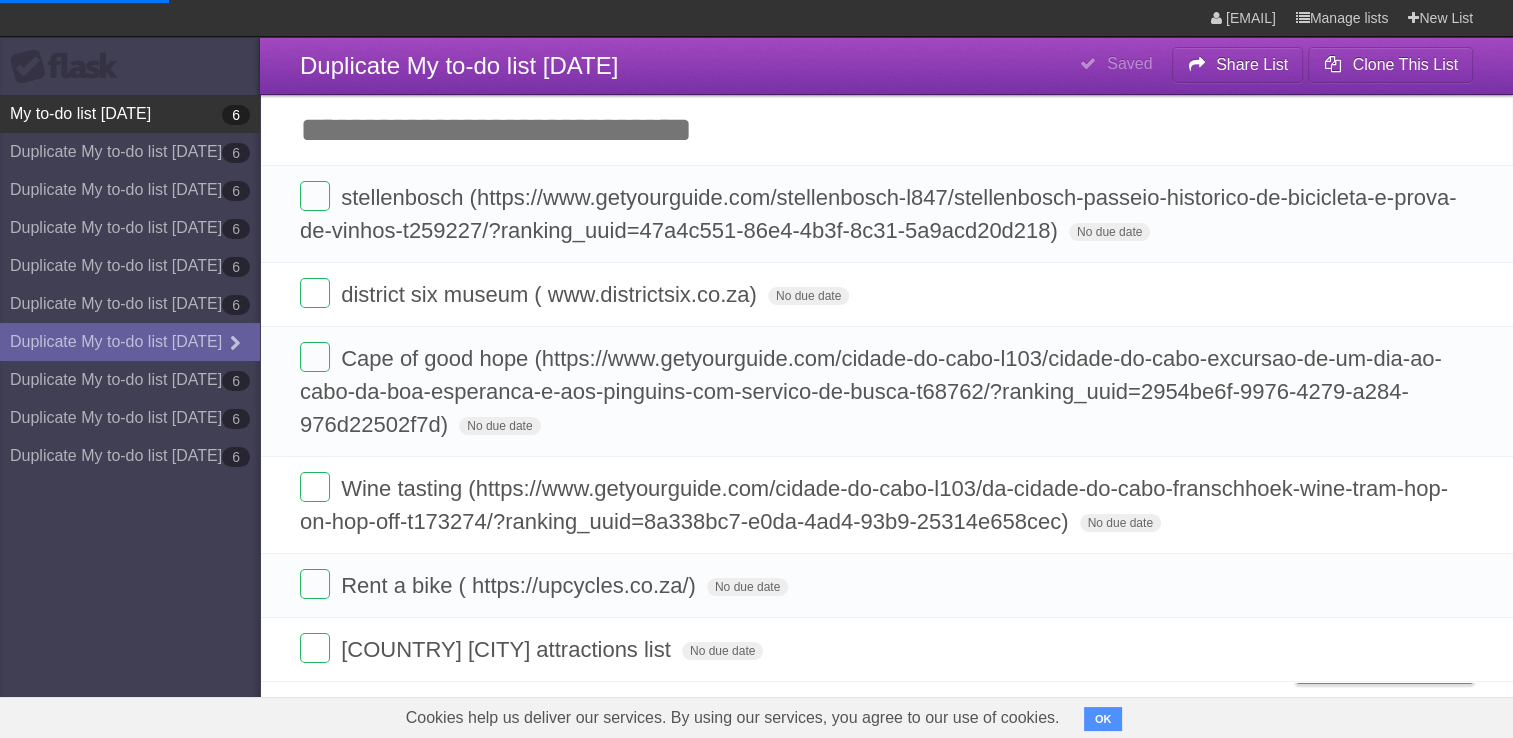 click on "My to-do list 08/02/2025 6" at bounding box center [130, 114] 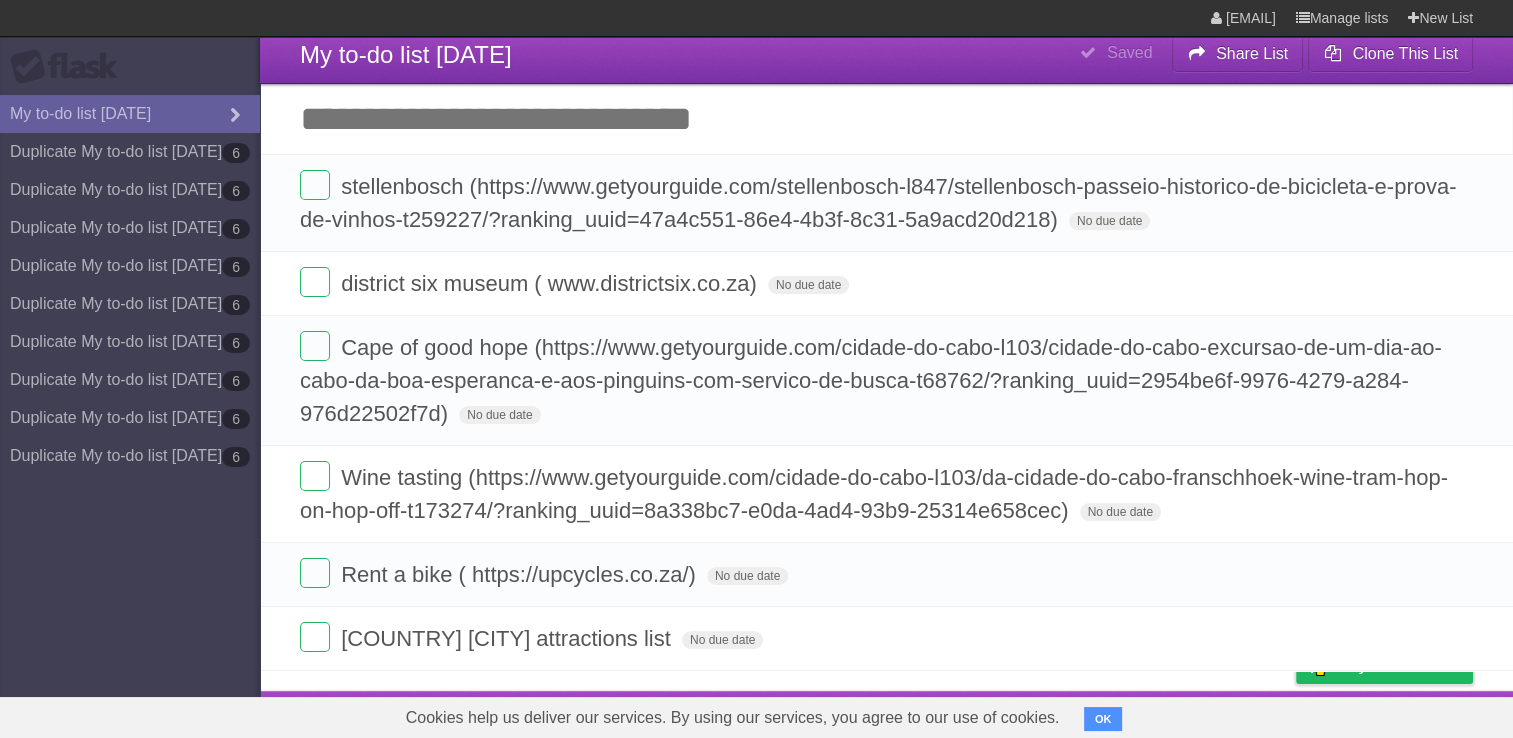 scroll, scrollTop: 0, scrollLeft: 0, axis: both 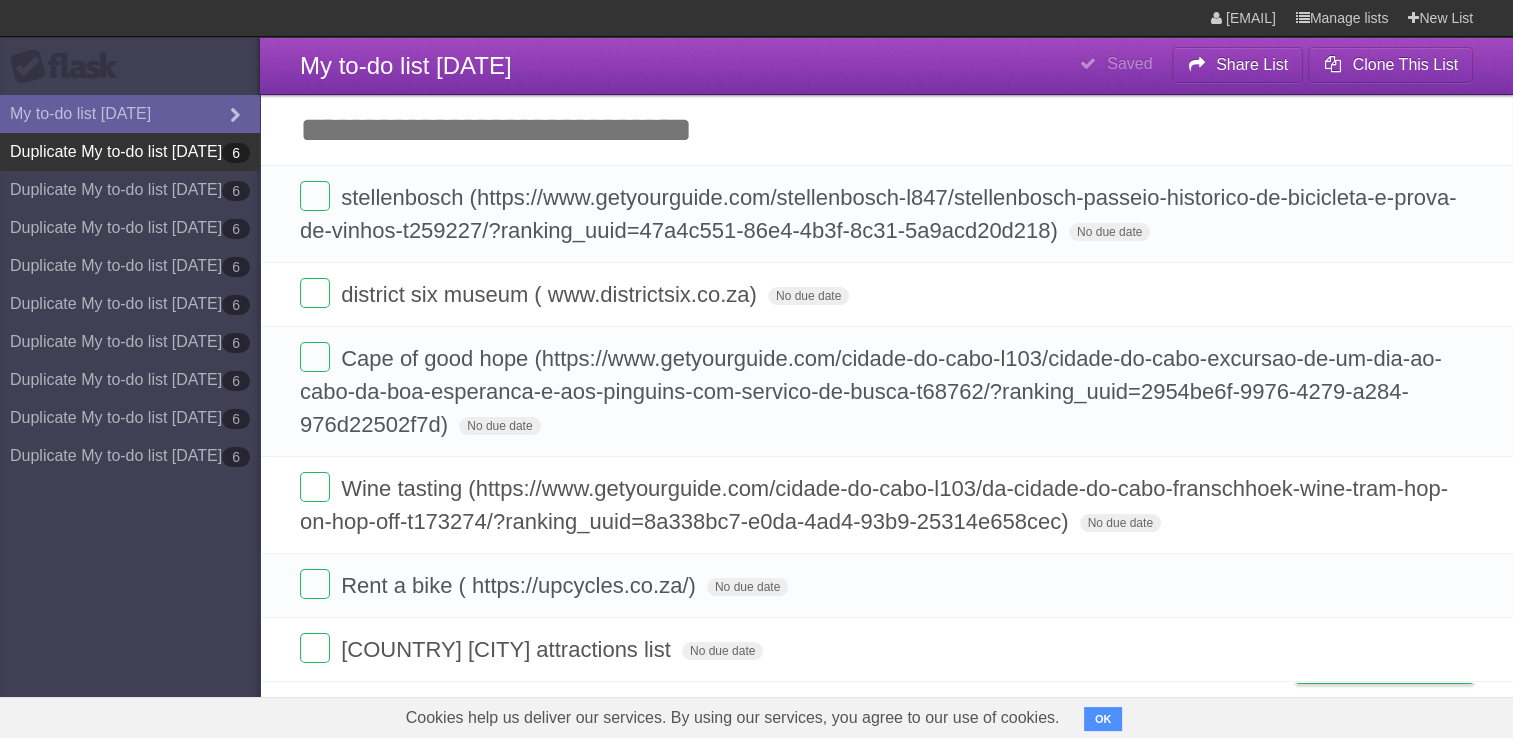 click on "Duplicate My to-do list 08/02/2025 6" at bounding box center (130, 152) 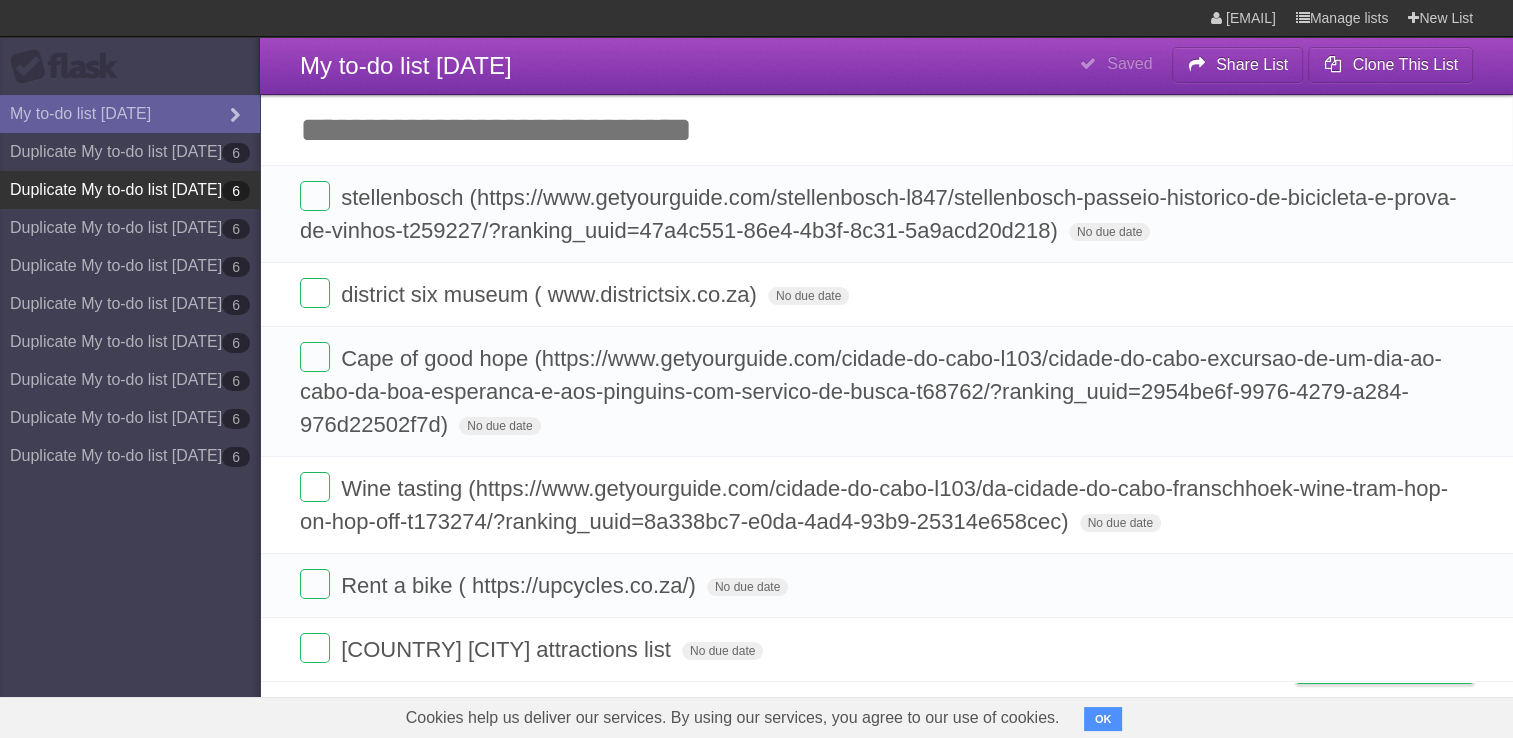 click on "Duplicate My to-do list 08/02/2025 6" at bounding box center (130, 190) 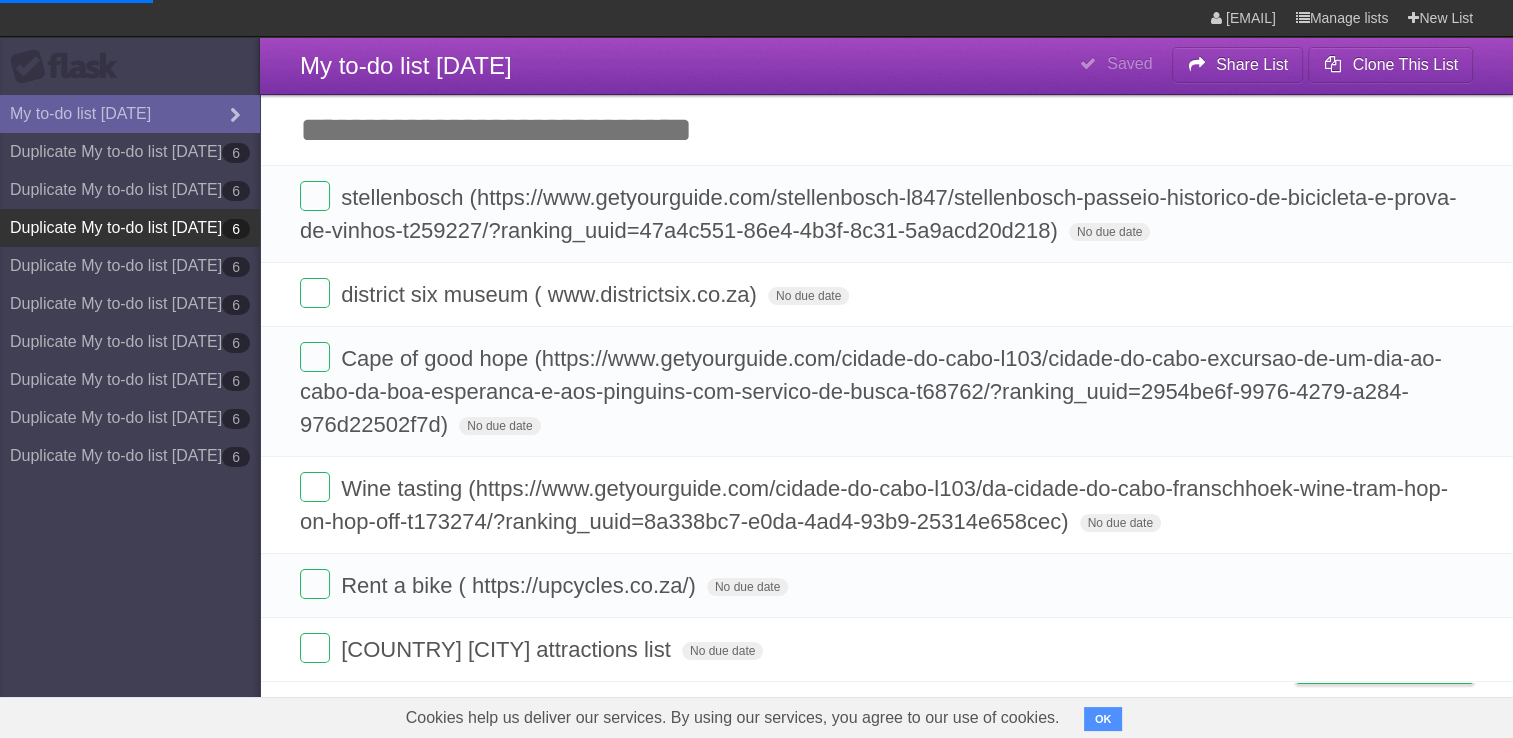 click on "Duplicate My to-do list 08/02/2025 6" at bounding box center (130, 228) 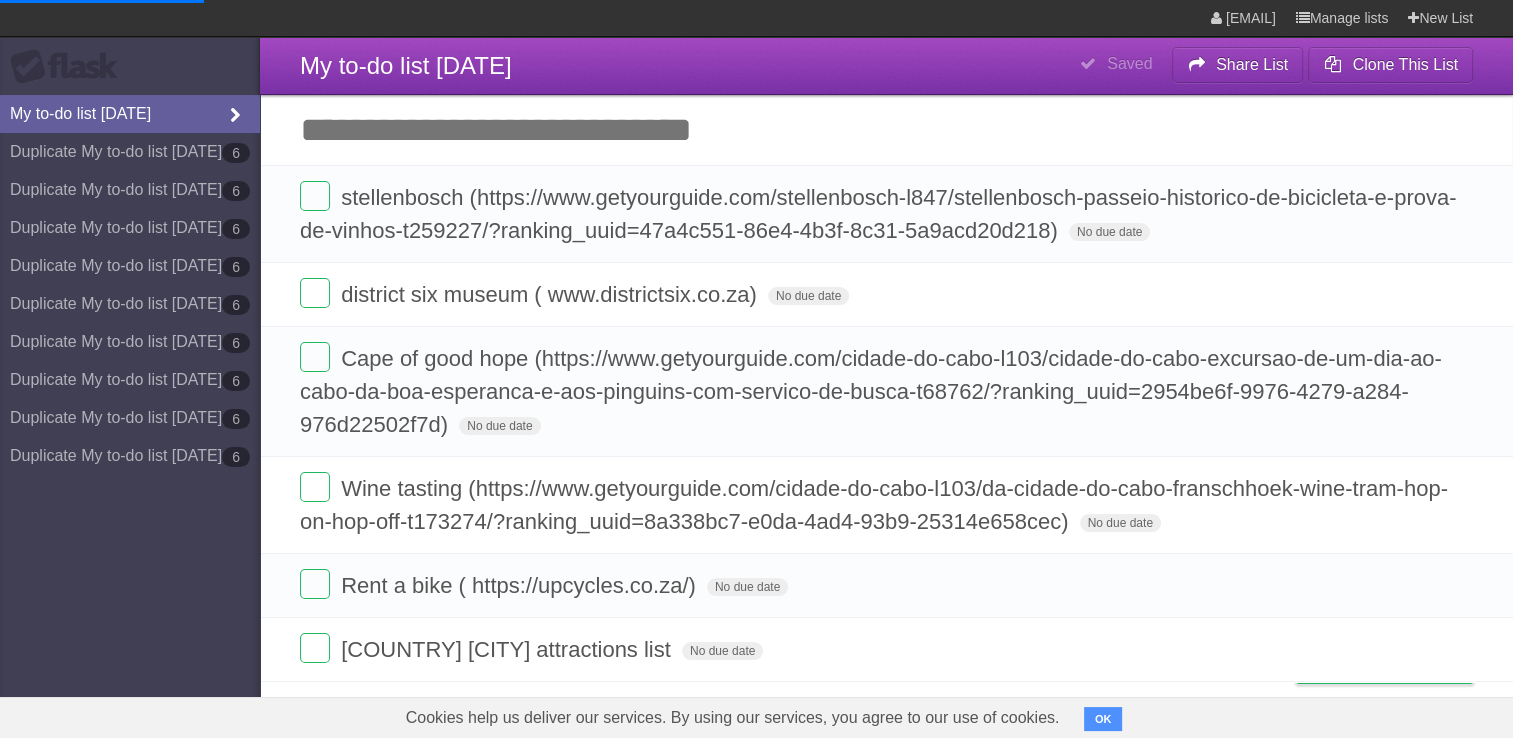click on "My to-do list [DATE]" at bounding box center (130, 114) 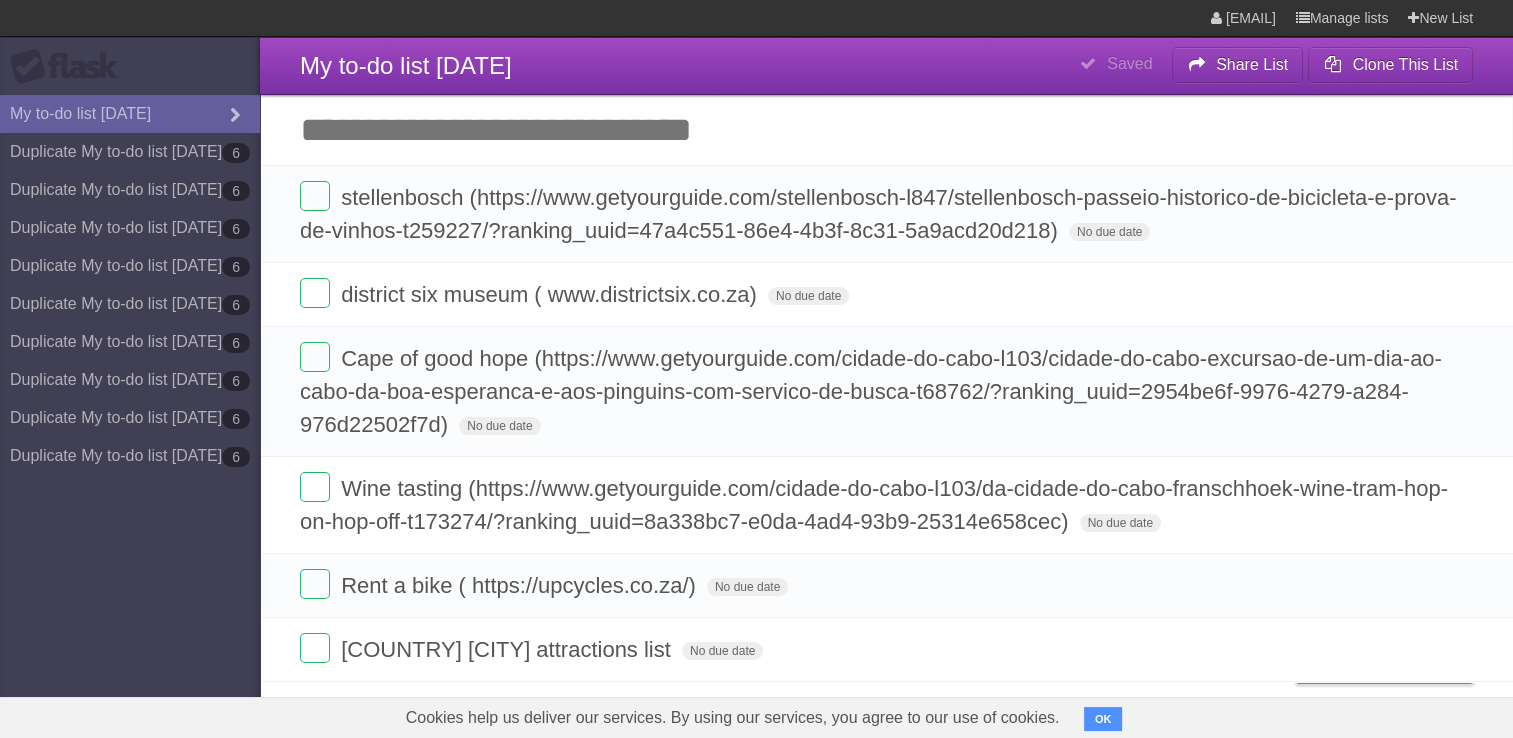 click on "Add another task" at bounding box center [886, 130] 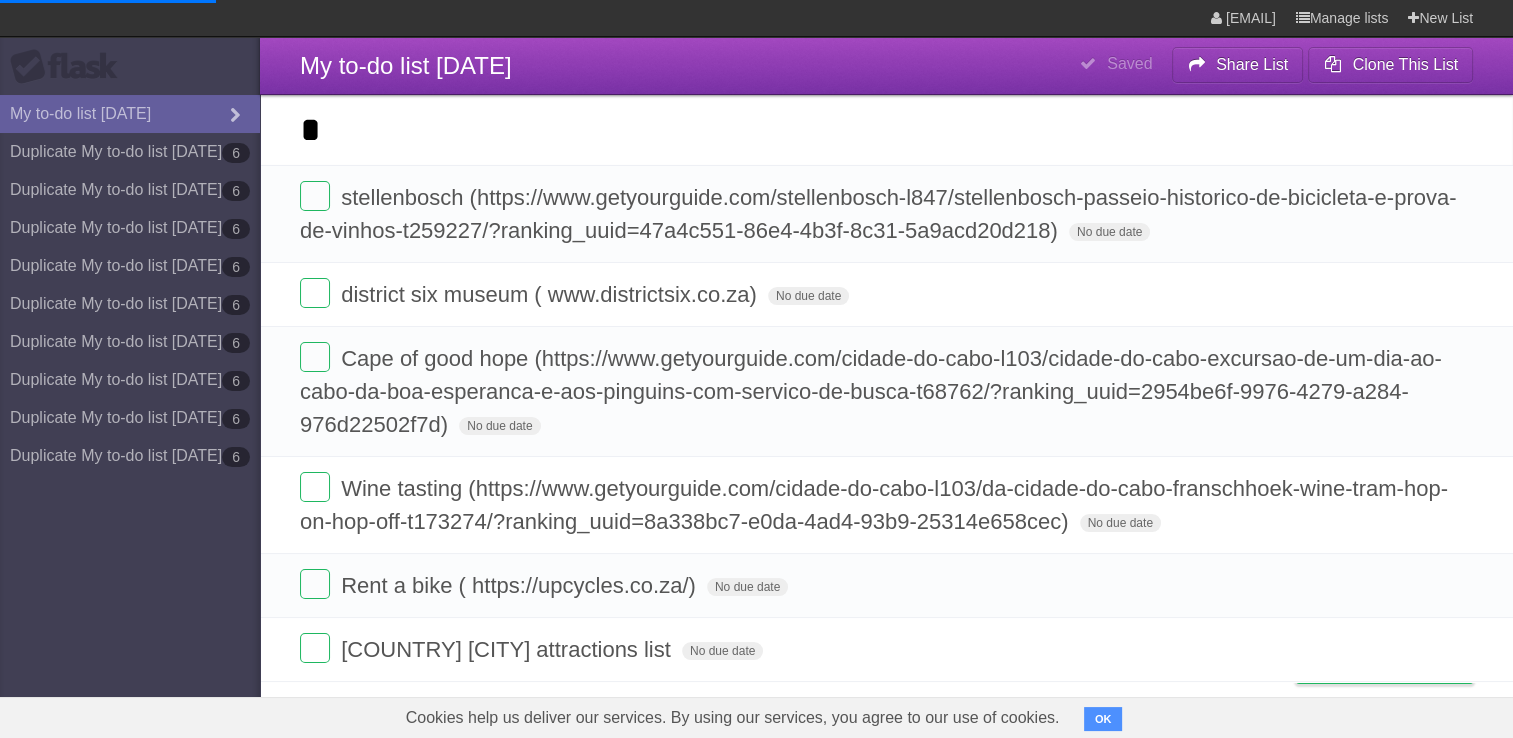 type on "**" 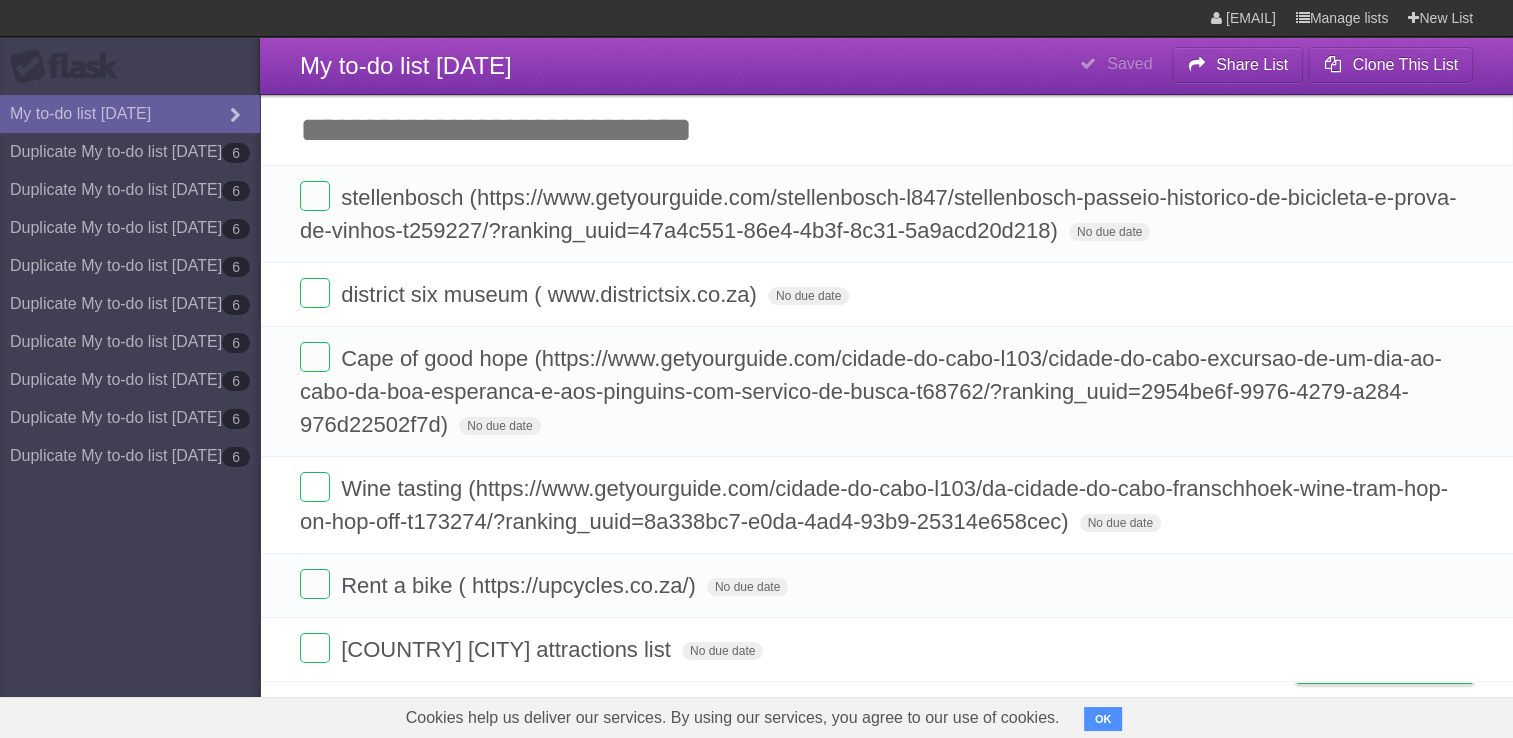type on "*" 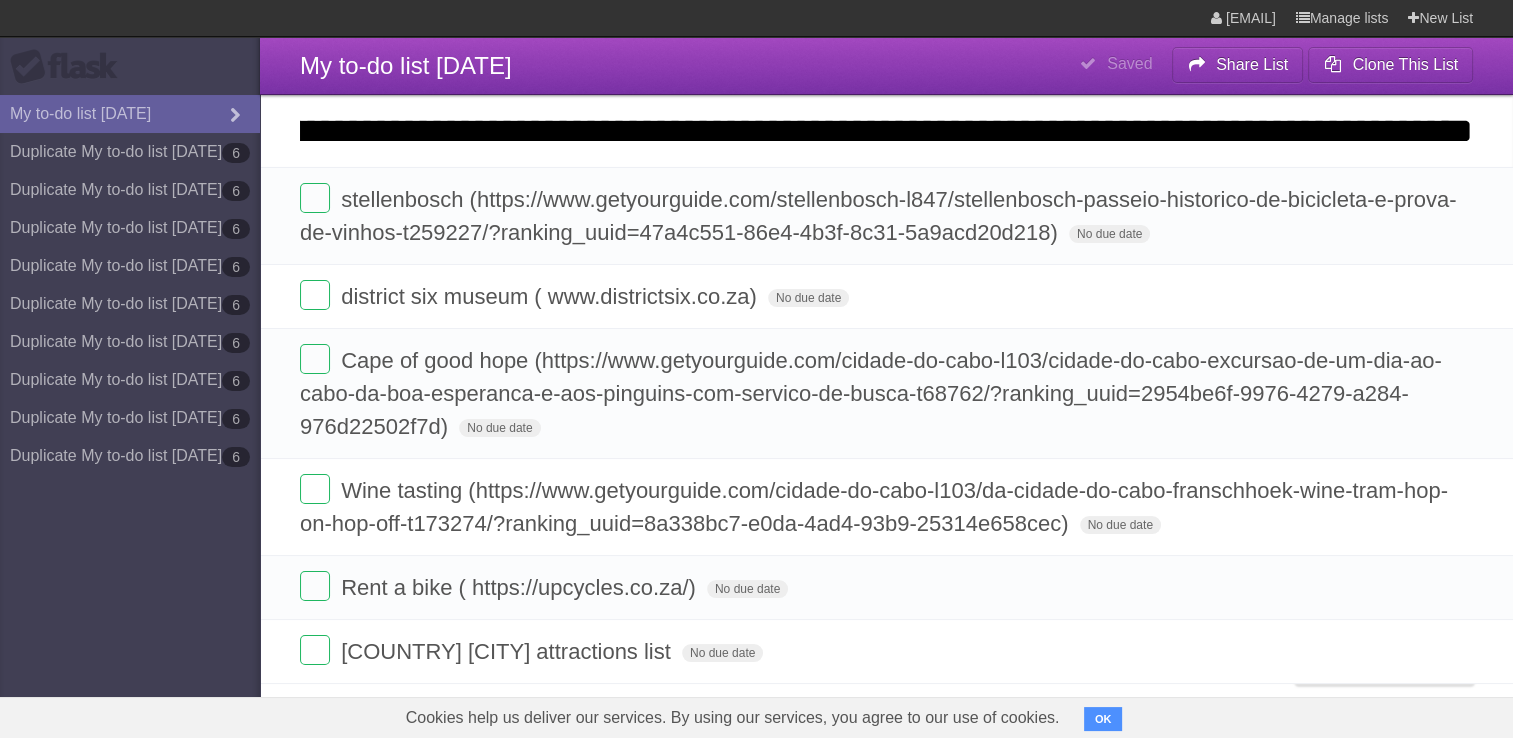 scroll, scrollTop: 0, scrollLeft: 1946, axis: horizontal 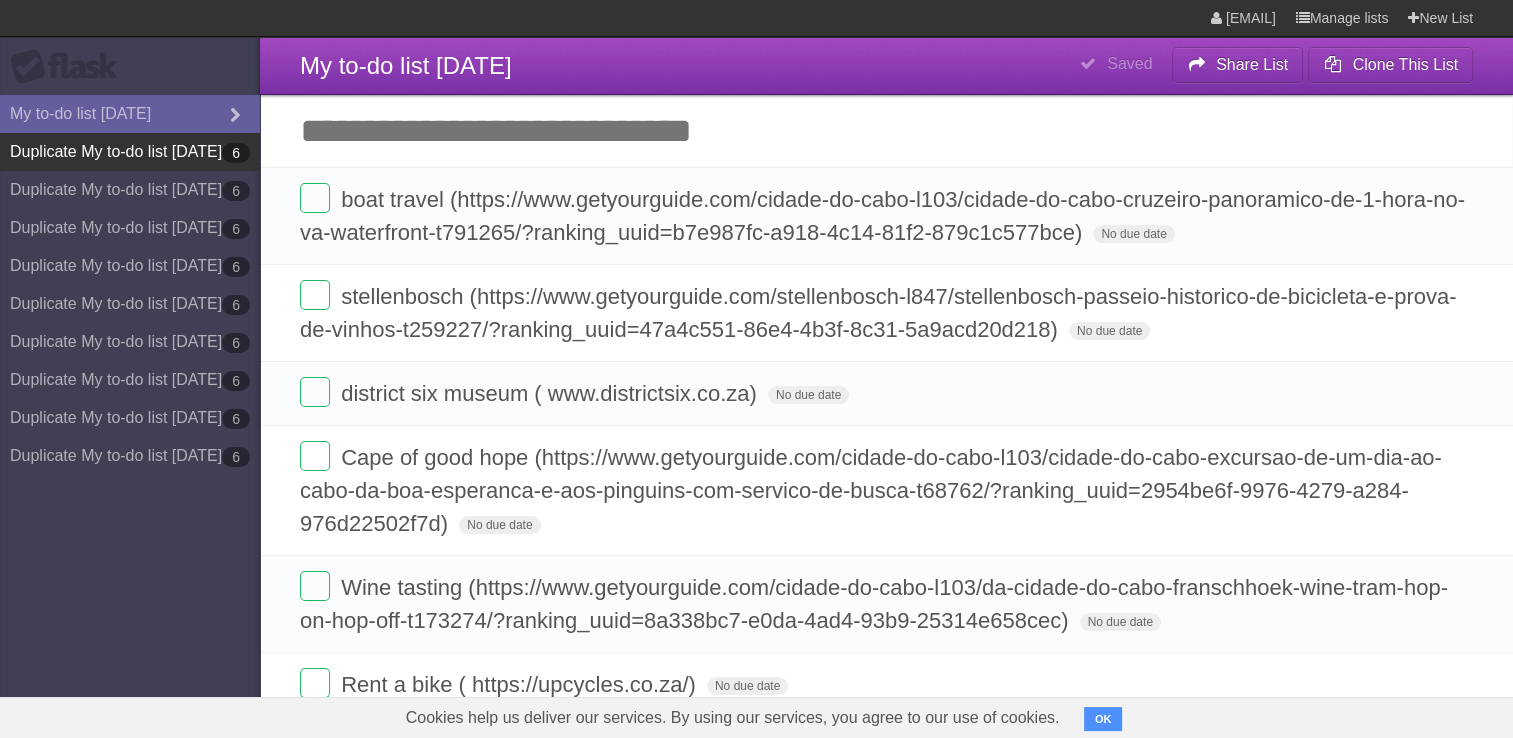 click on "Duplicate My to-do list 08/02/2025 6" at bounding box center (130, 152) 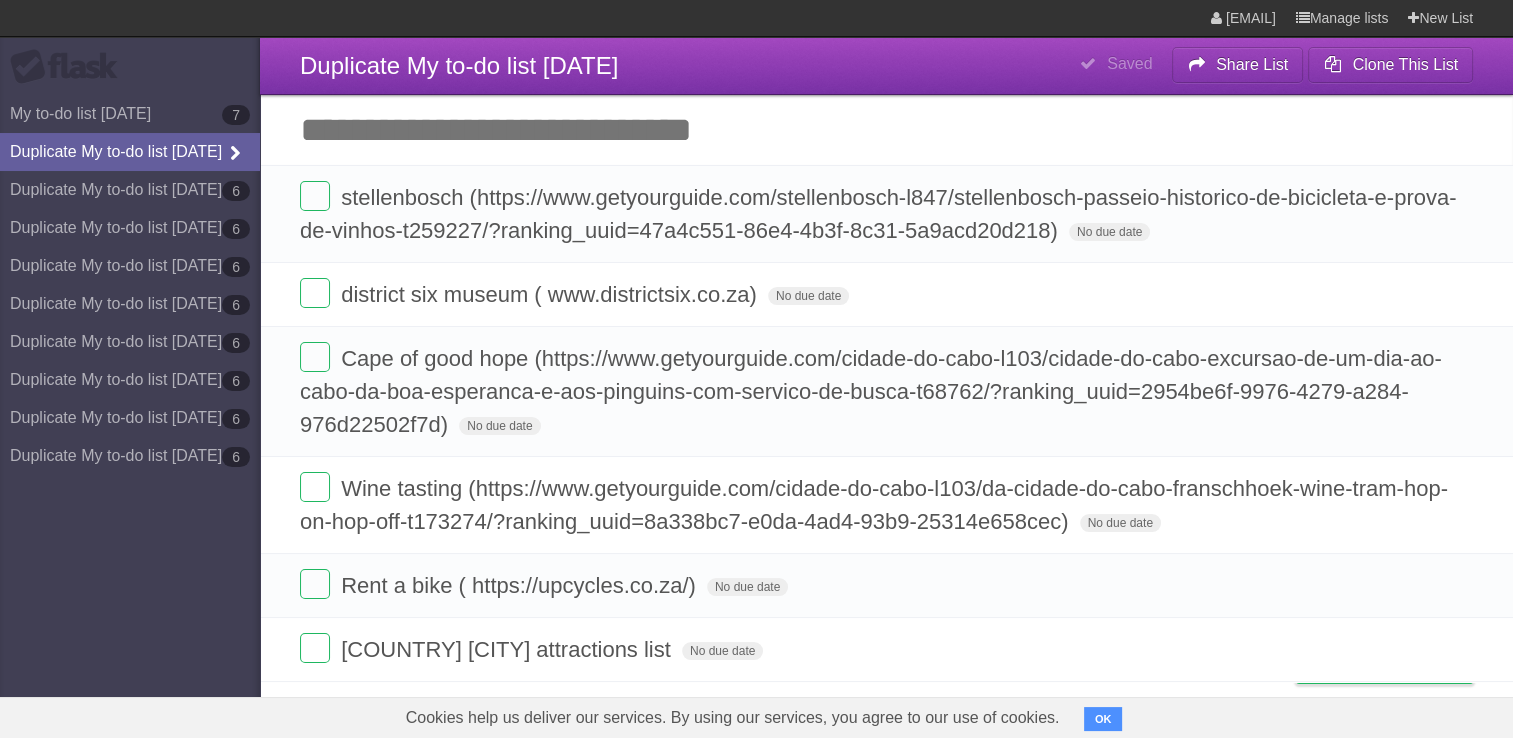 drag, startPoint x: 177, startPoint y: 162, endPoint x: 85, endPoint y: 180, distance: 93.74433 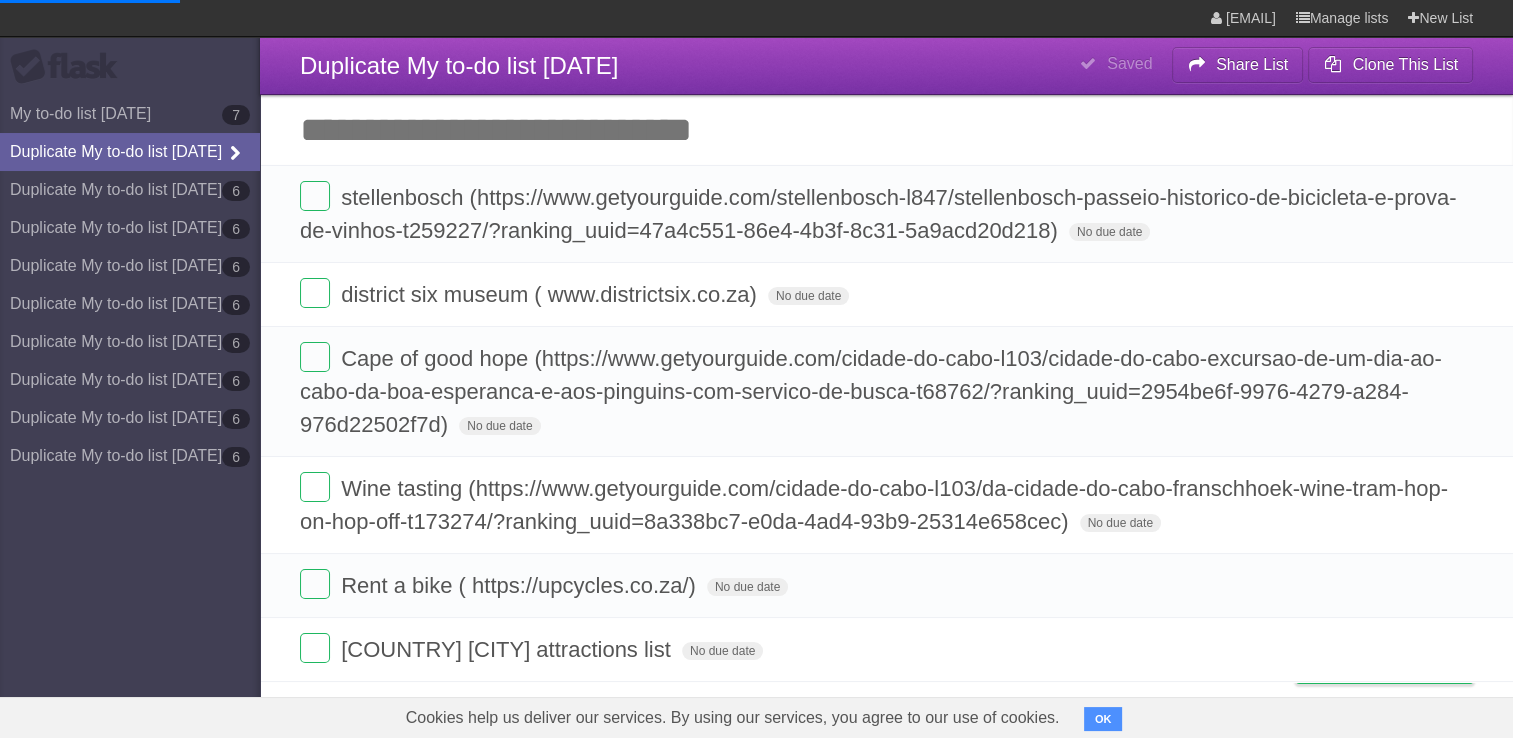 click on "Duplicate My to-do list [DATE]" at bounding box center [130, 152] 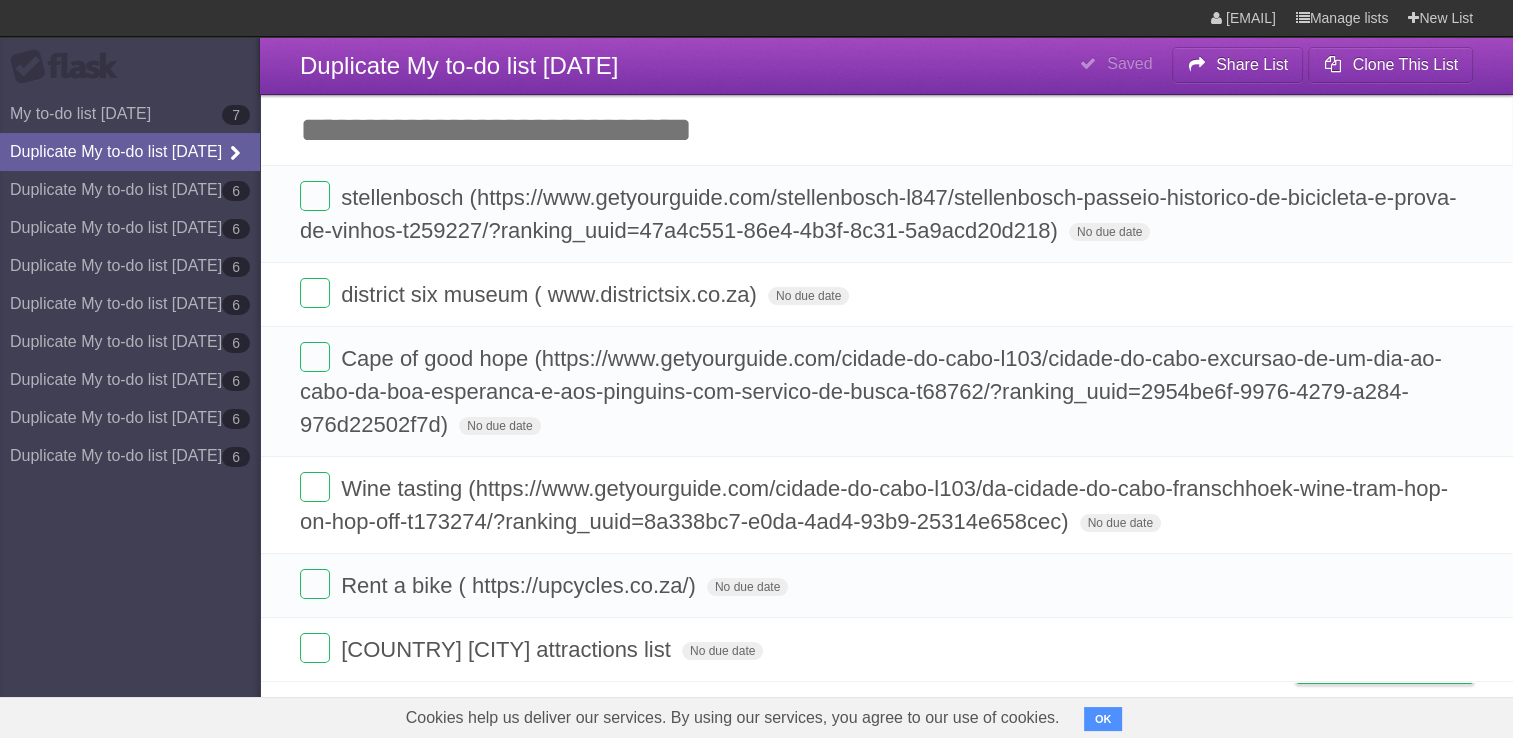 click on "Duplicate My to-do list [DATE]" at bounding box center (130, 152) 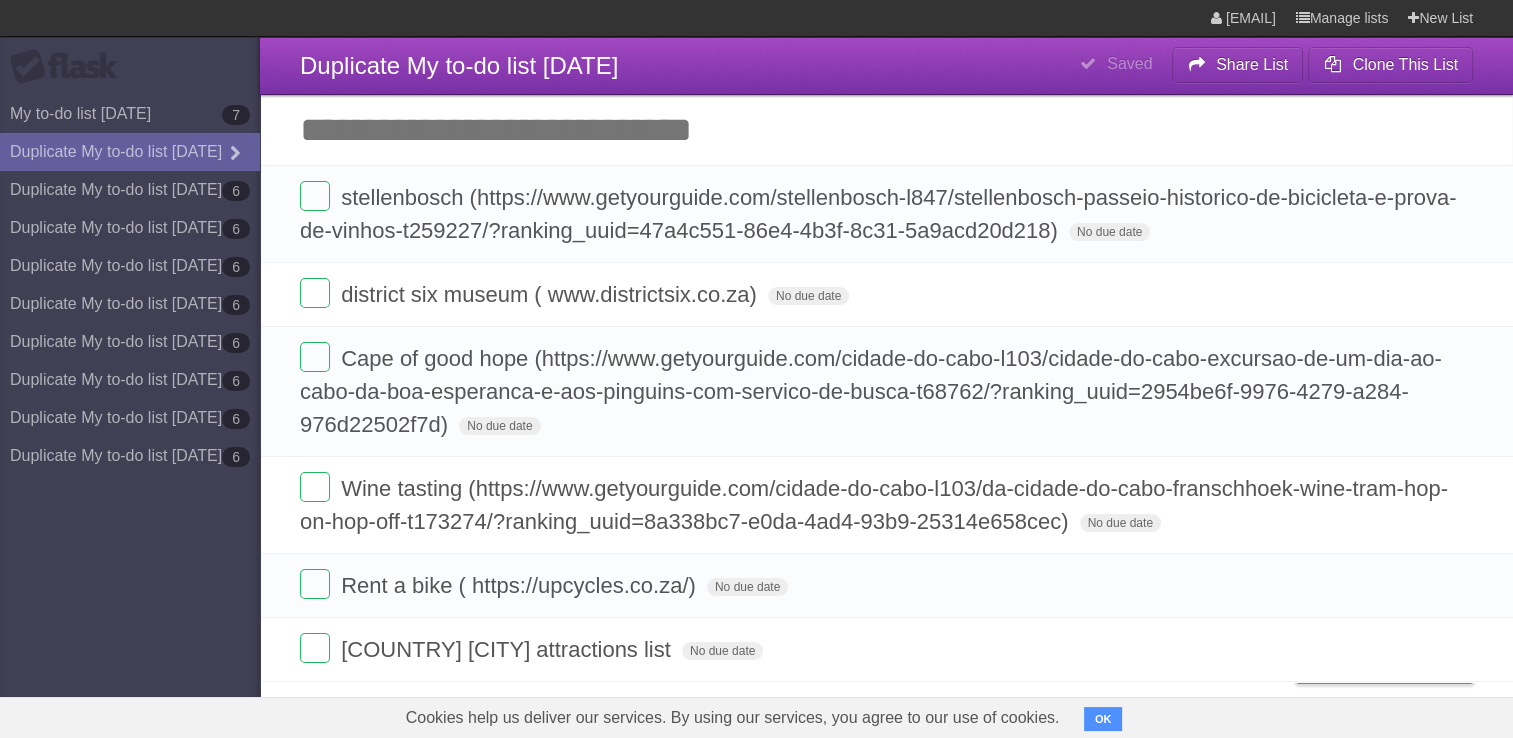 click on "OK" at bounding box center [1103, 719] 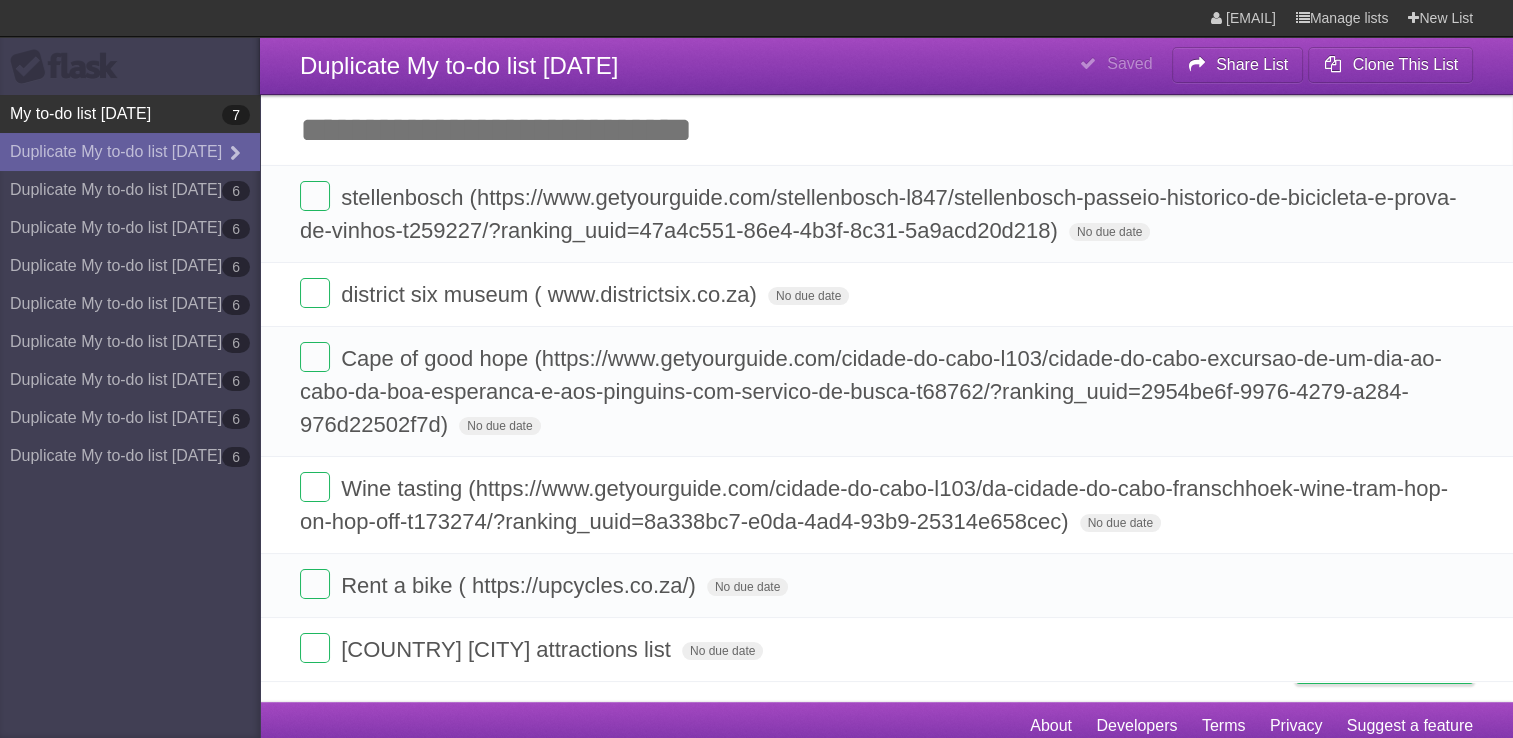 click on "My to-do list 08/02/2025 7" at bounding box center [130, 114] 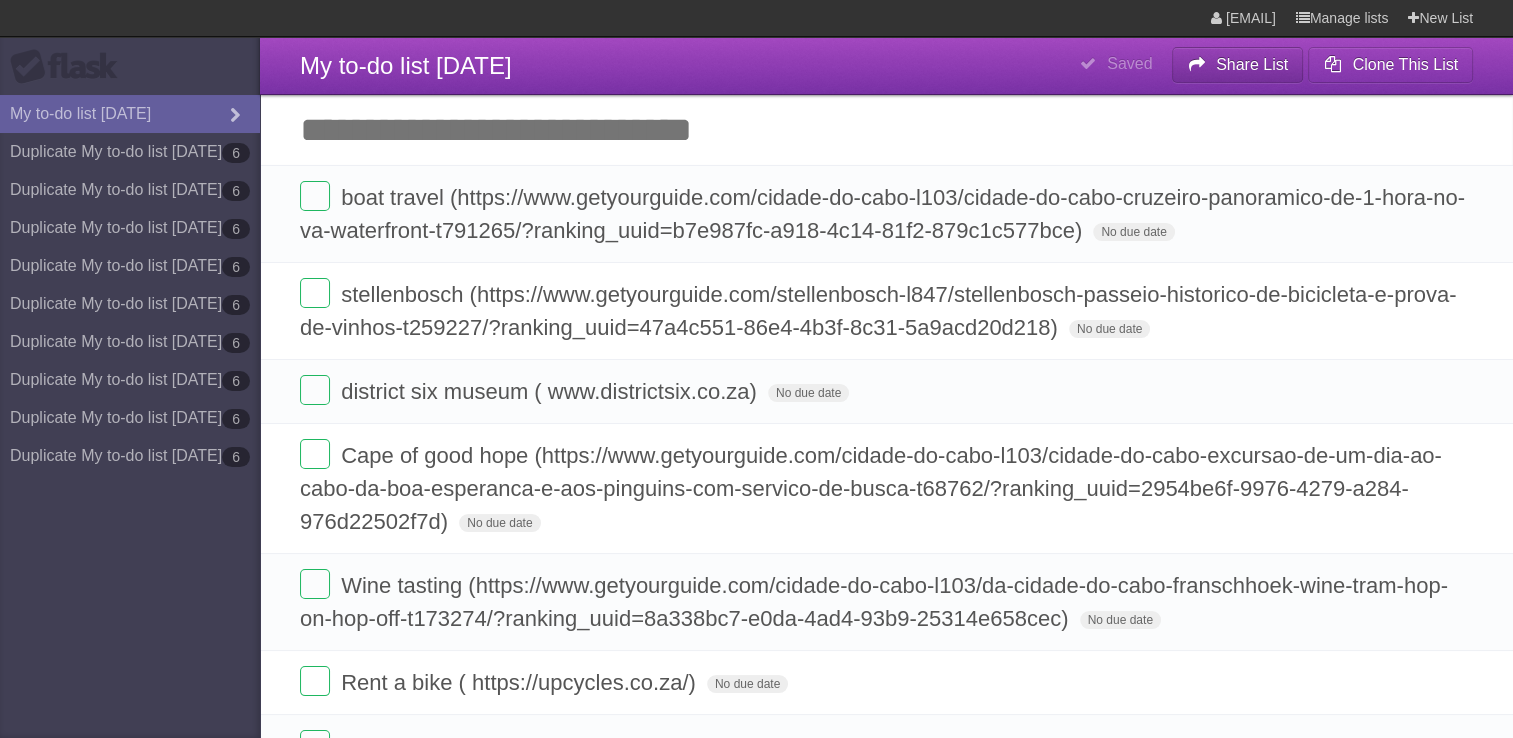 click on "Share List" at bounding box center [1252, 64] 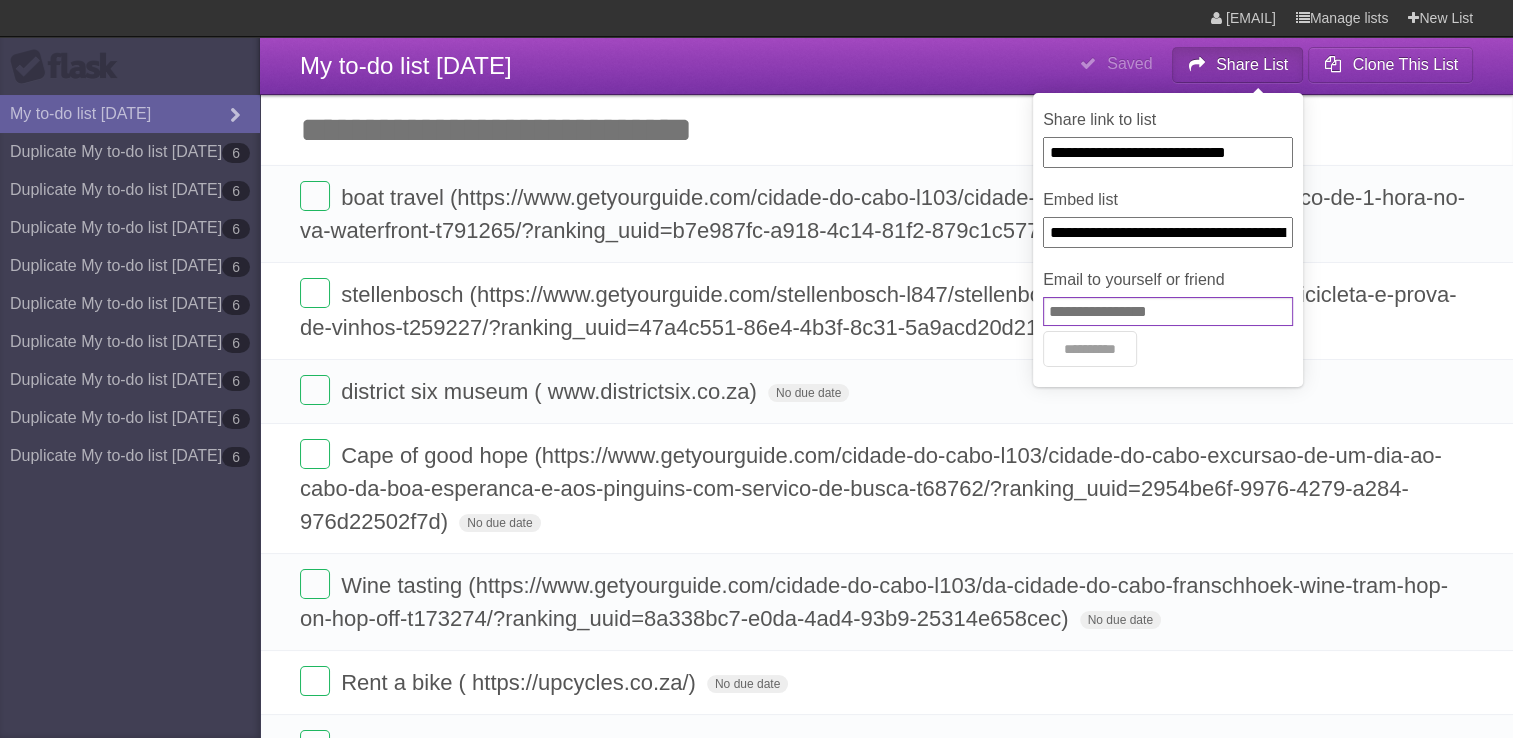 click on "Email to yourself or friend" at bounding box center (1168, 311) 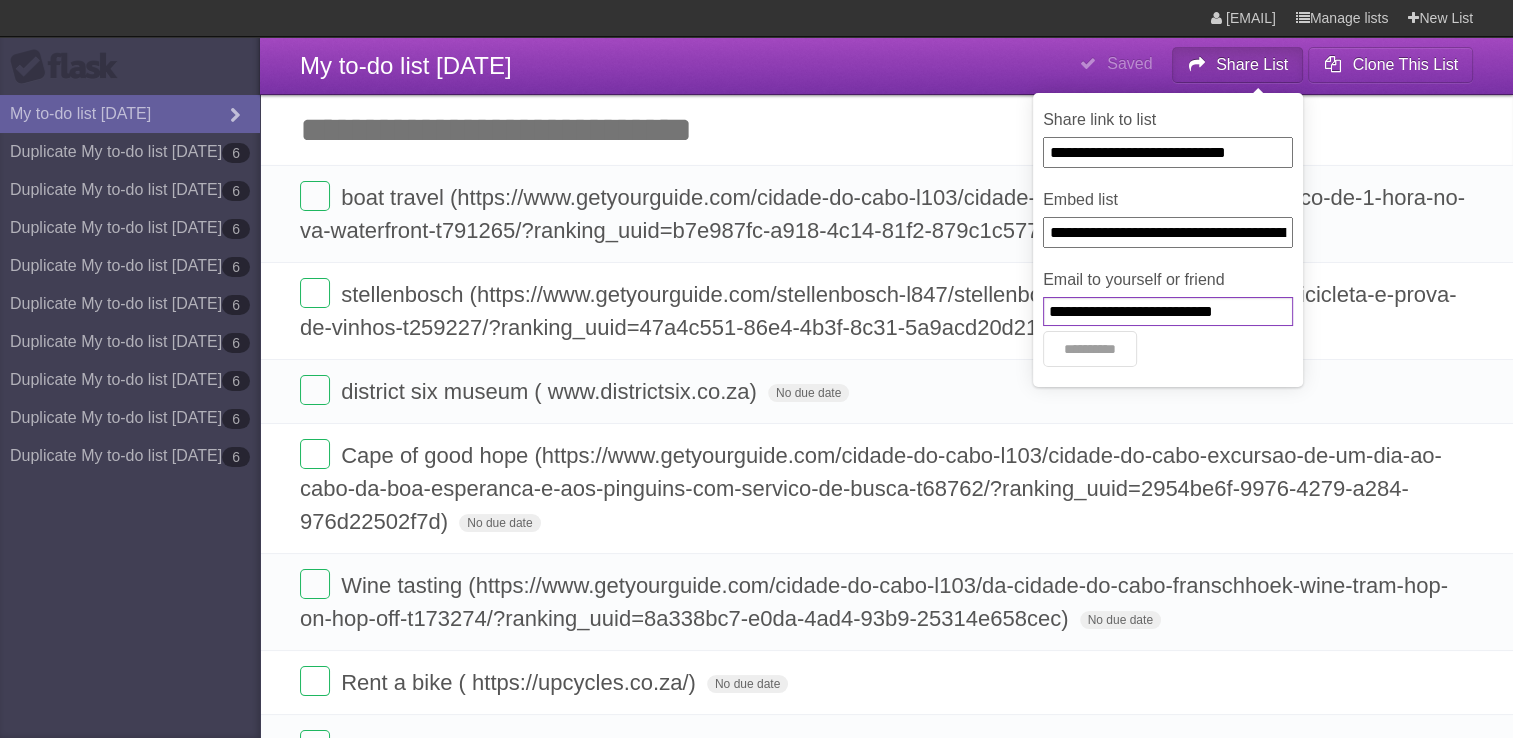 click on "**********" at bounding box center (1090, 349) 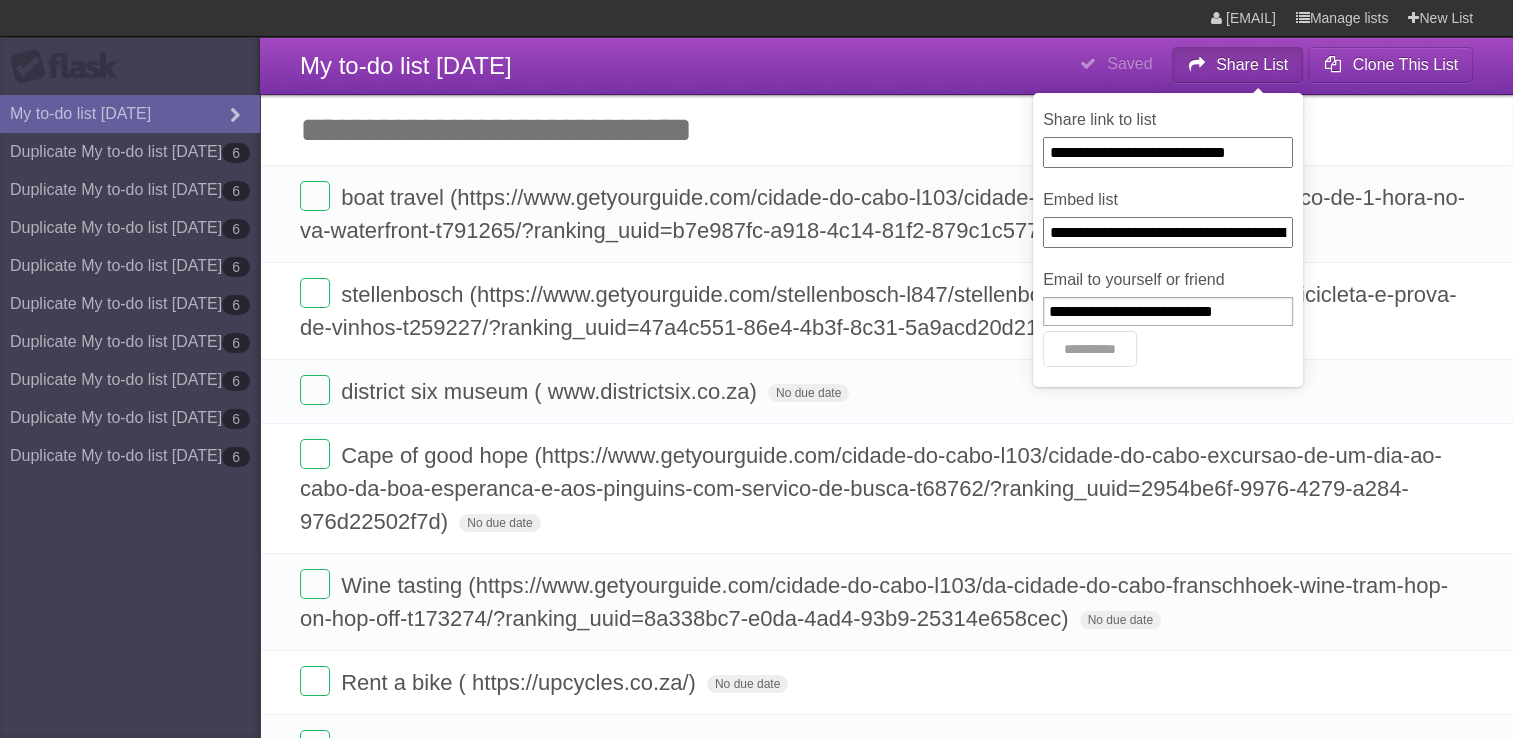 click on "**********" at bounding box center [1168, 317] 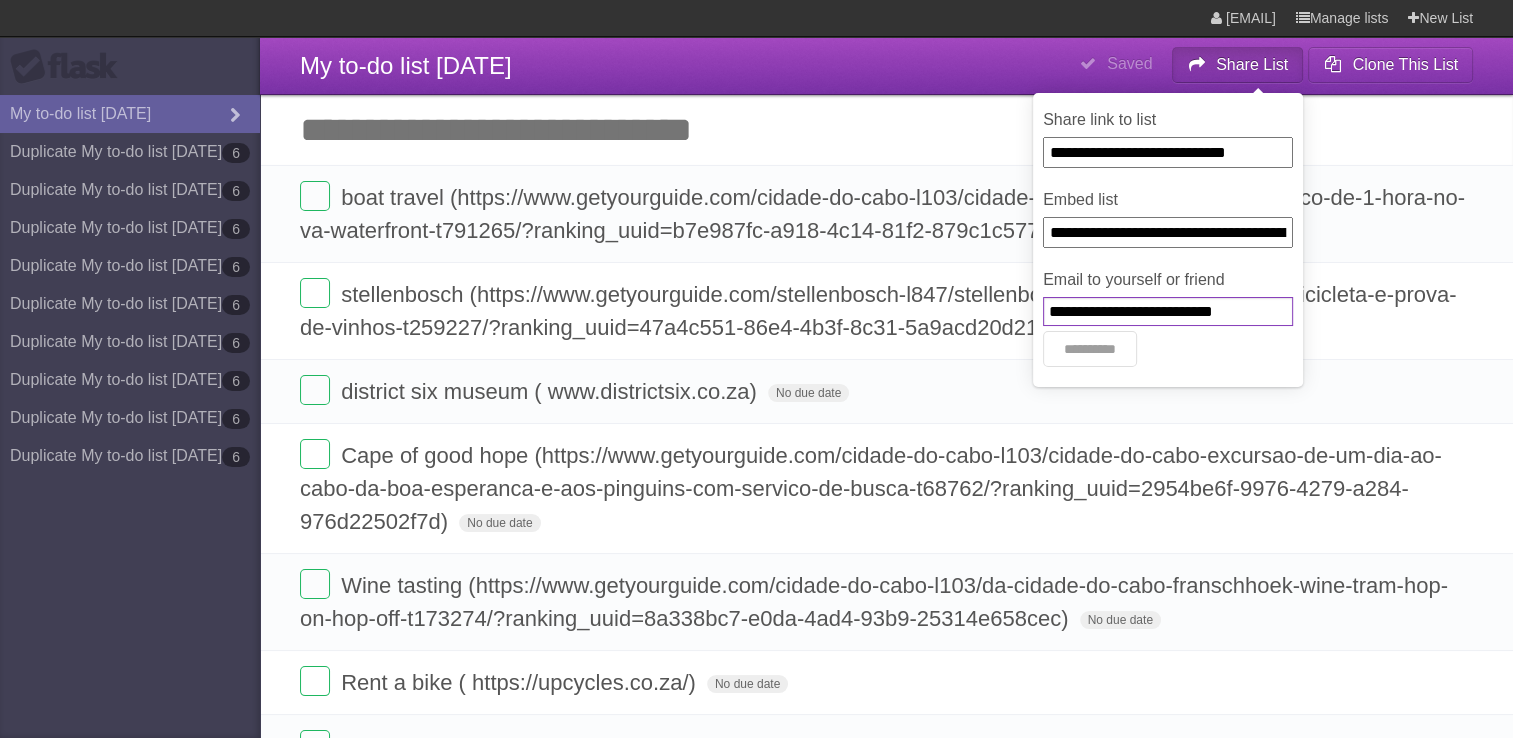 click on "**********" at bounding box center (1168, 311) 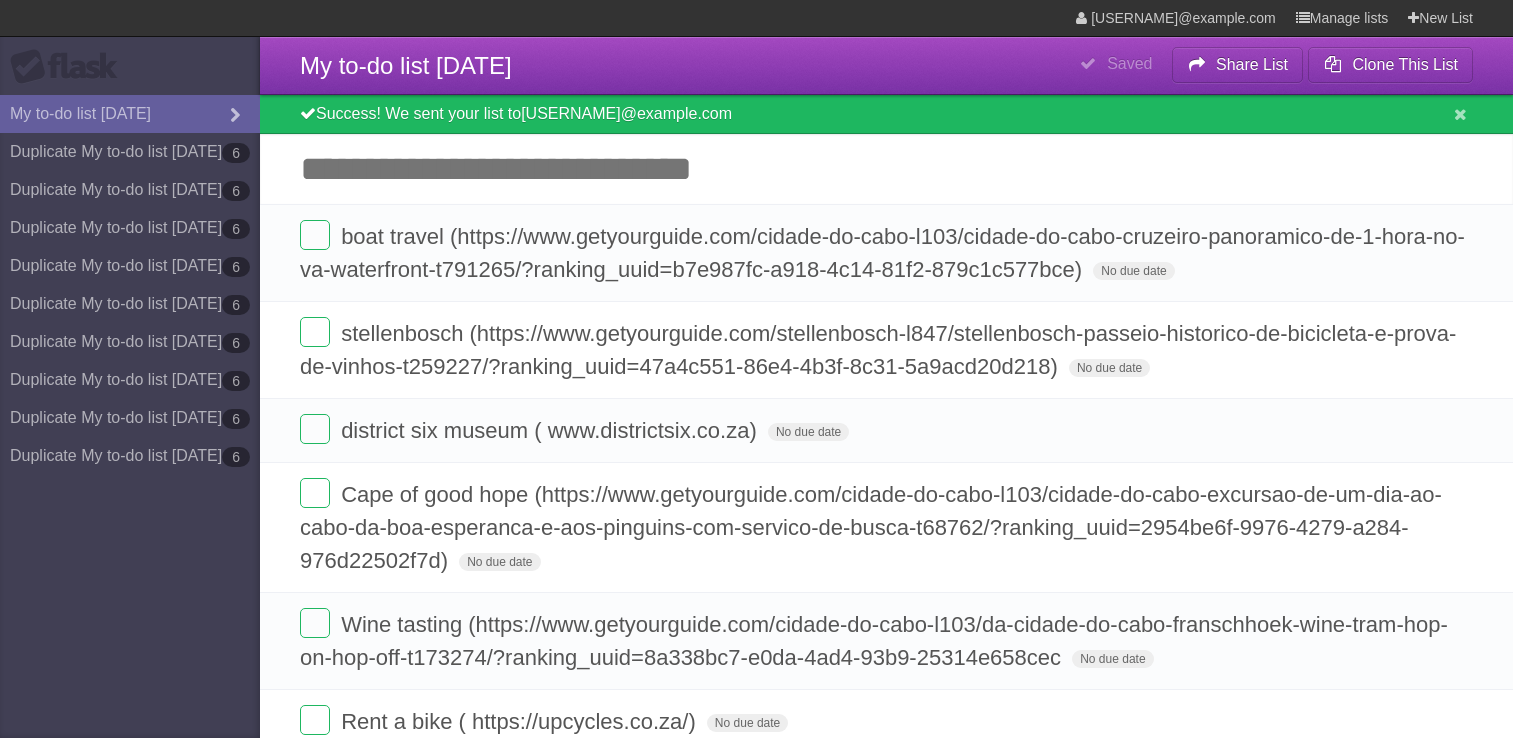 scroll, scrollTop: 0, scrollLeft: 0, axis: both 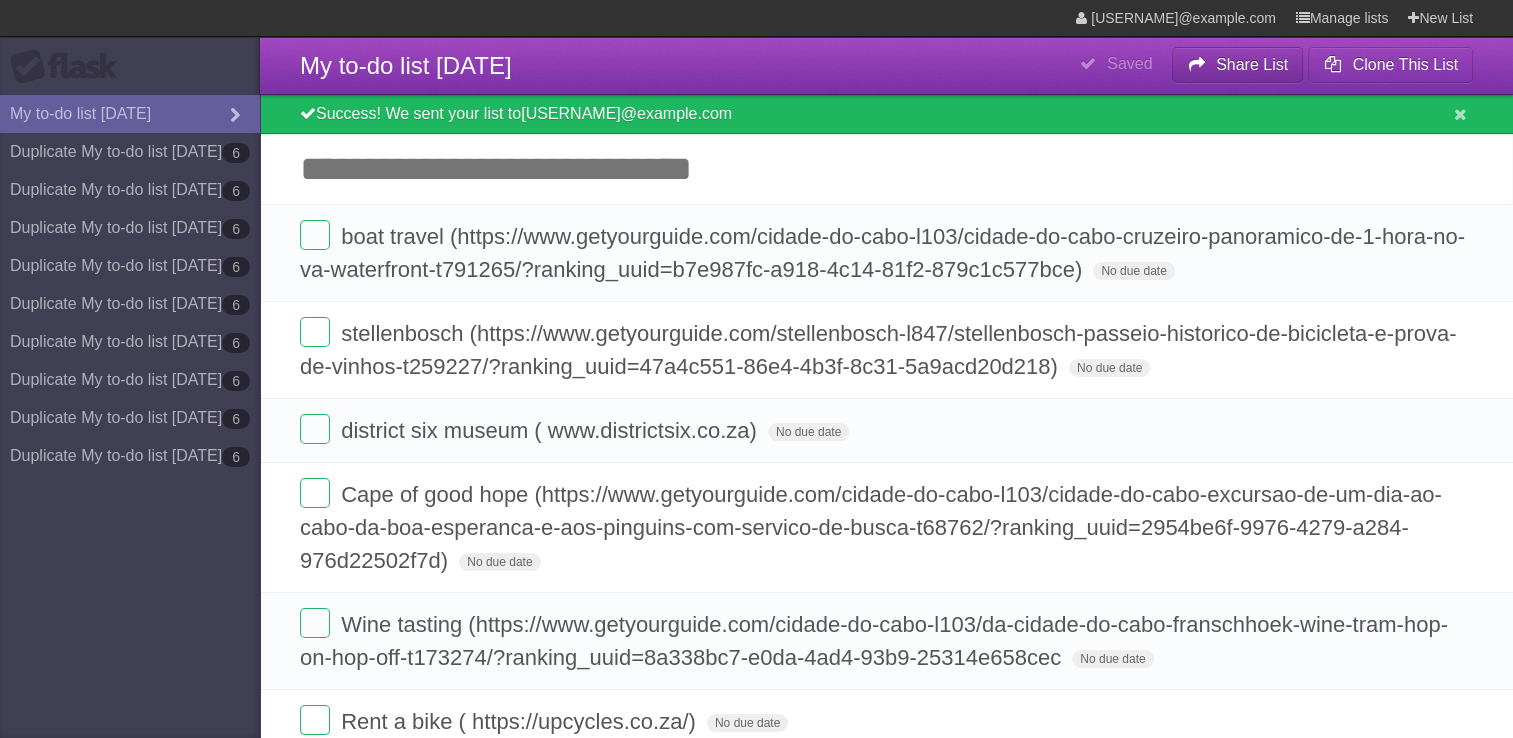 click on "Share List" at bounding box center (1238, 65) 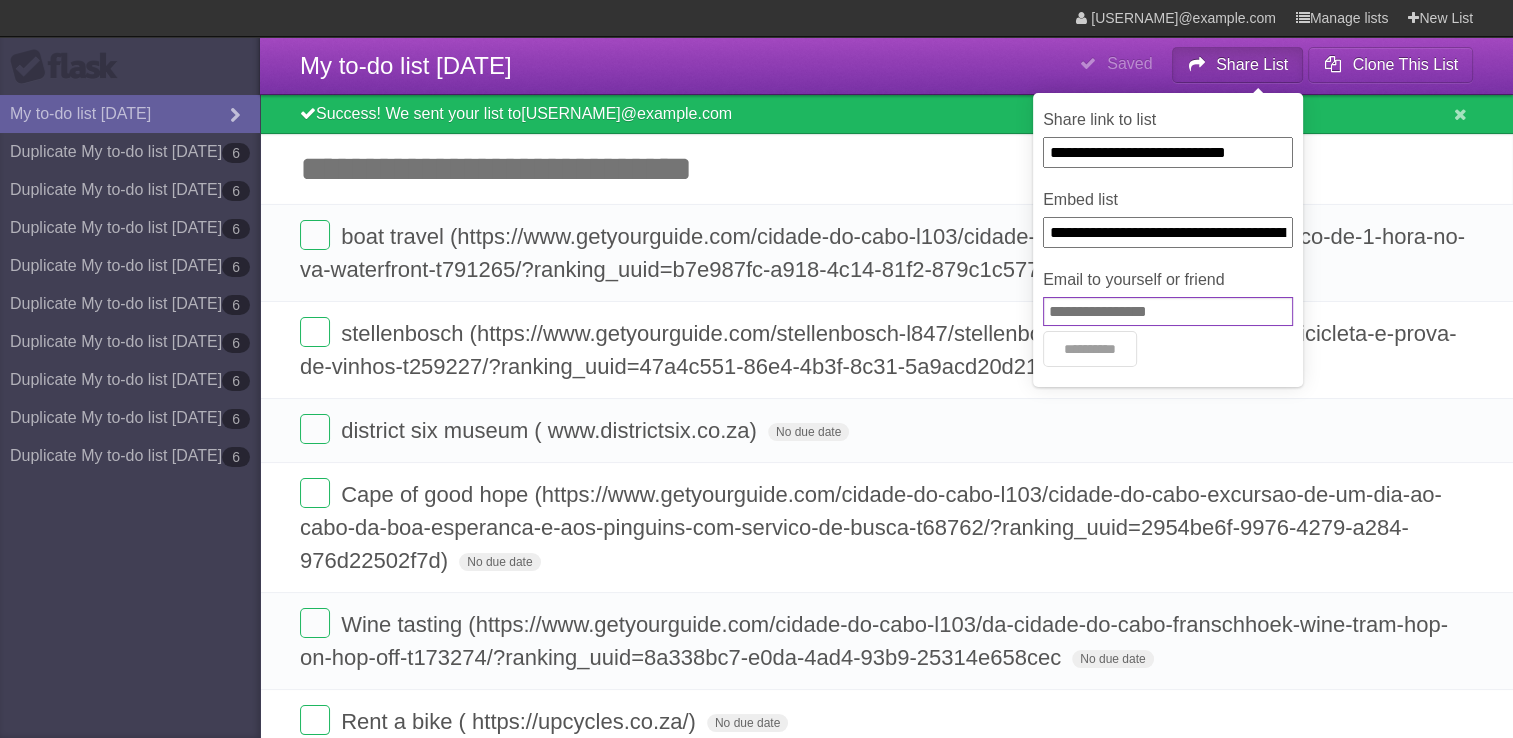 click on "Email to yourself or friend" at bounding box center (1168, 311) 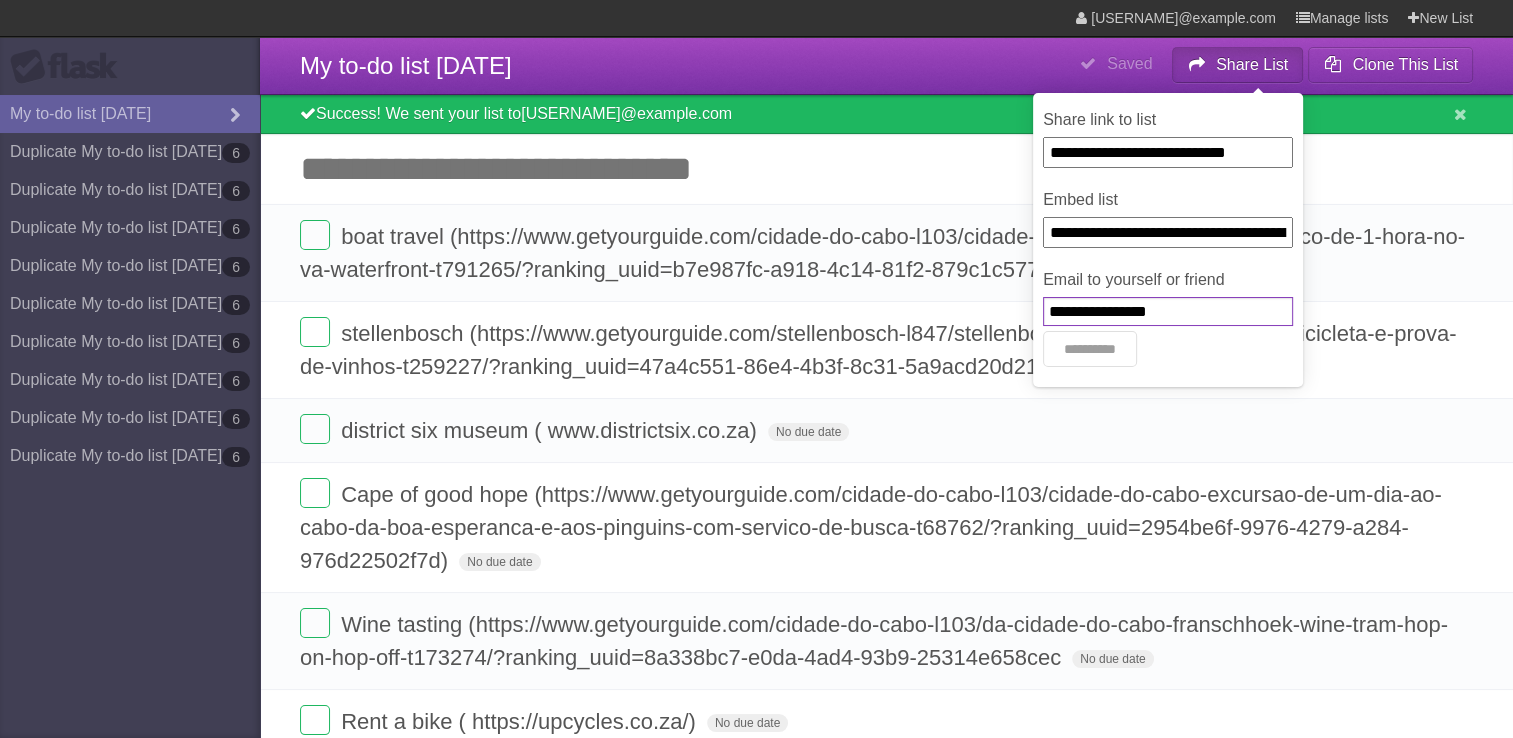 click on "**********" at bounding box center (1168, 311) 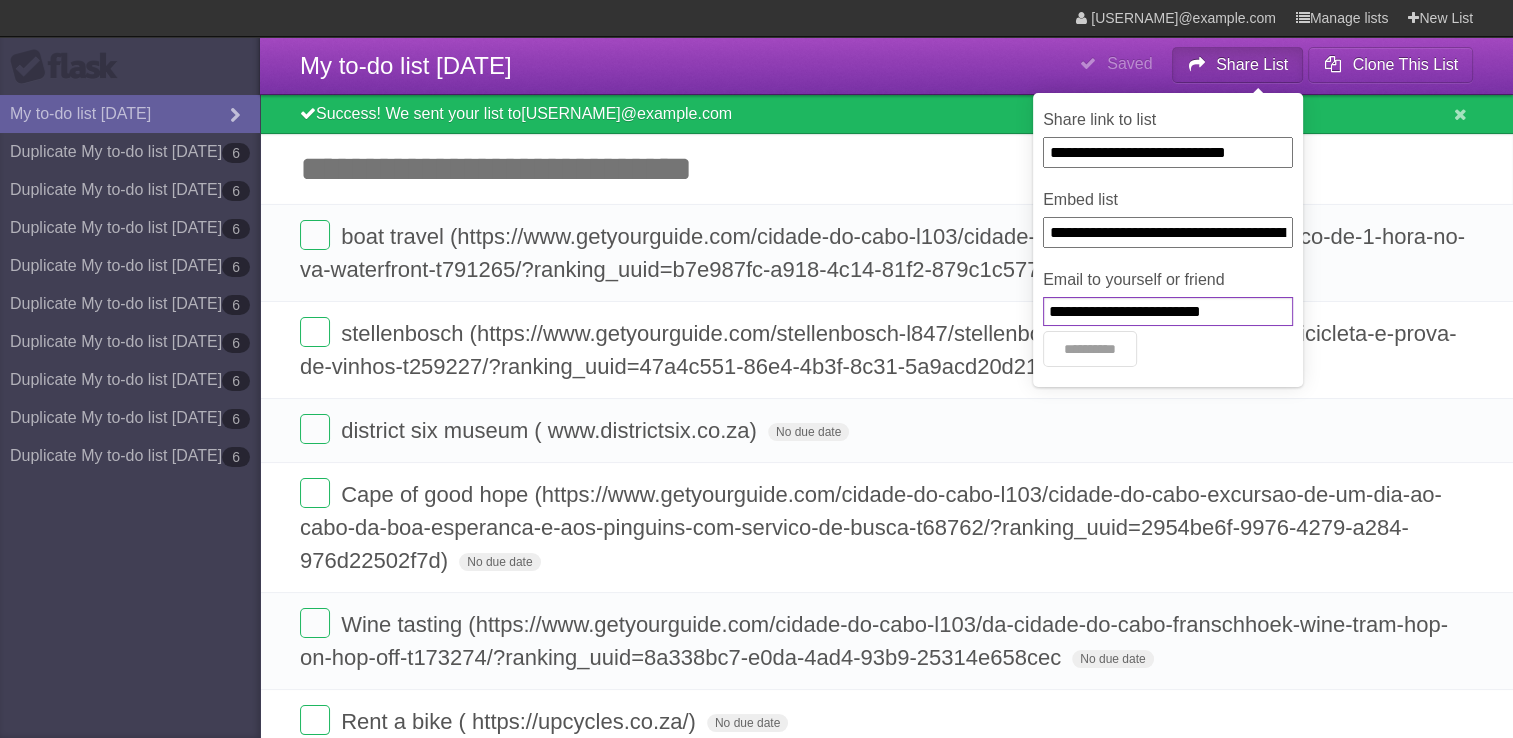 type on "**********" 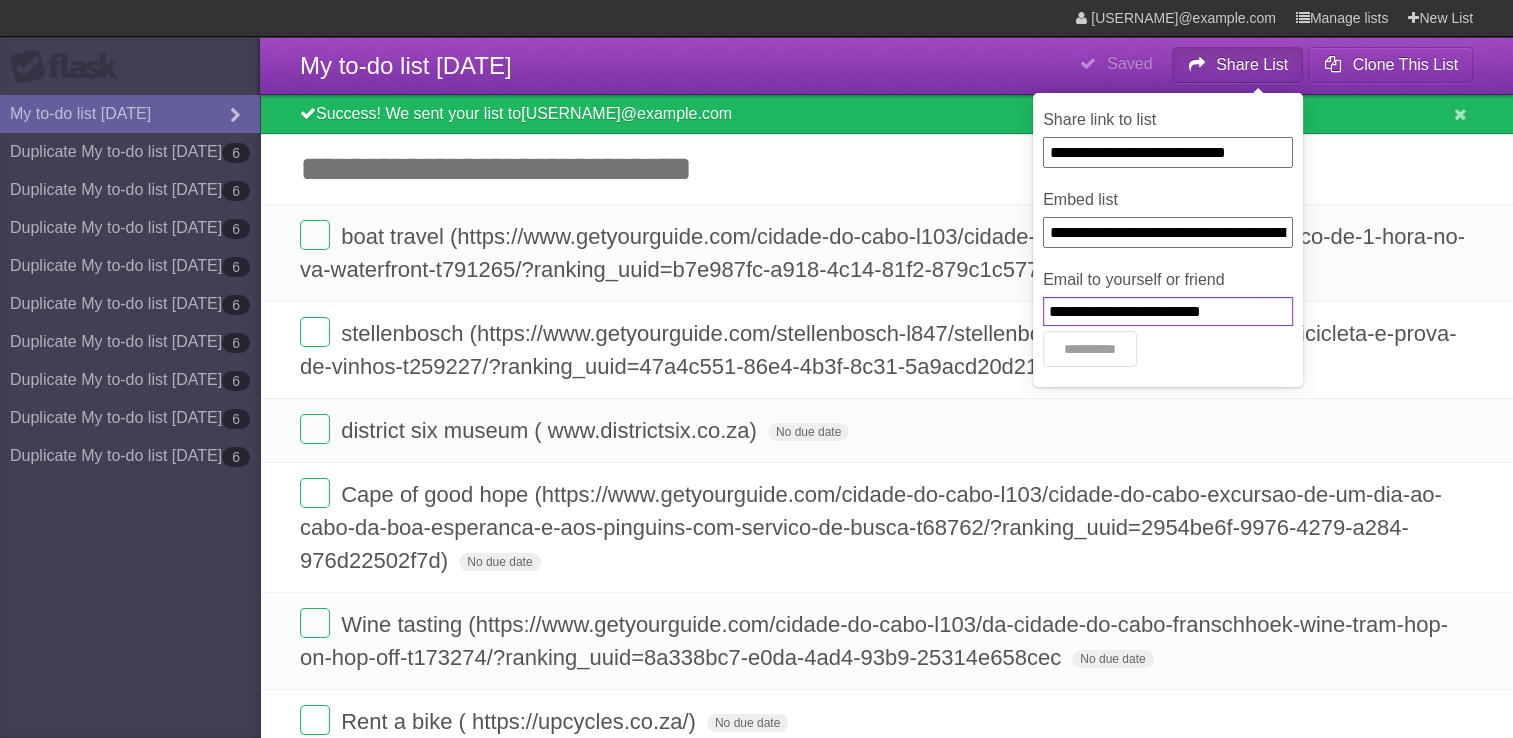 click on "**********" at bounding box center (1090, 349) 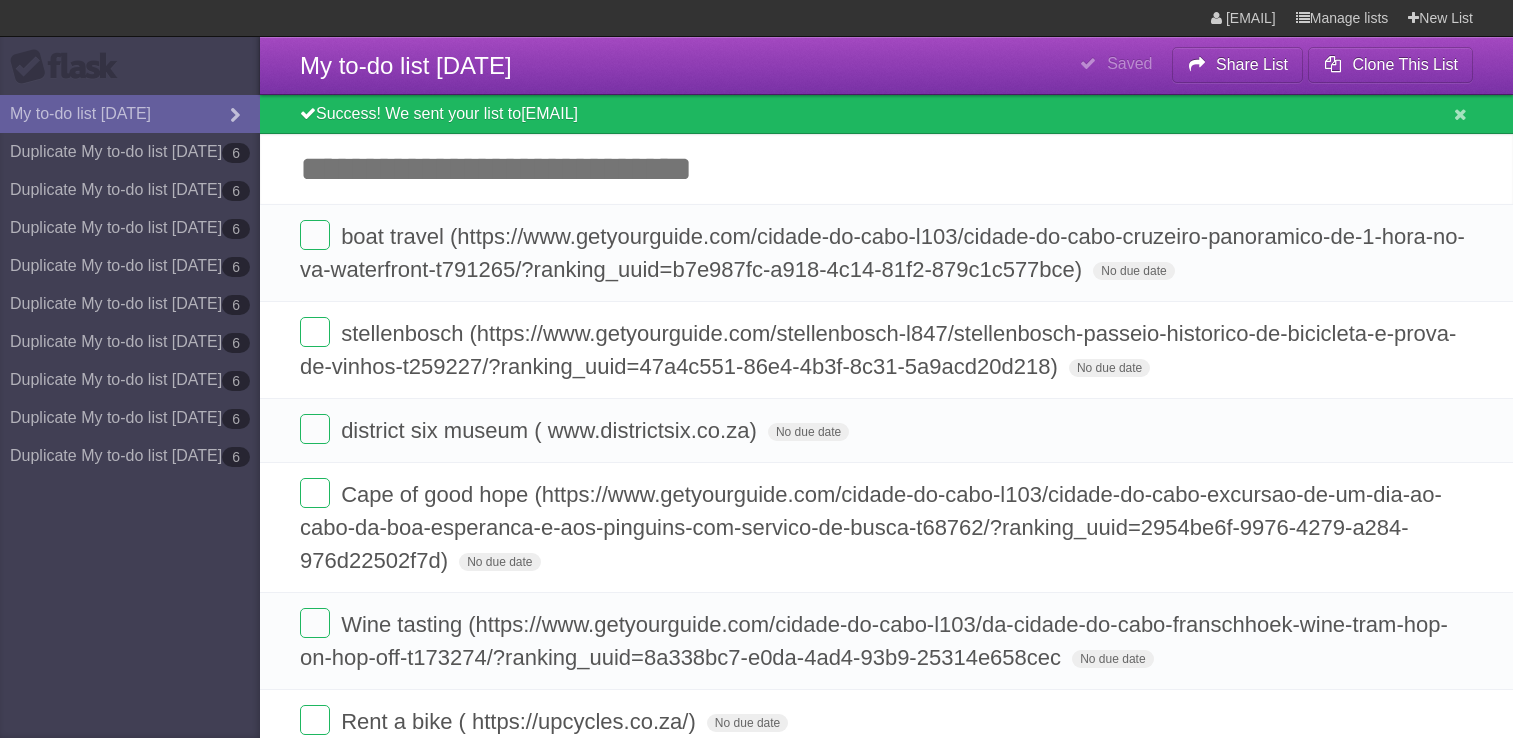 scroll, scrollTop: 0, scrollLeft: 0, axis: both 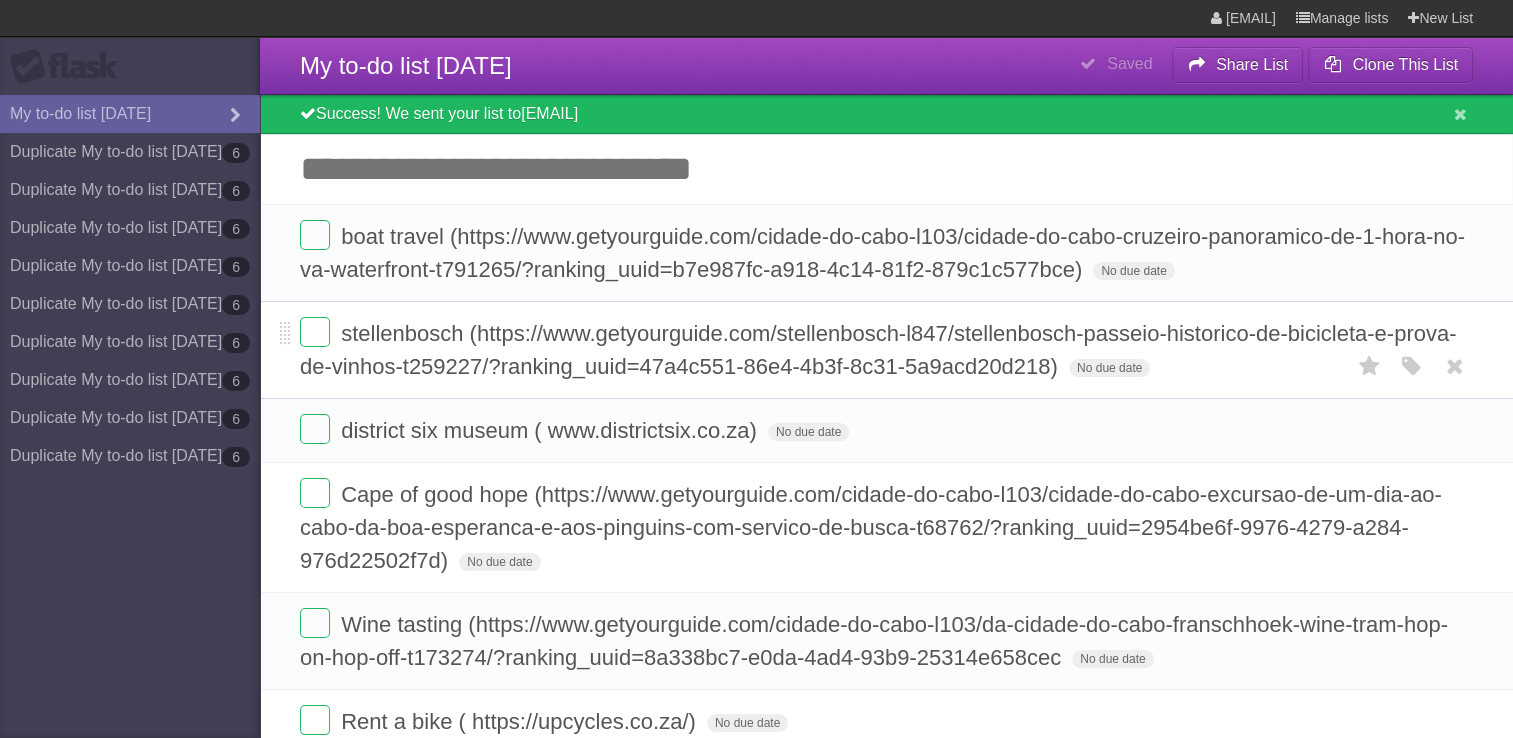 drag, startPoint x: 0, startPoint y: 0, endPoint x: 1227, endPoint y: 306, distance: 1264.5809 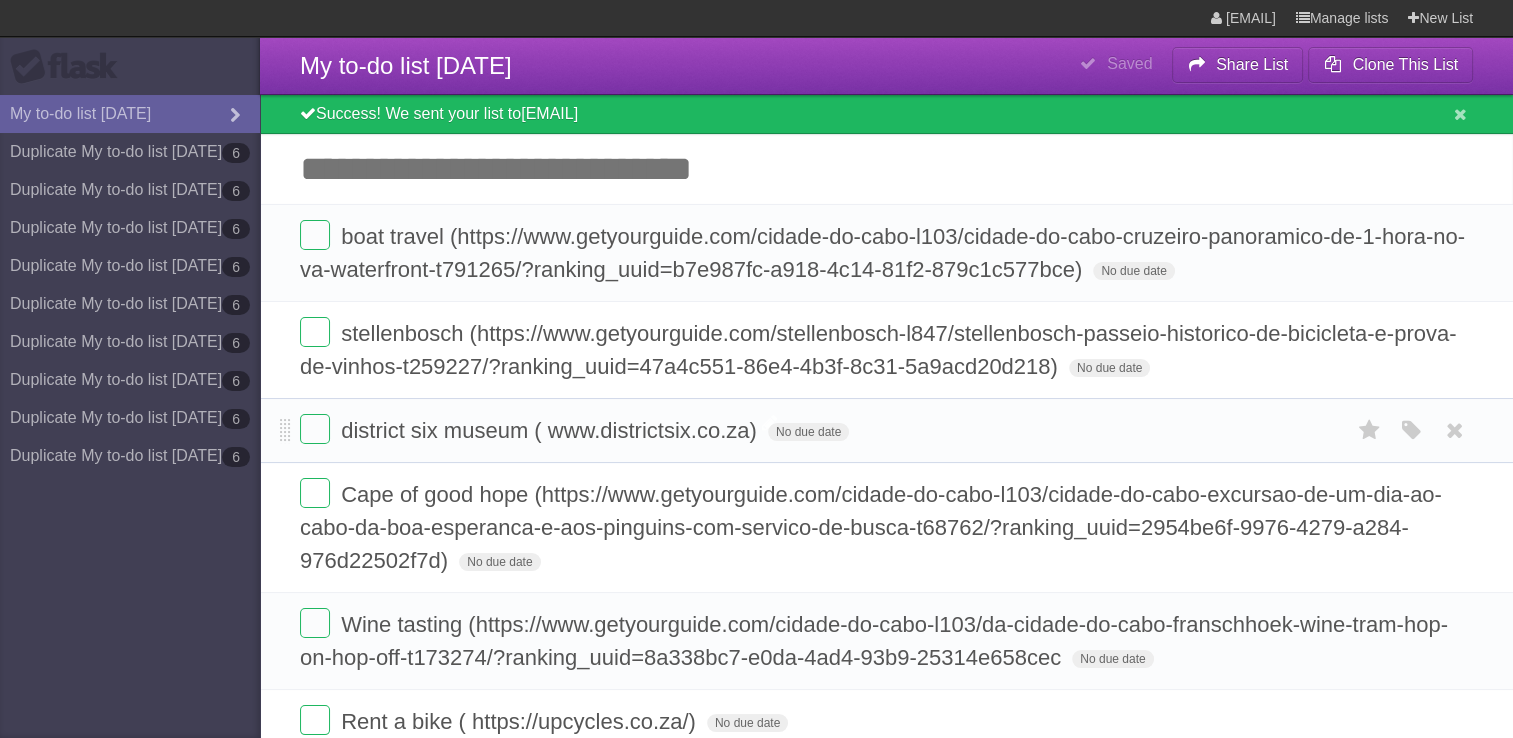 drag, startPoint x: 1227, startPoint y: 306, endPoint x: 551, endPoint y: 436, distance: 688.38654 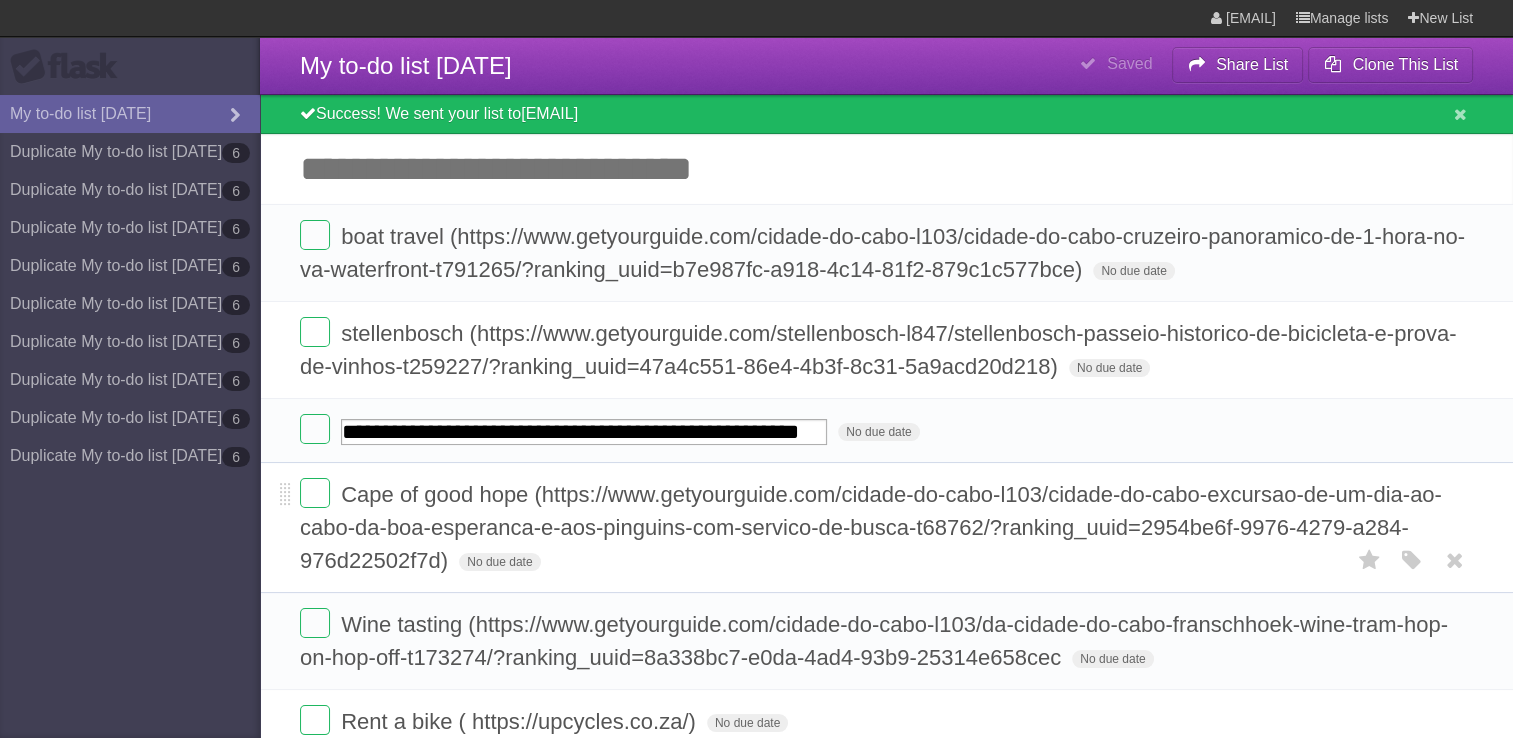 type on "**********" 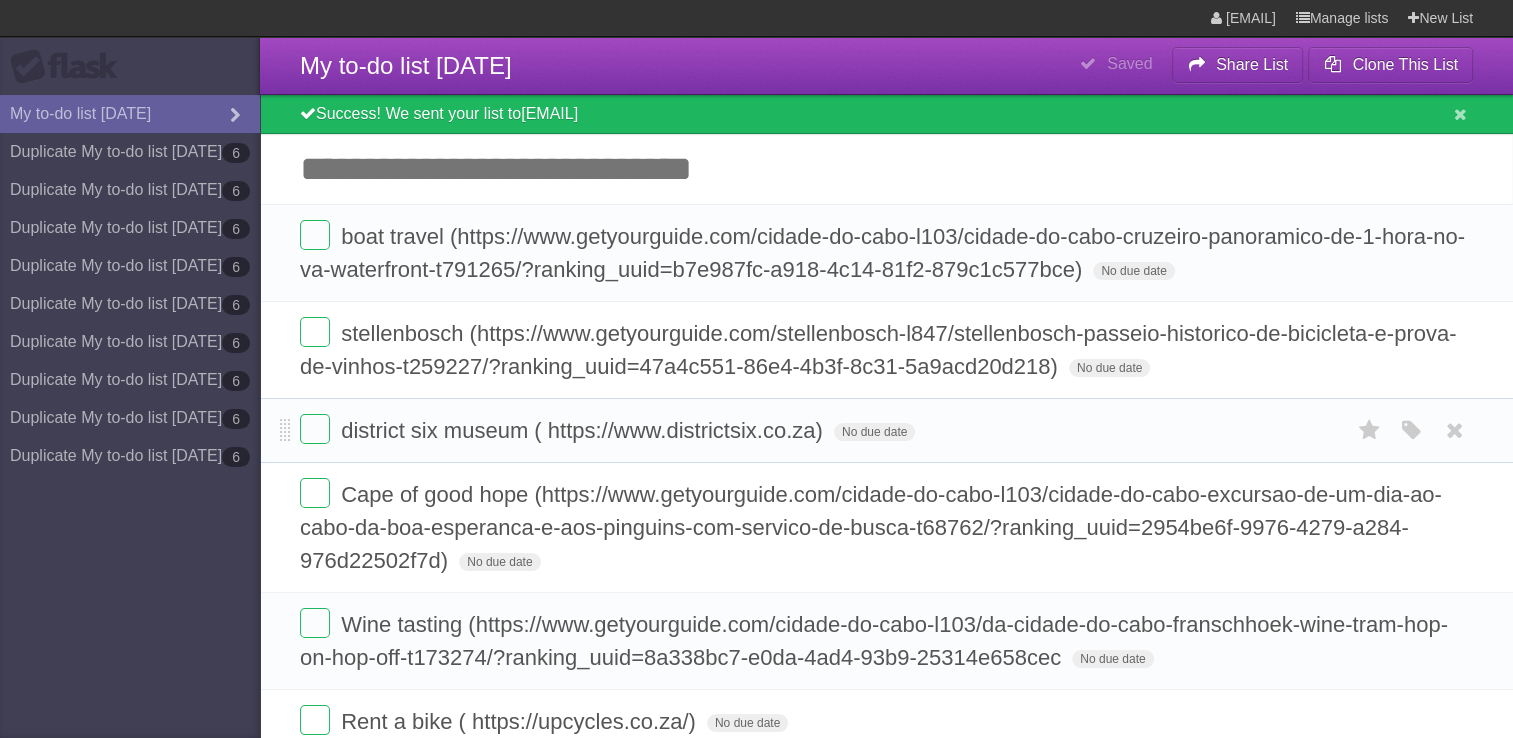 click on "district six museum ( https://www.districtsix.co.za)
No due date
White
Red
Blue
Green
Purple
Orange" at bounding box center (886, 430) 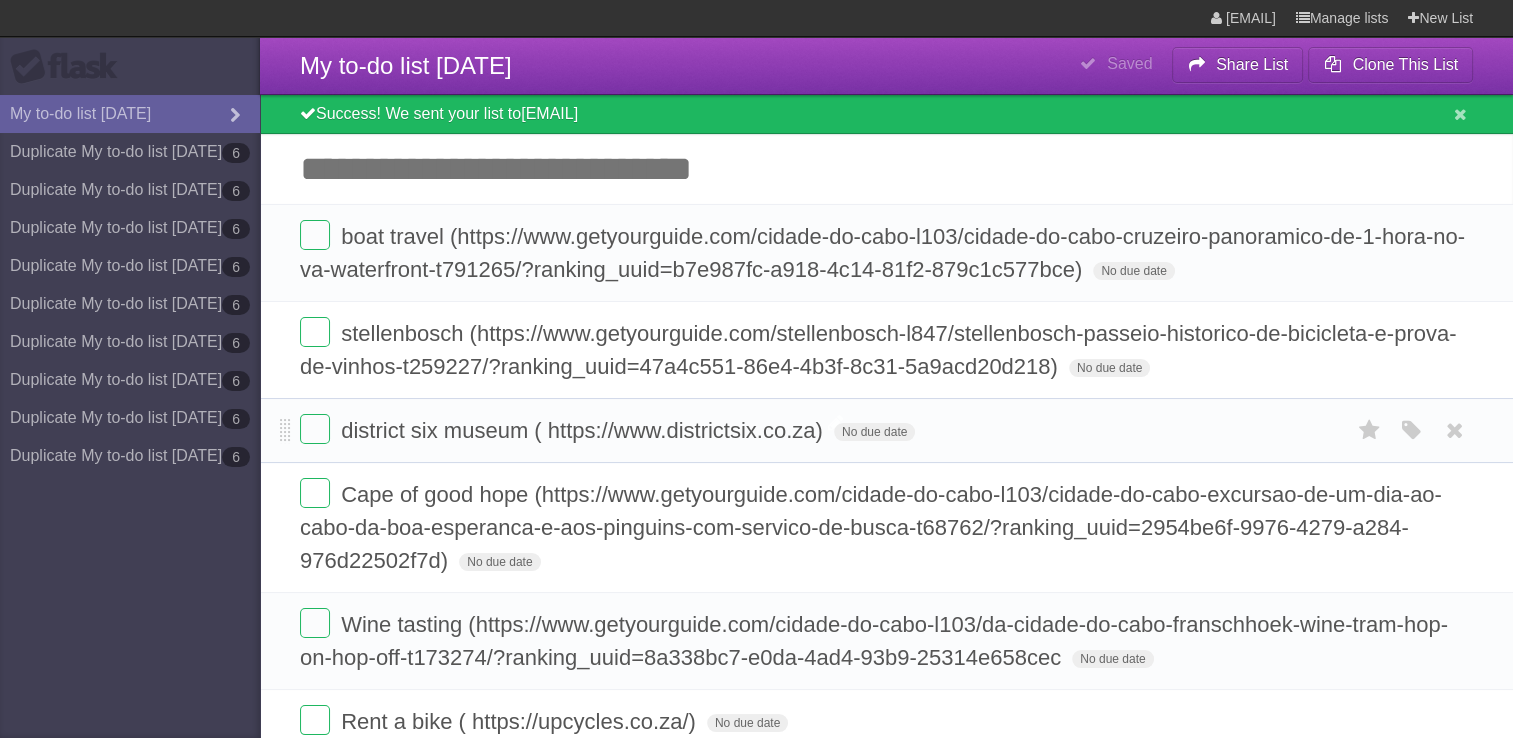 click on "district six museum ( https://www.districtsix.co.za)" at bounding box center [584, 430] 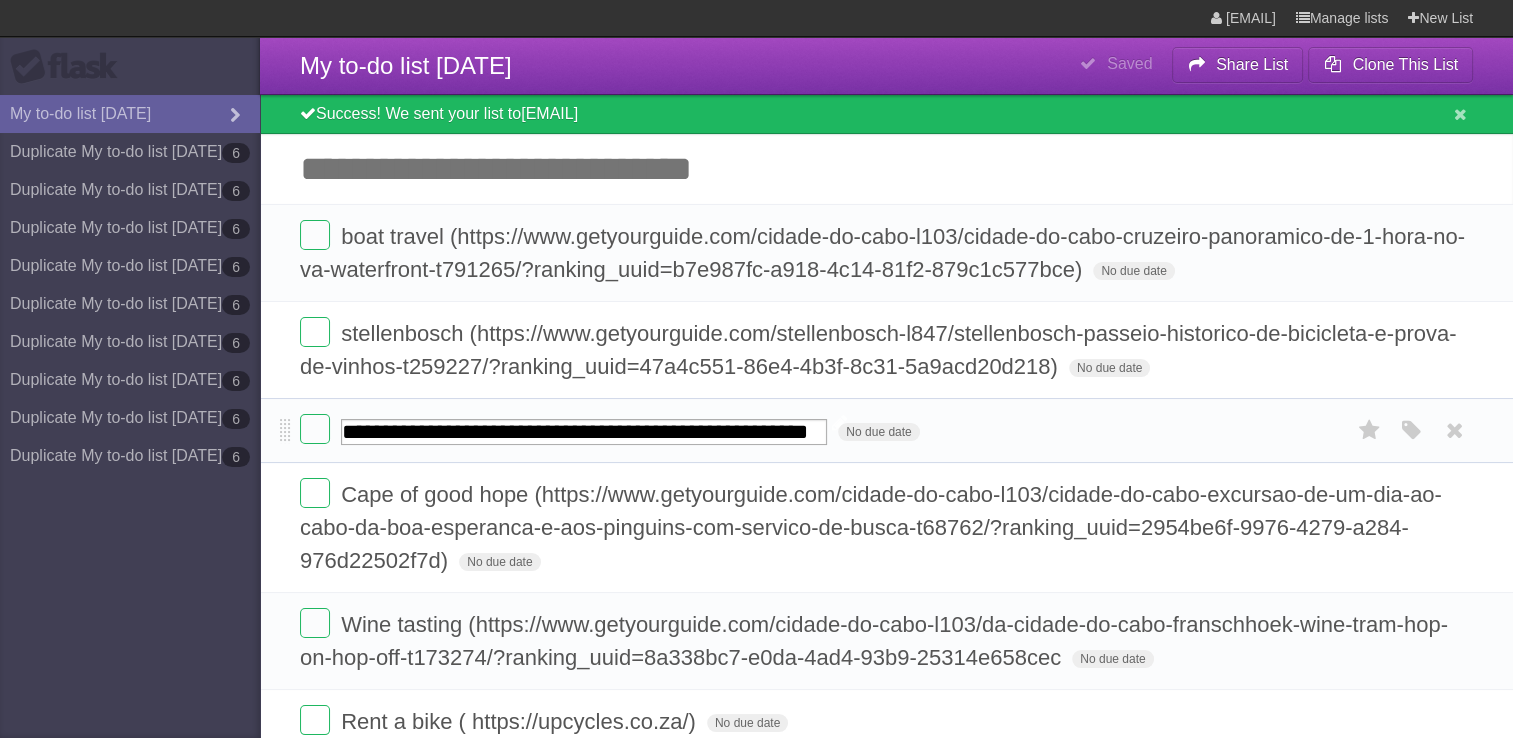 click on "**********" at bounding box center [584, 432] 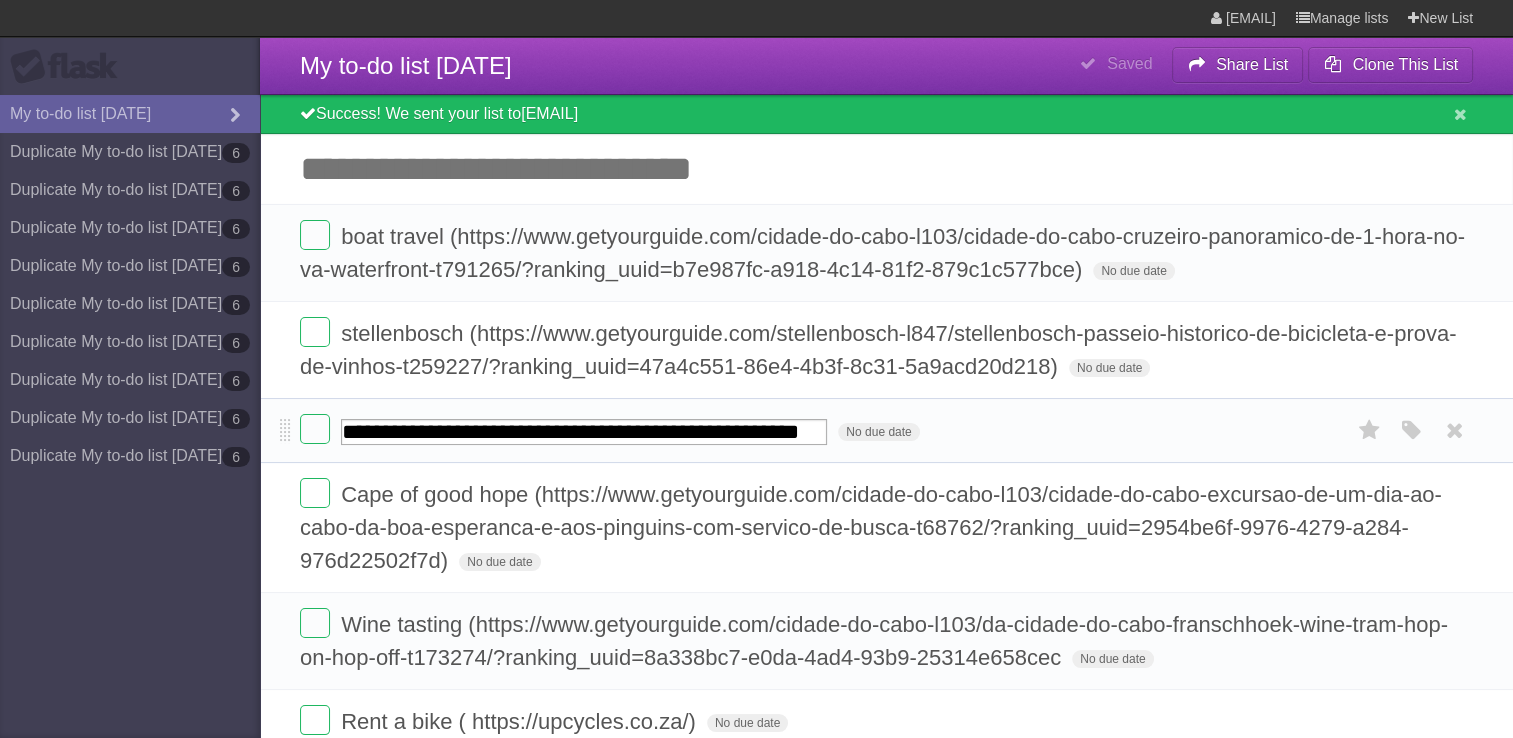 click on "**********" at bounding box center [886, 430] 